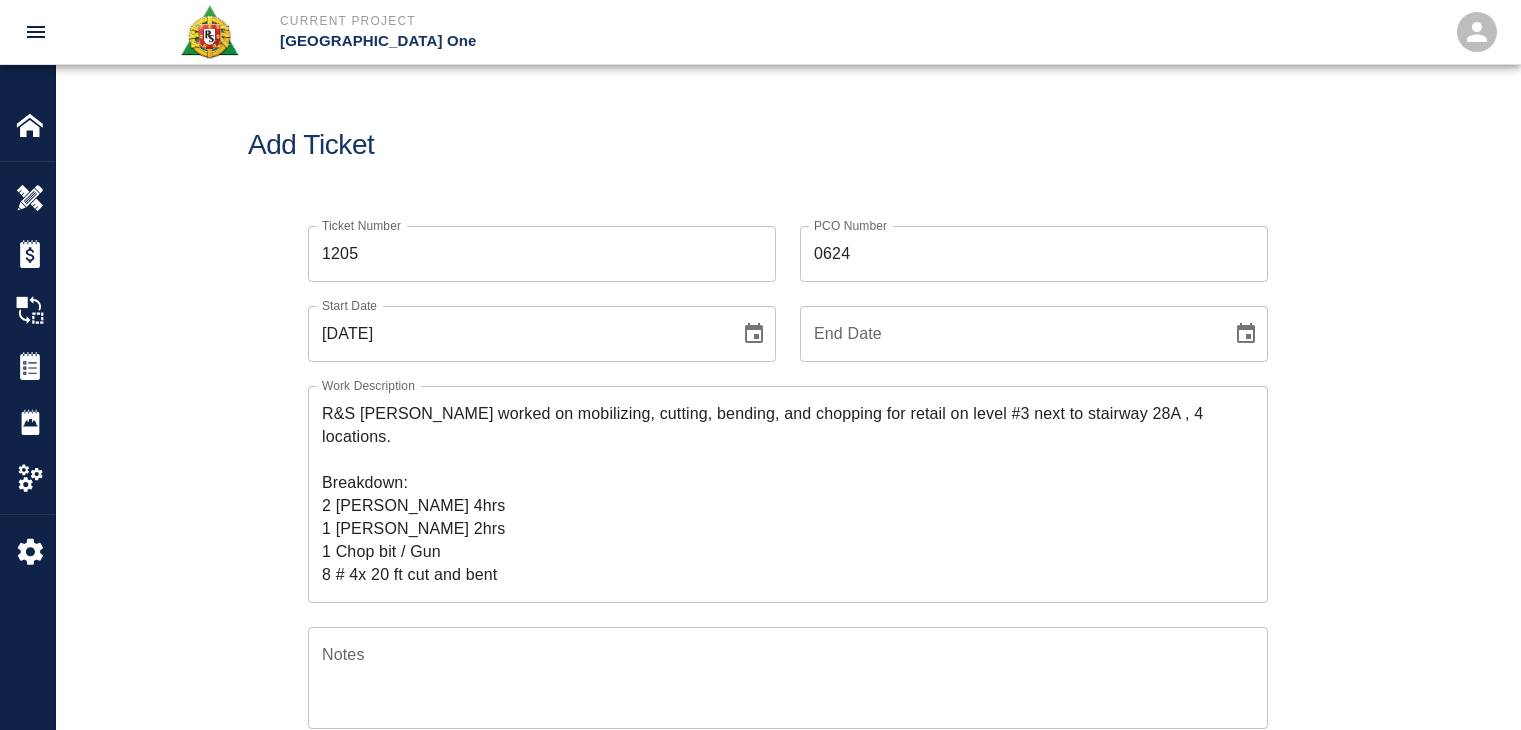 scroll, scrollTop: 0, scrollLeft: 0, axis: both 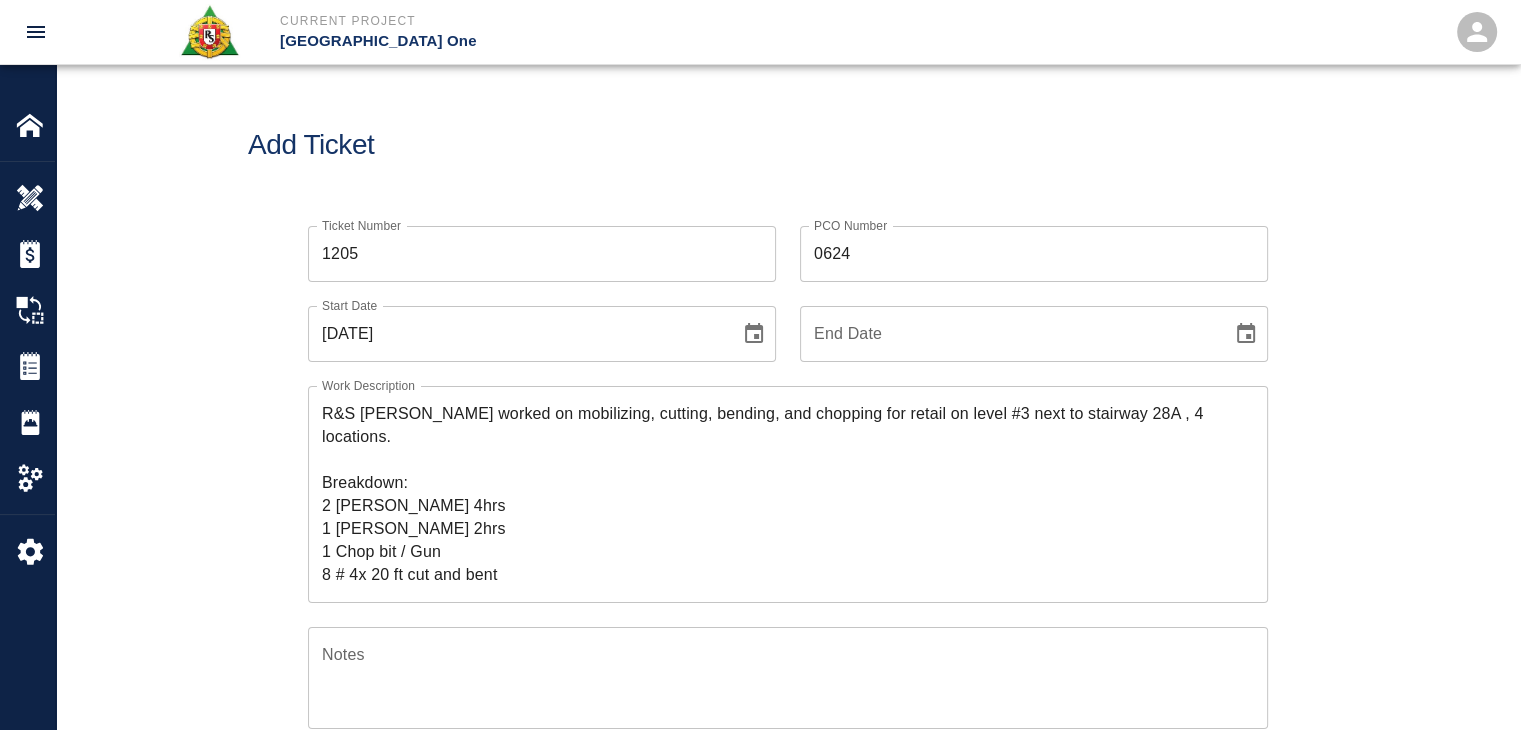 drag, startPoint x: 0, startPoint y: 0, endPoint x: 930, endPoint y: 135, distance: 939.7473 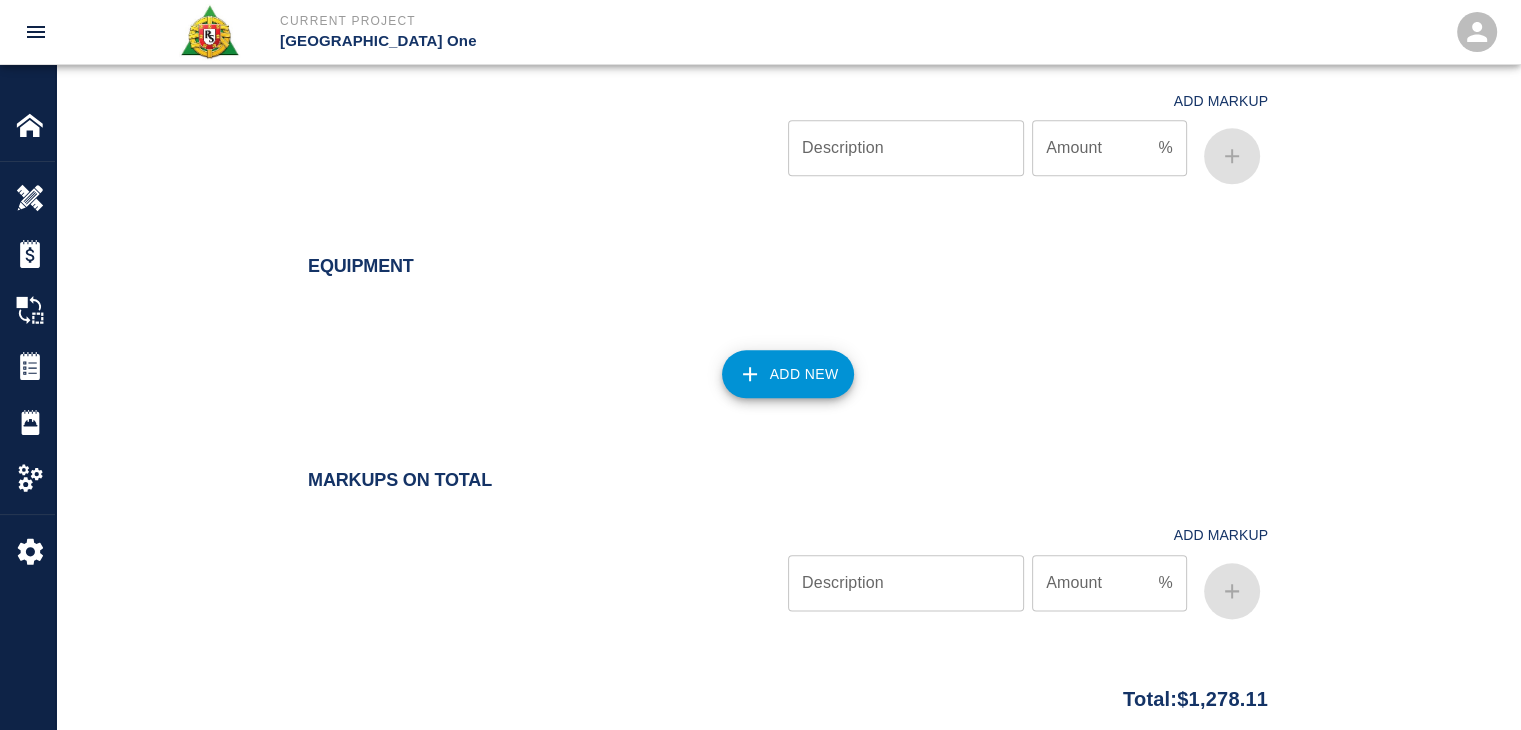 scroll, scrollTop: 2390, scrollLeft: 0, axis: vertical 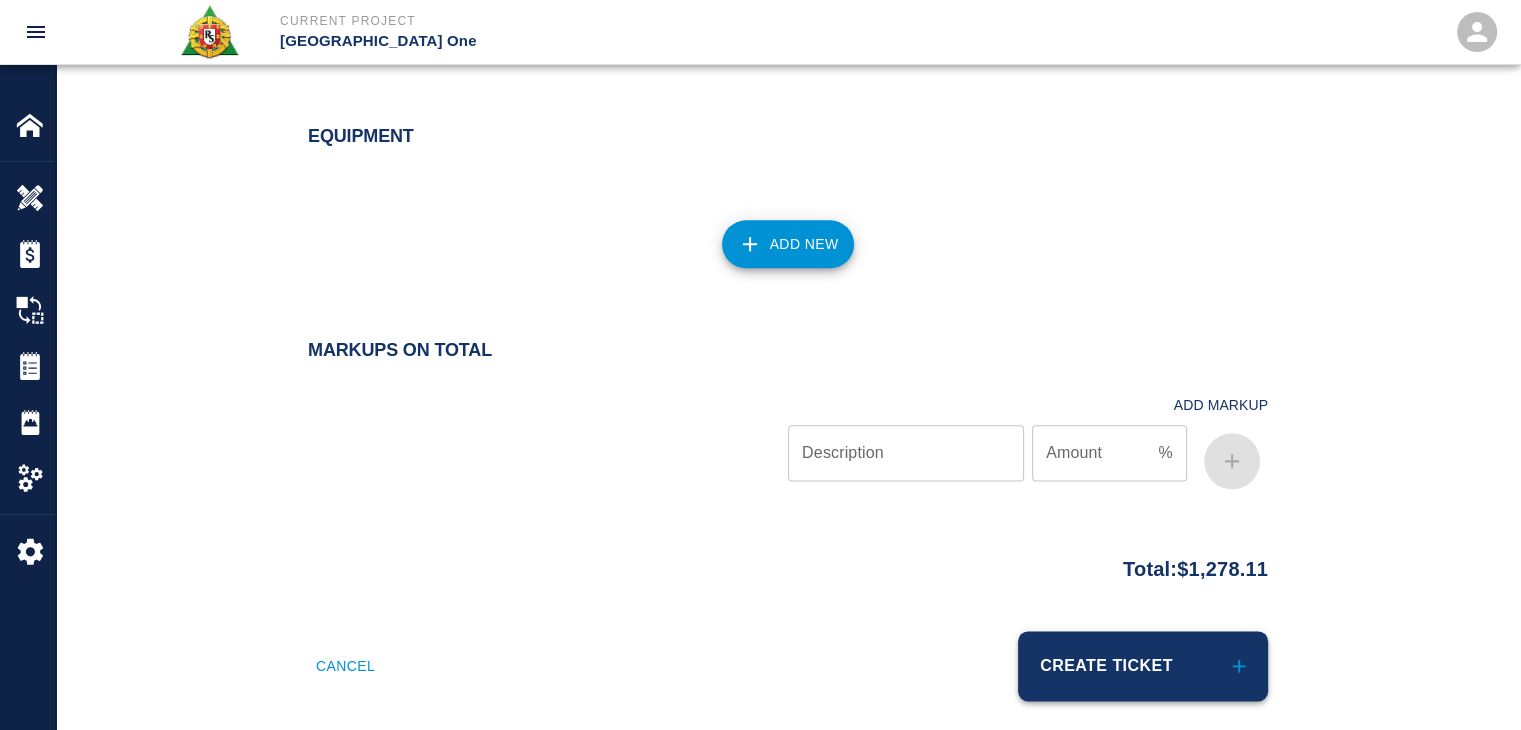click on "Create Ticket" at bounding box center [1143, 666] 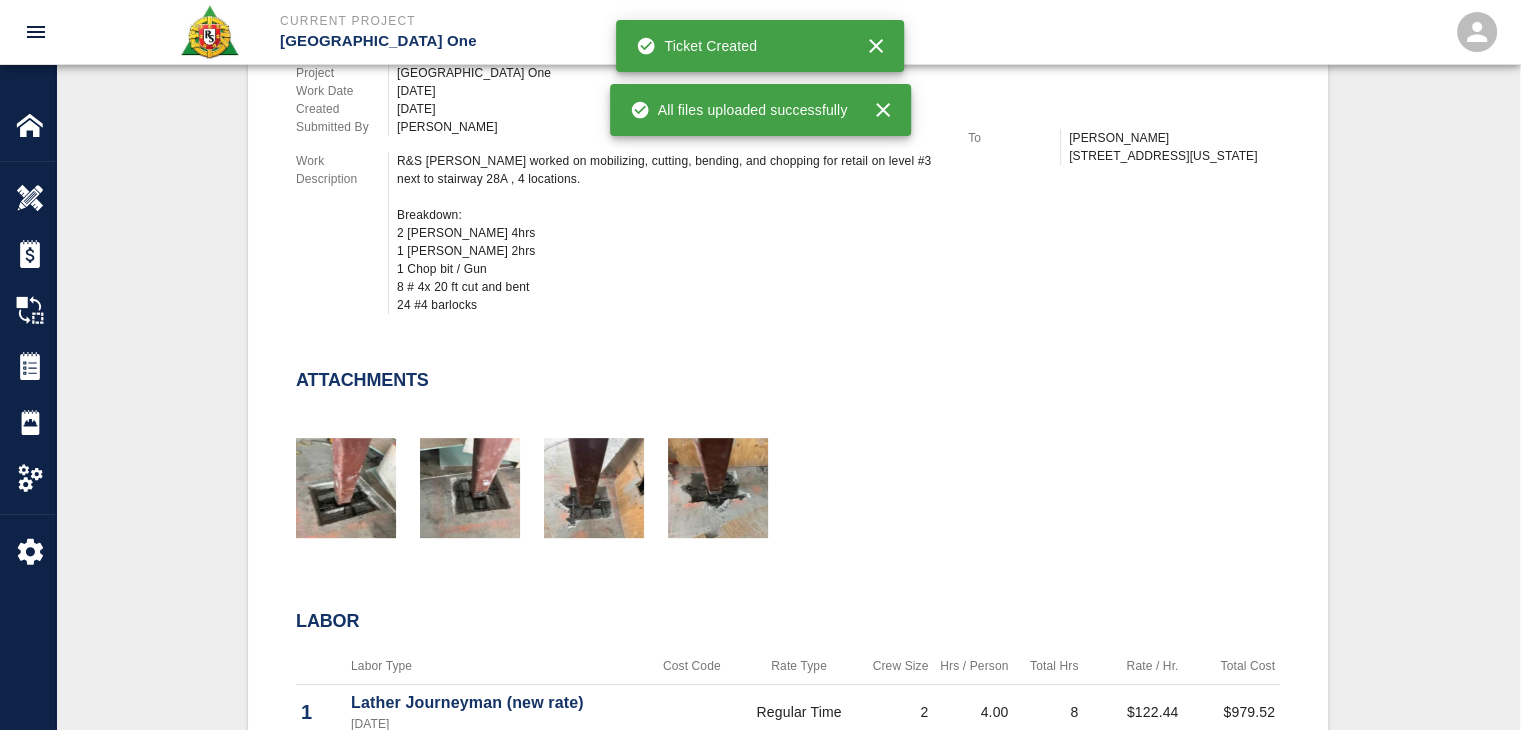 scroll, scrollTop: 0, scrollLeft: 0, axis: both 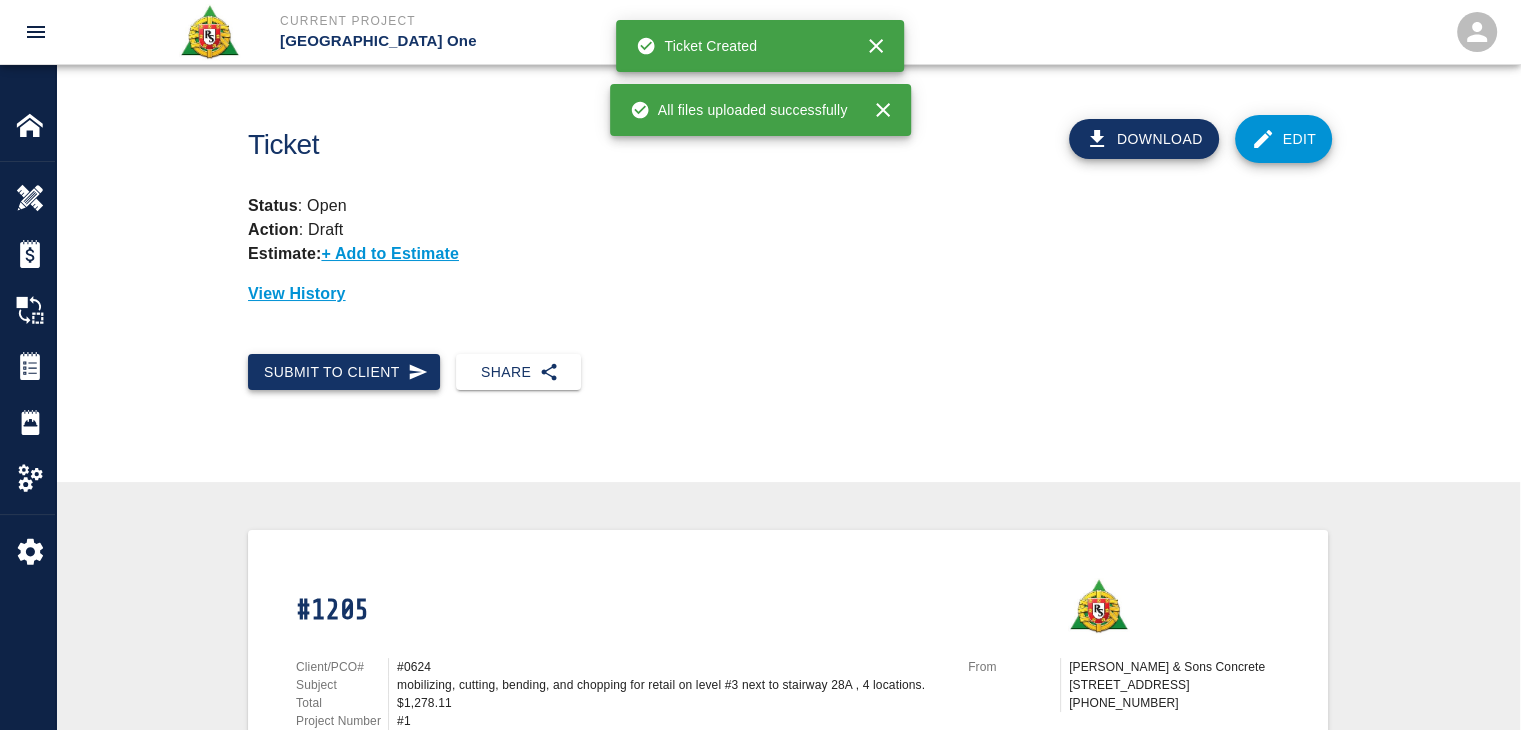 click 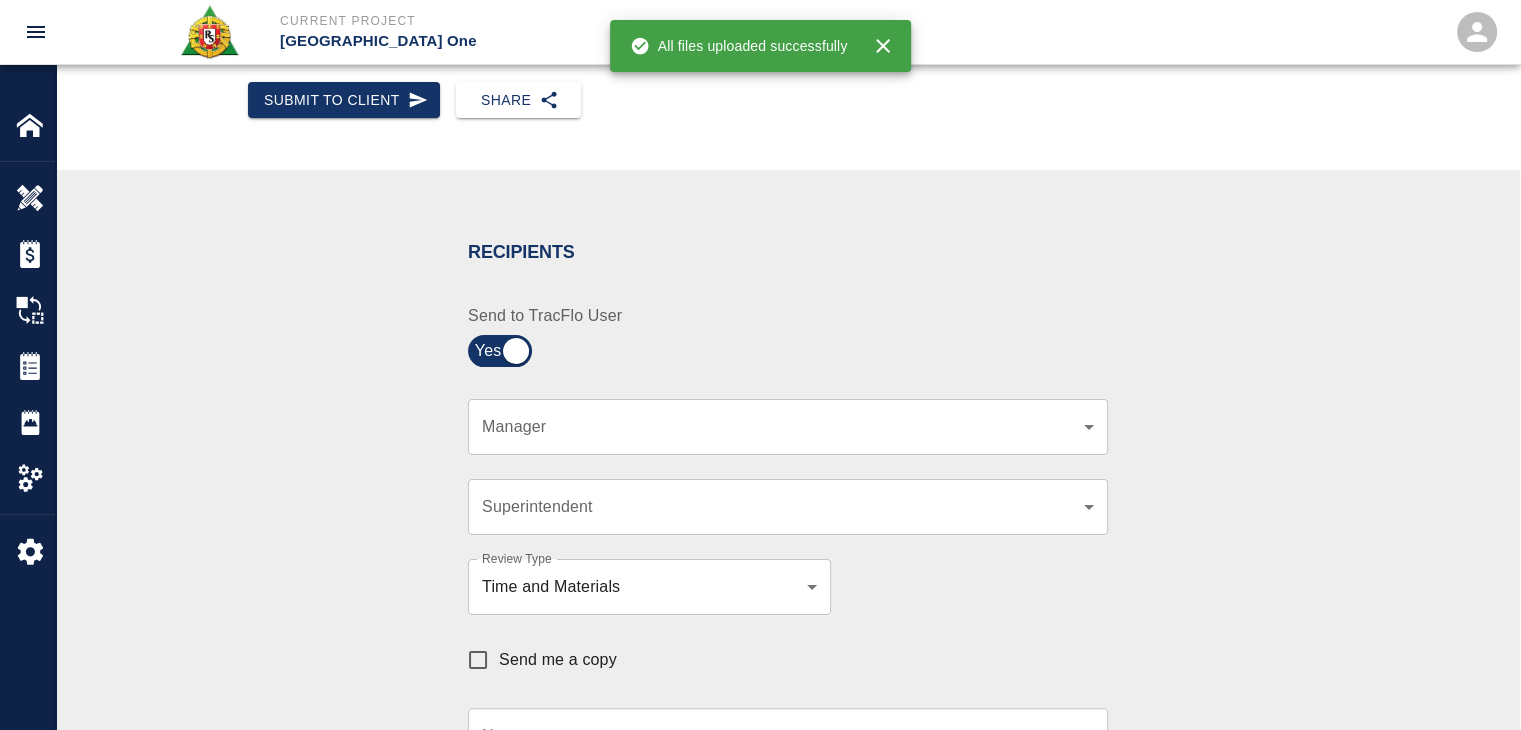 scroll, scrollTop: 334, scrollLeft: 0, axis: vertical 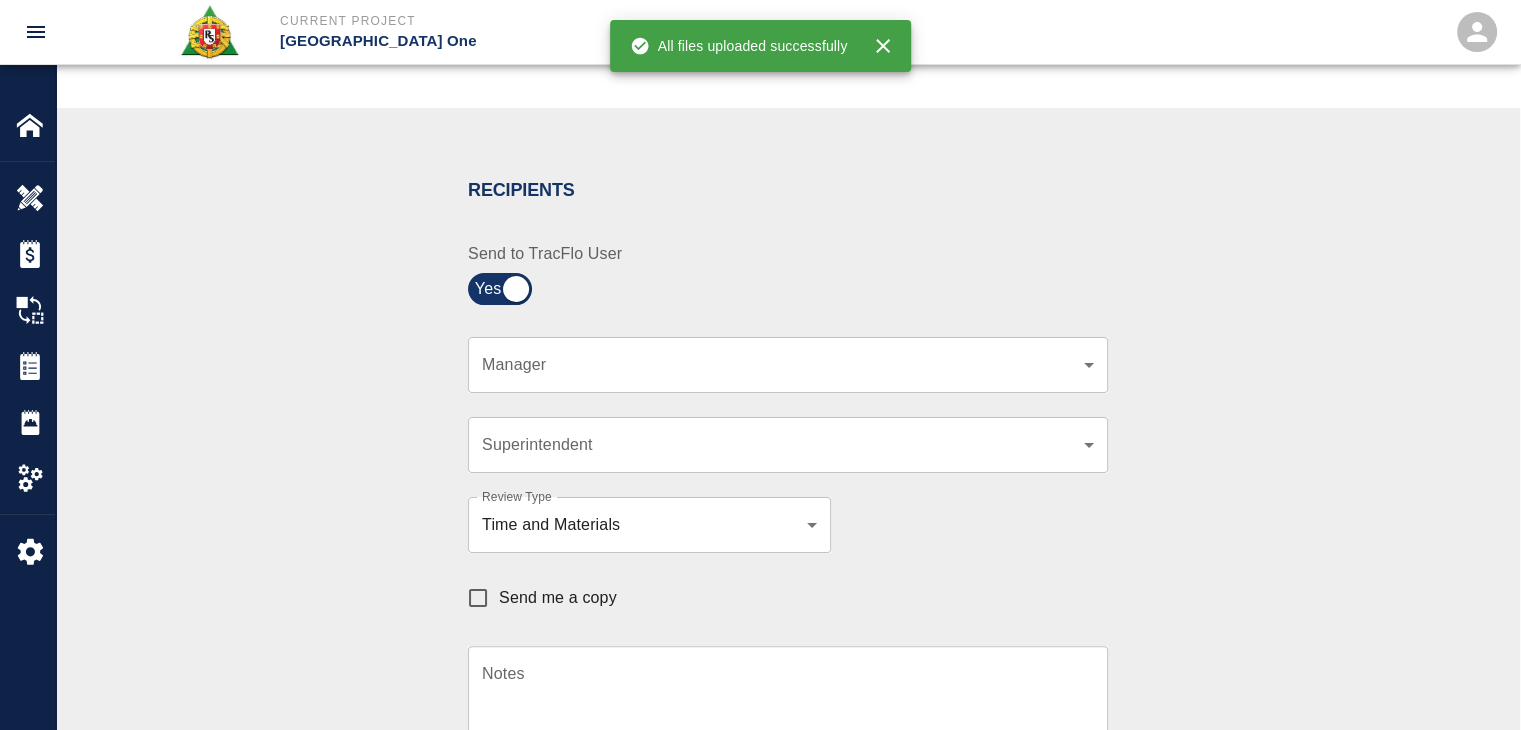 click on "​ Manager" at bounding box center [788, 365] 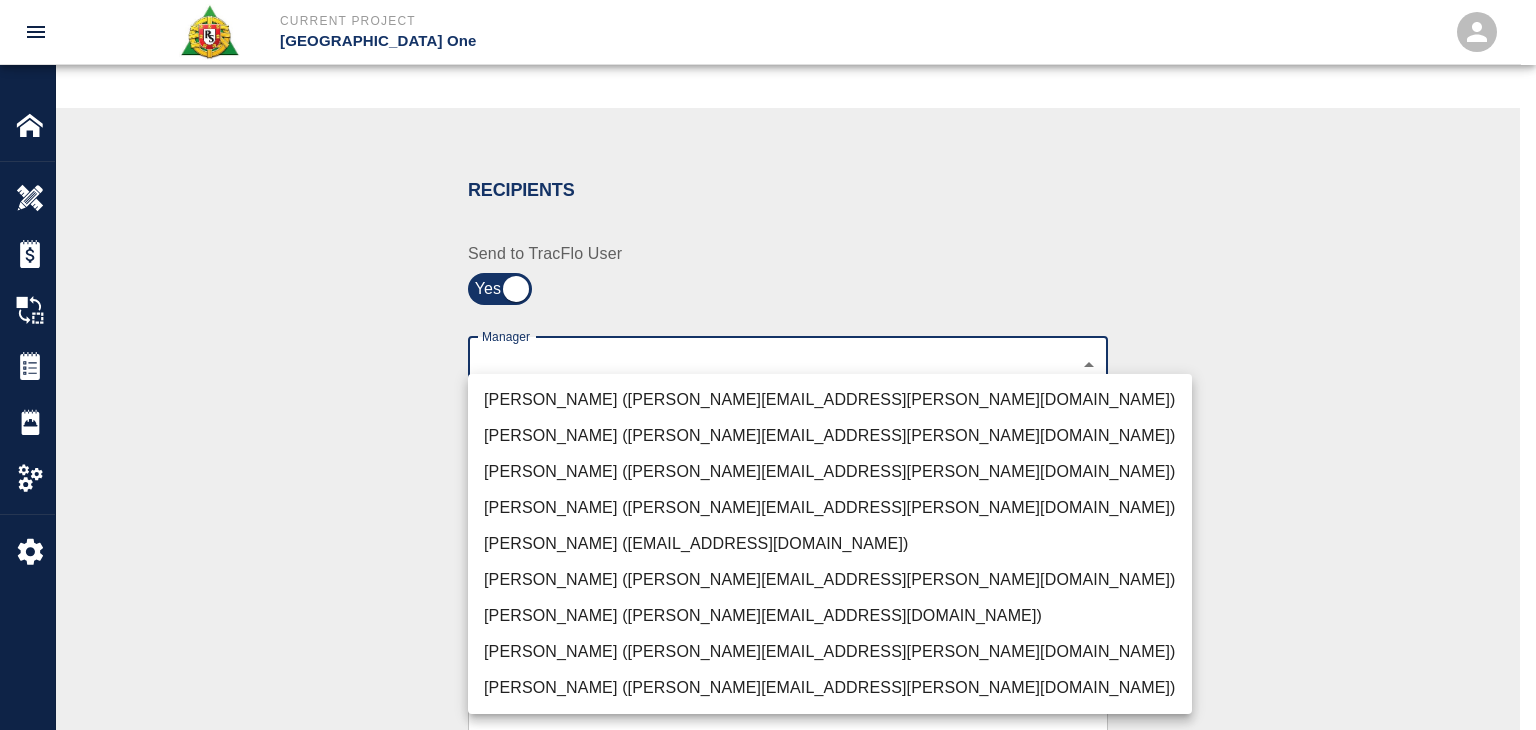 click on "Current Project [GEOGRAPHIC_DATA] One Home JFK Terminal One Overview Estimates Change Orders Tickets Daily Reports Project Settings Settings Powered By Terms of Service  |  Privacy Policy Ticket Download Edit Status :   Open Action :   Draft Estimate:  + Add to Estimate View History Submit to Client Share Recipients Internal Team ​ Internal Team Notes x Notes Cancel Send Recipients Send to TracFlo User Manager ​ Manager Superintendent ​ Superintendent Review Type Time and Materials tm Review Type Send me a copy Notes x Notes Upload Attachments (10MB limit) Choose file No file chosen Upload Another File Cancel Send Request Time and Material Revision Notes   * x Notes   * Upload Attachments (10MB limit) Choose file No file chosen Upload Another File Cancel Send Time and Materials Reject Notes   * x Notes   * Upload Attachments (10MB limit) Choose file No file chosen Upload Another File Cancel Send Signature acknowledges time and material used, but does not change contractual obligations of either party x" at bounding box center [768, 31] 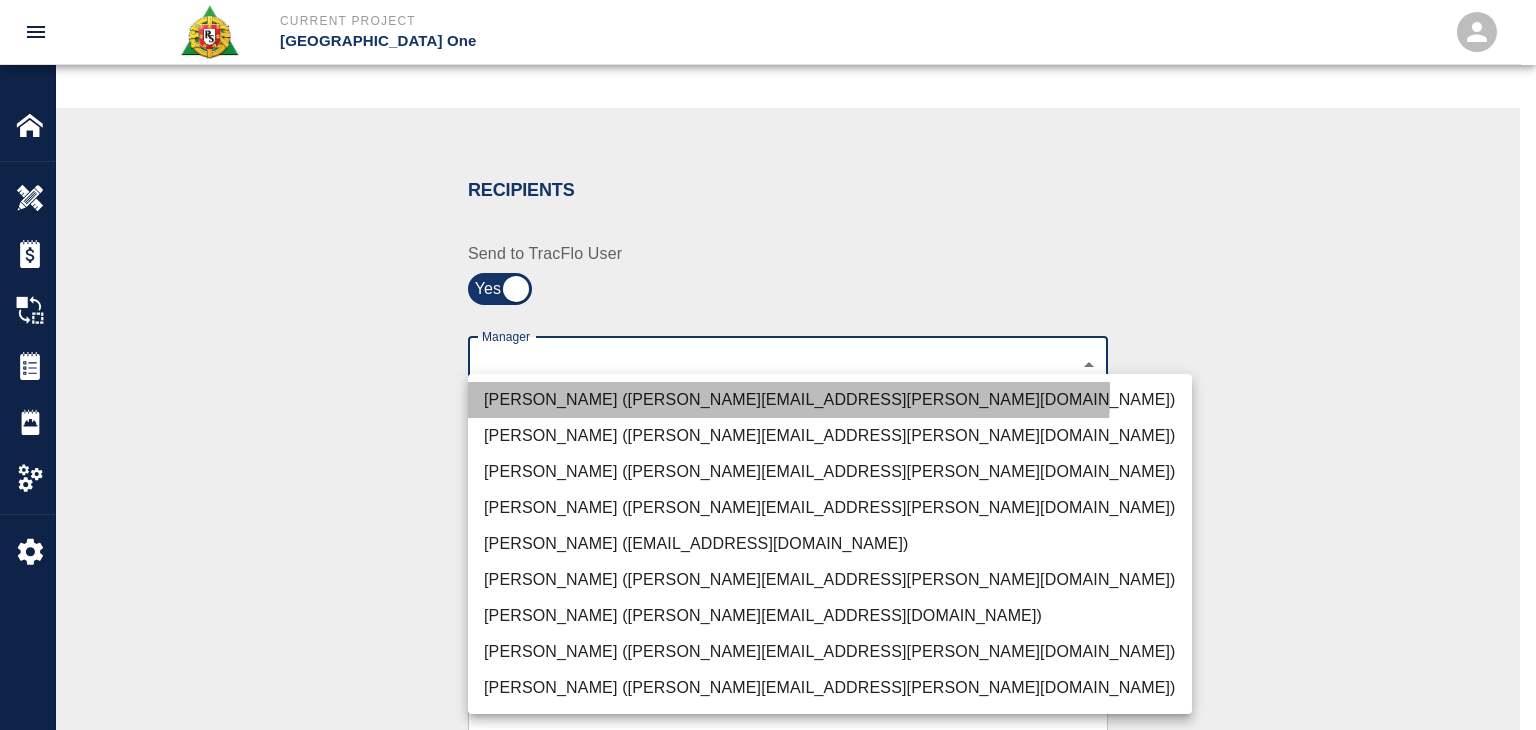 click on "[PERSON_NAME] ([PERSON_NAME][EMAIL_ADDRESS][PERSON_NAME][DOMAIN_NAME])" at bounding box center [830, 400] 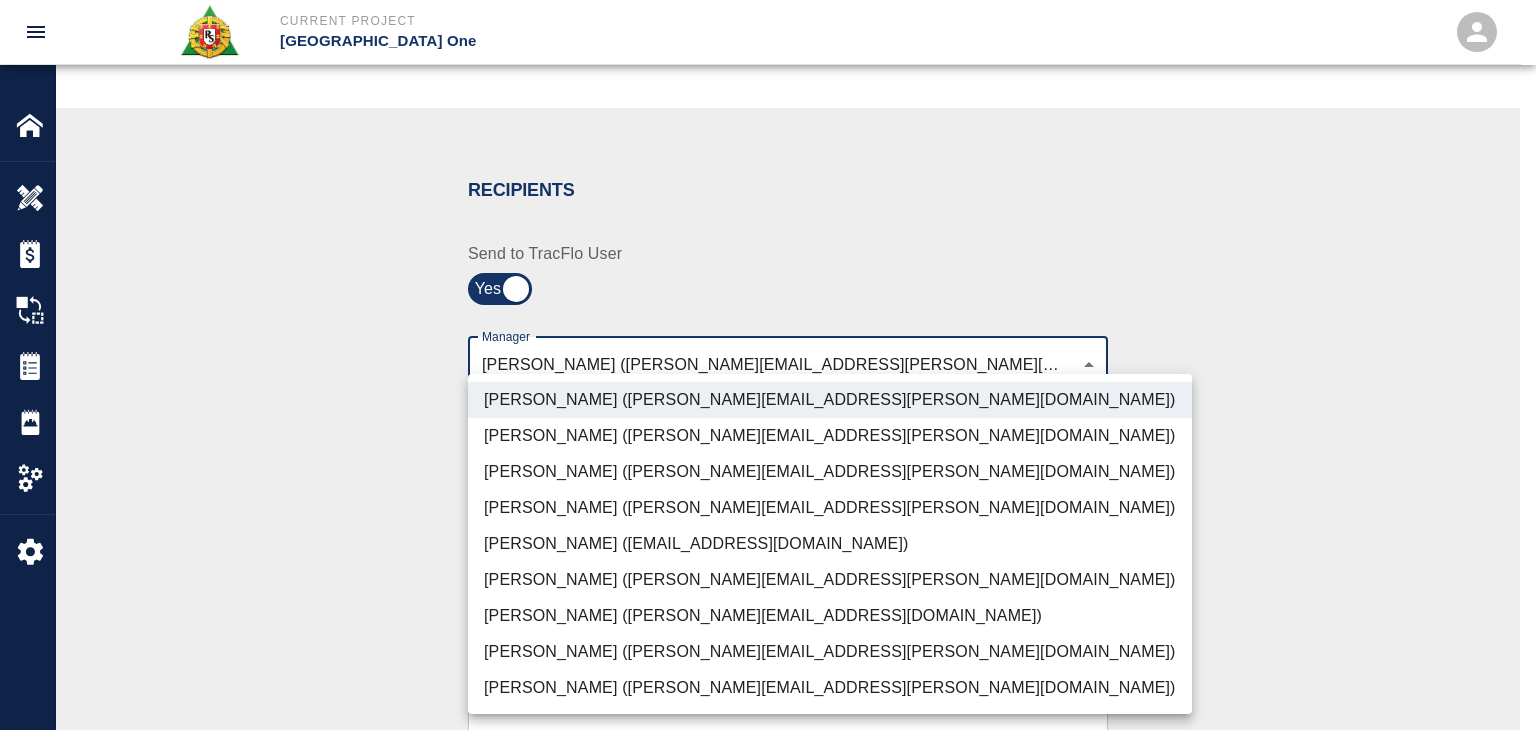 click on "[PERSON_NAME] ([PERSON_NAME][EMAIL_ADDRESS][PERSON_NAME][DOMAIN_NAME])" at bounding box center (830, 472) 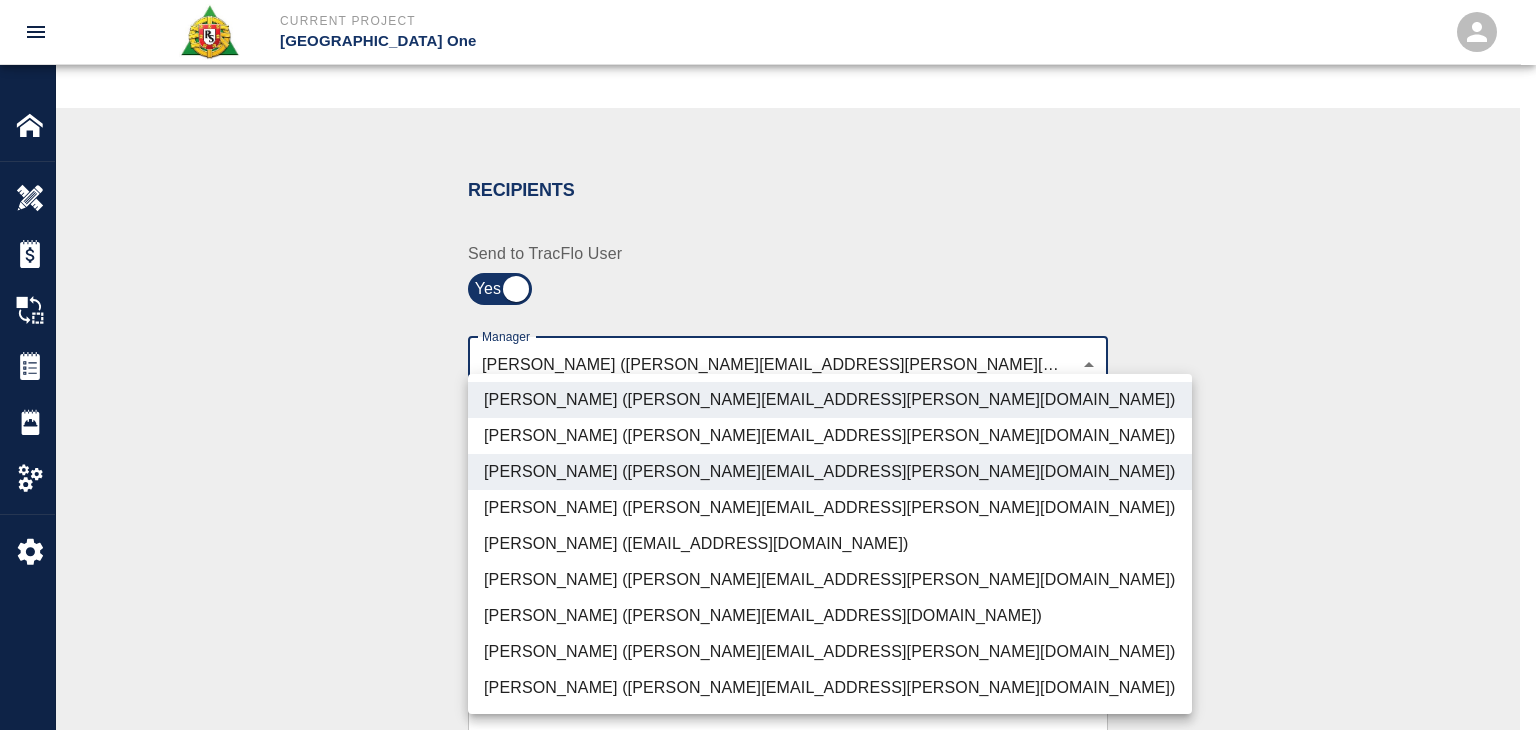 click on "[PERSON_NAME] ([PERSON_NAME][EMAIL_ADDRESS][PERSON_NAME][DOMAIN_NAME])" at bounding box center [830, 652] 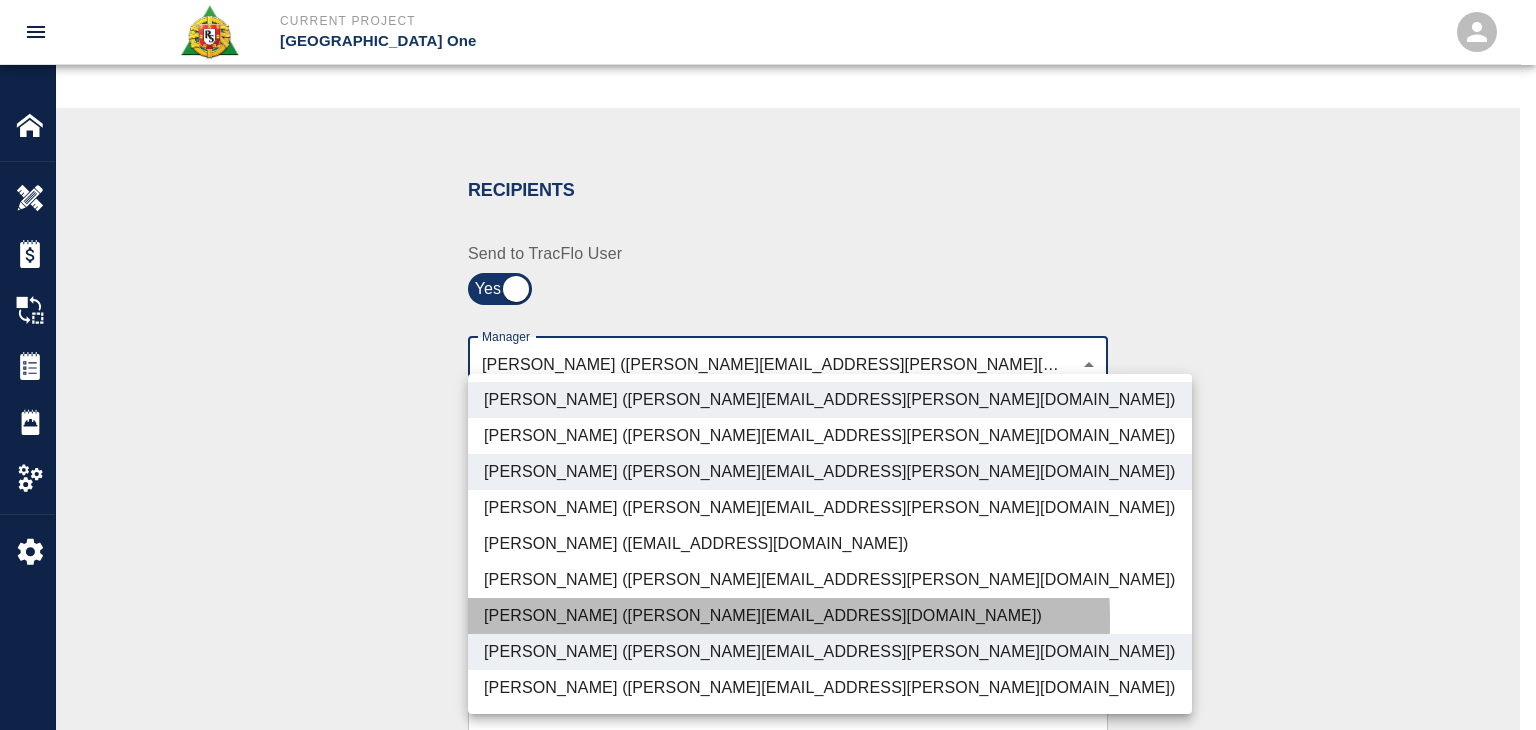 click on "[PERSON_NAME] ([PERSON_NAME][EMAIL_ADDRESS][DOMAIN_NAME])" at bounding box center (830, 616) 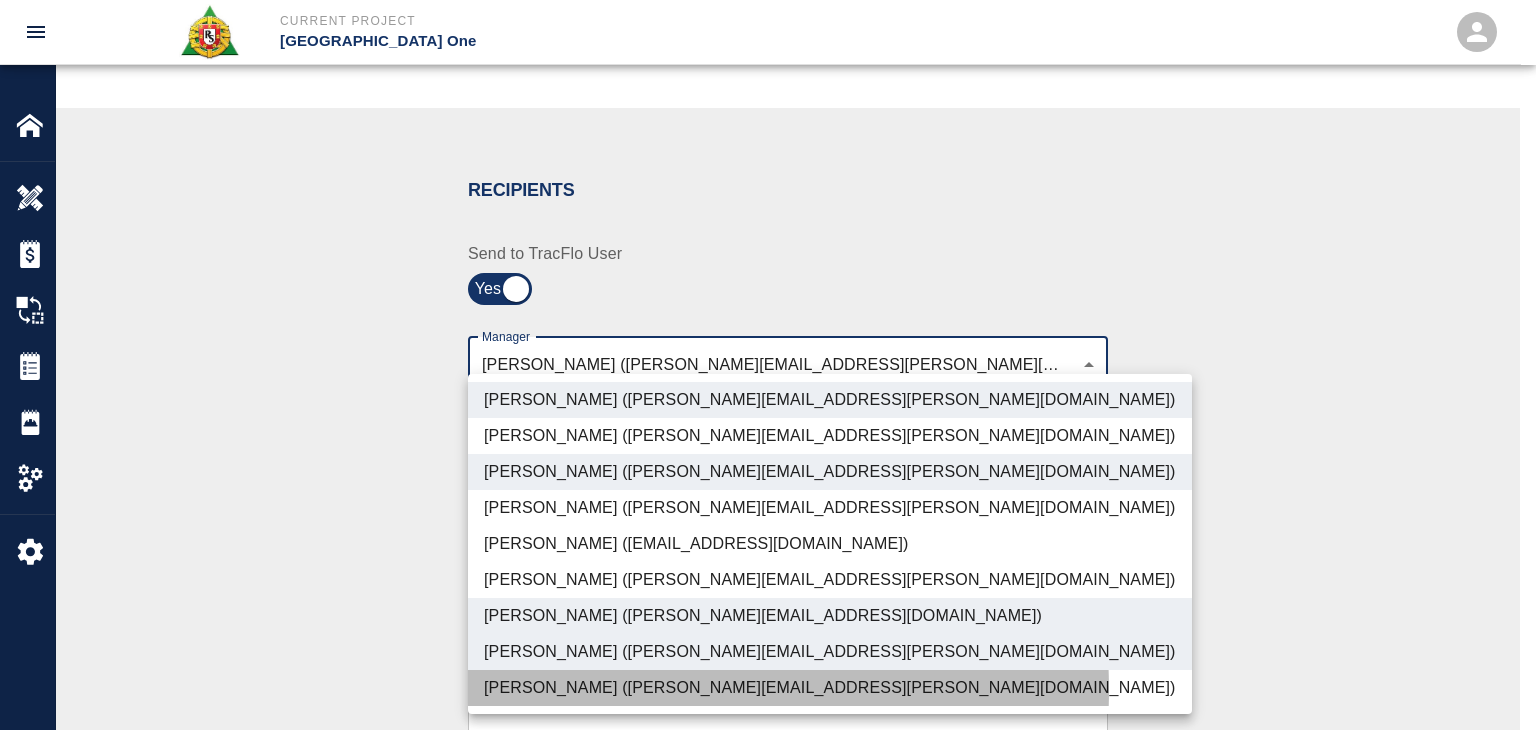 click on "[PERSON_NAME] ([PERSON_NAME][EMAIL_ADDRESS][PERSON_NAME][DOMAIN_NAME])" at bounding box center [830, 688] 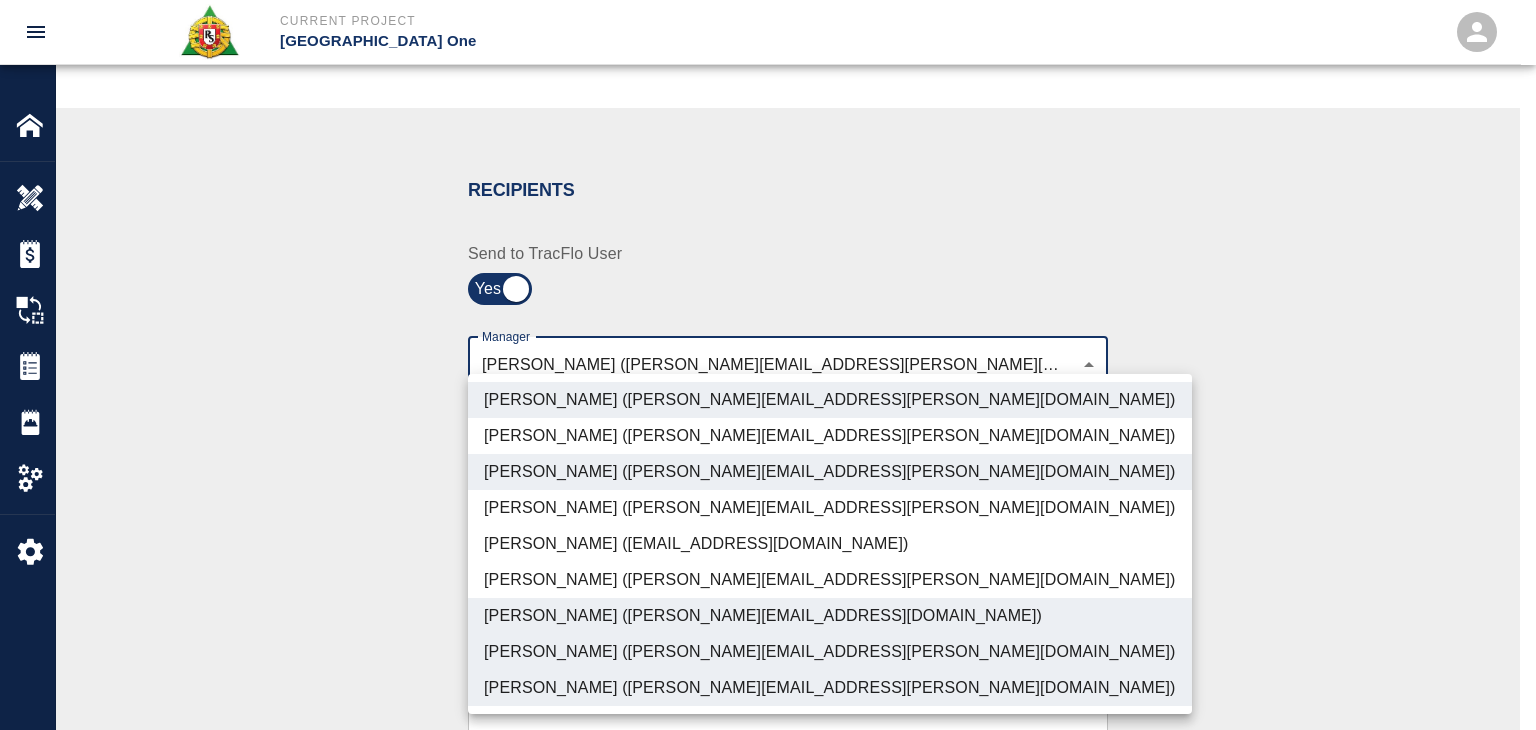 click at bounding box center (768, 365) 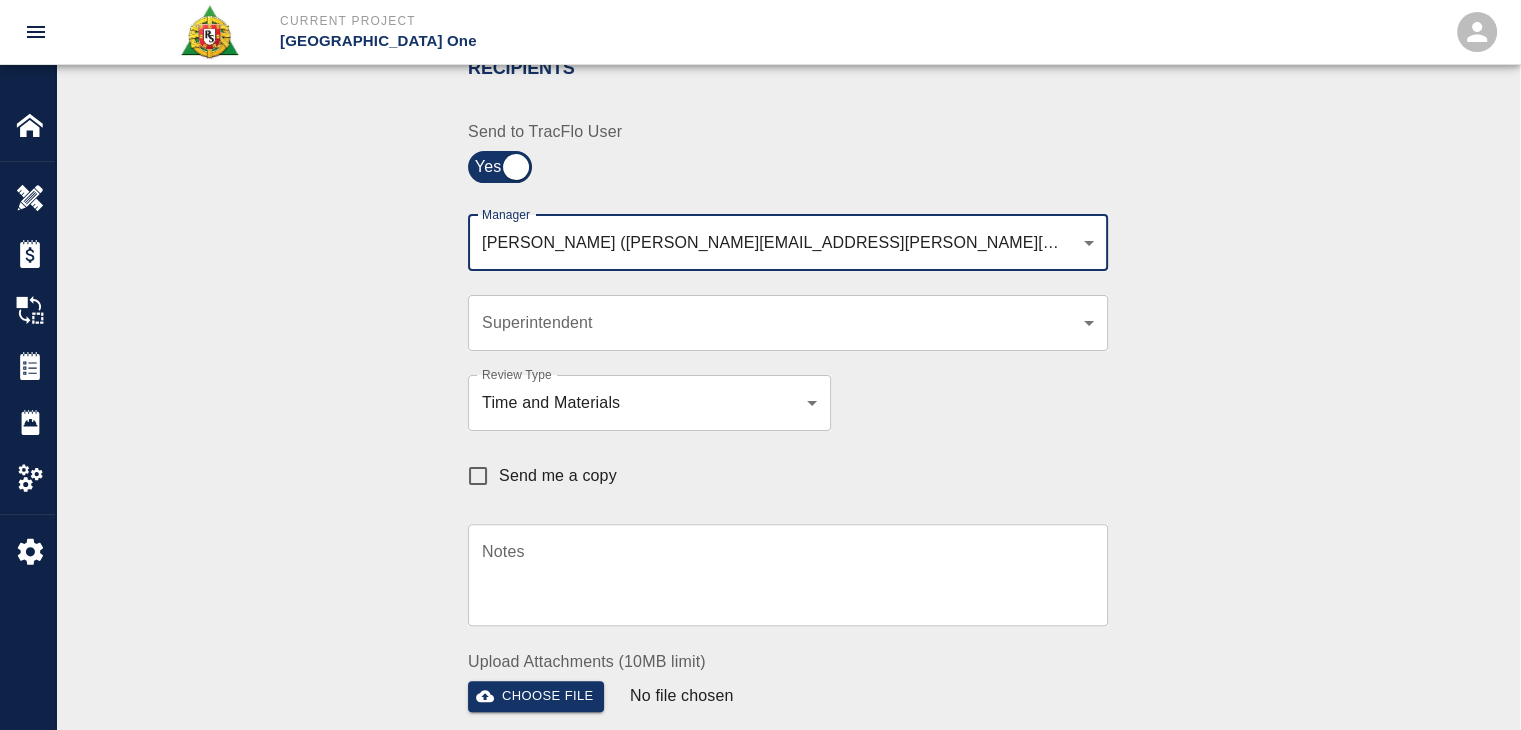 scroll, scrollTop: 539, scrollLeft: 0, axis: vertical 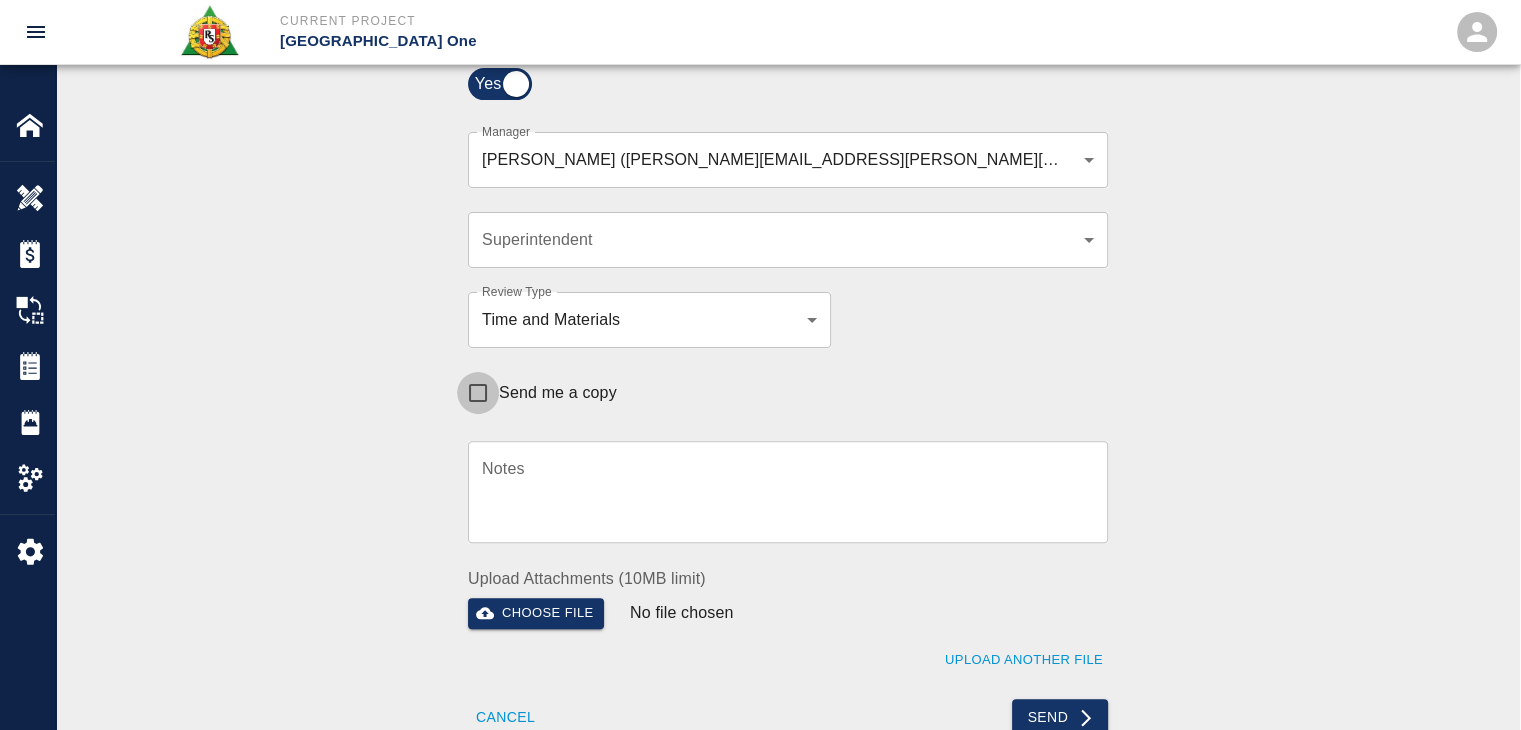 click on "Send me a copy" at bounding box center [478, 393] 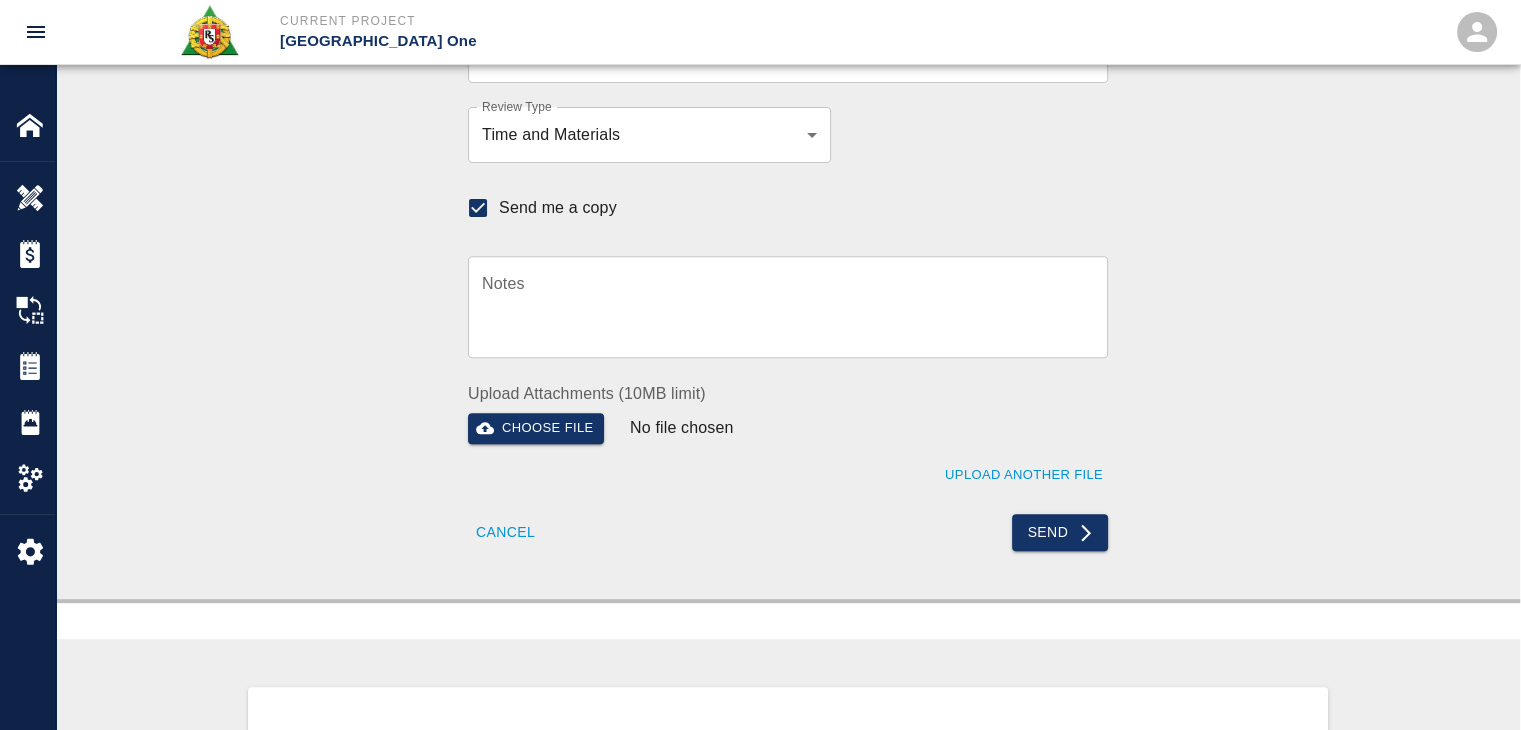 scroll, scrollTop: 735, scrollLeft: 0, axis: vertical 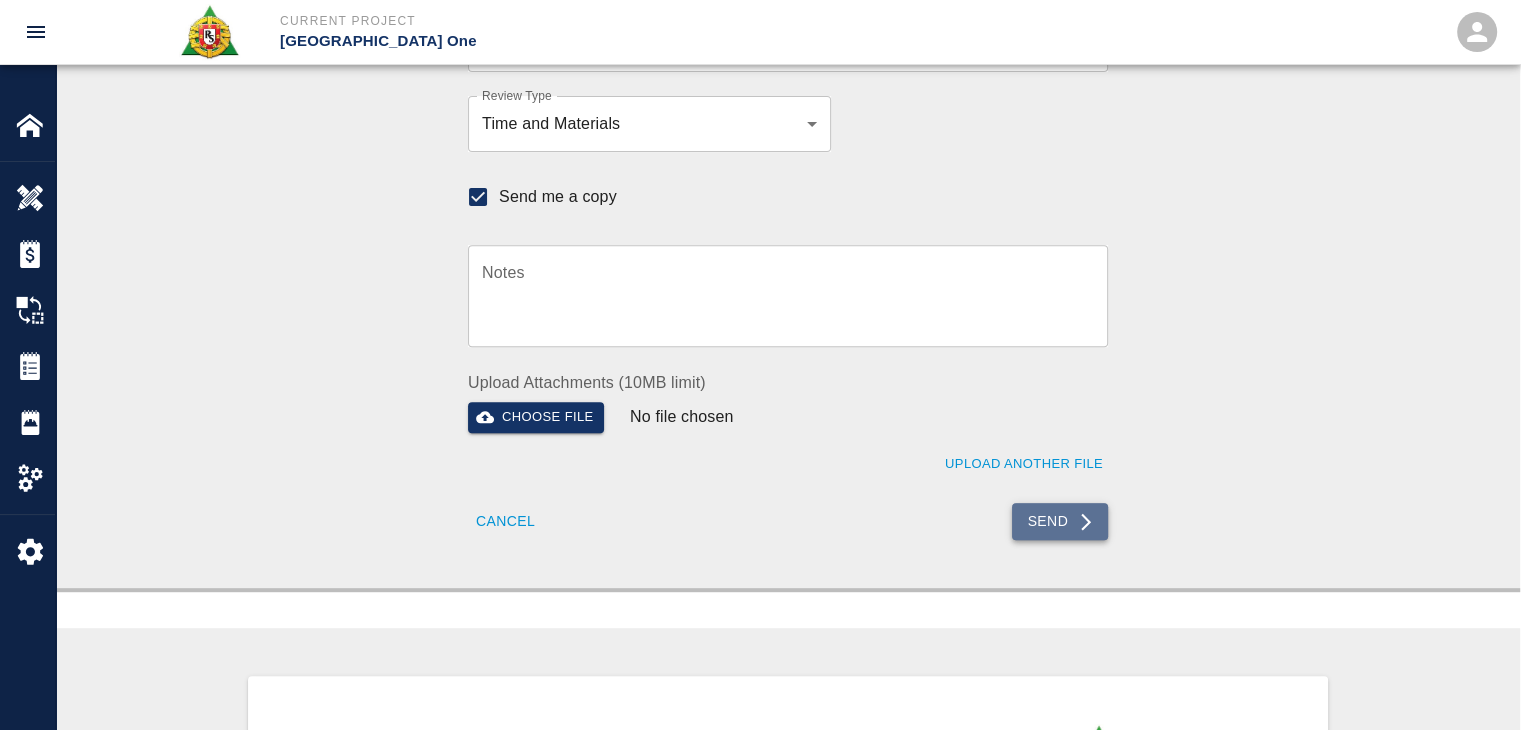 click on "Send" at bounding box center (1060, 521) 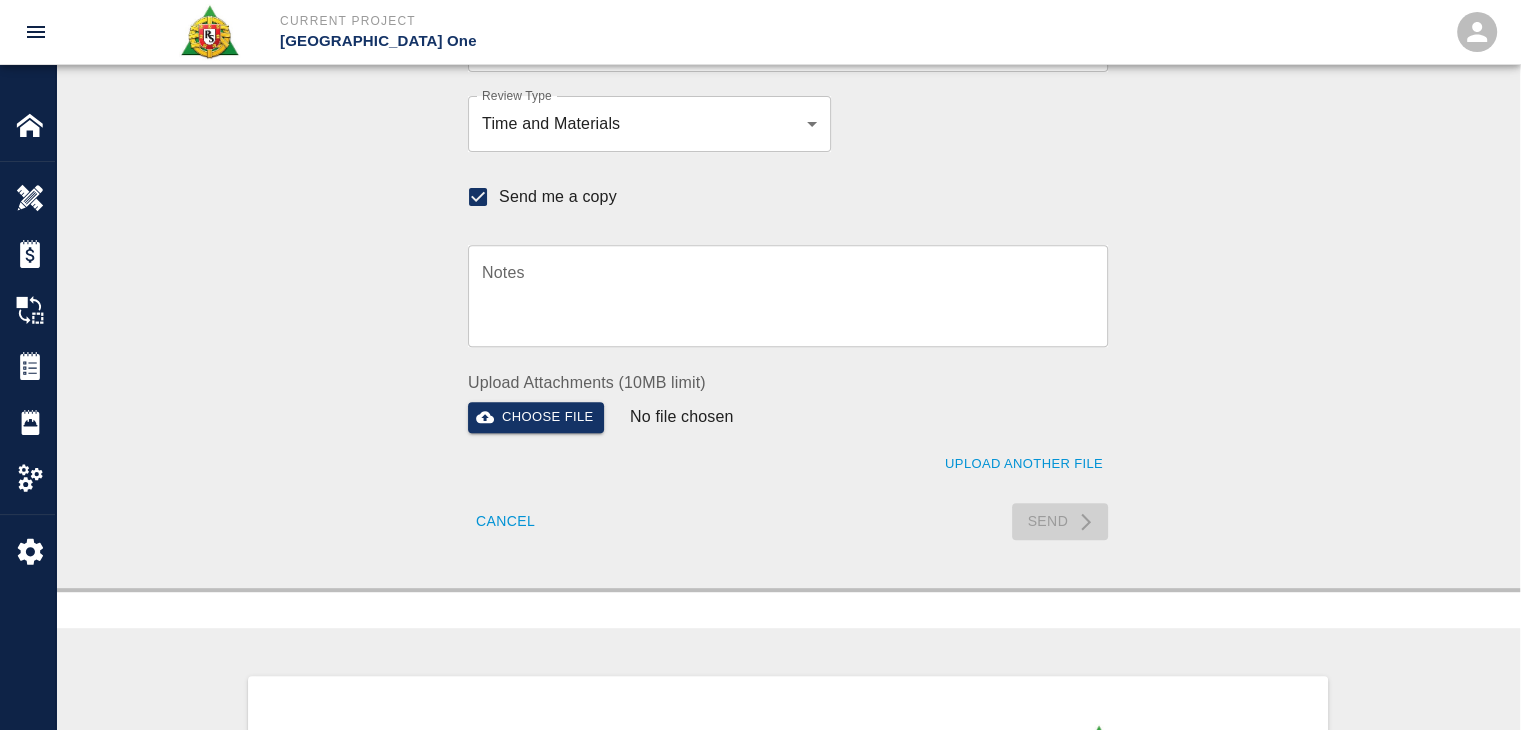 type 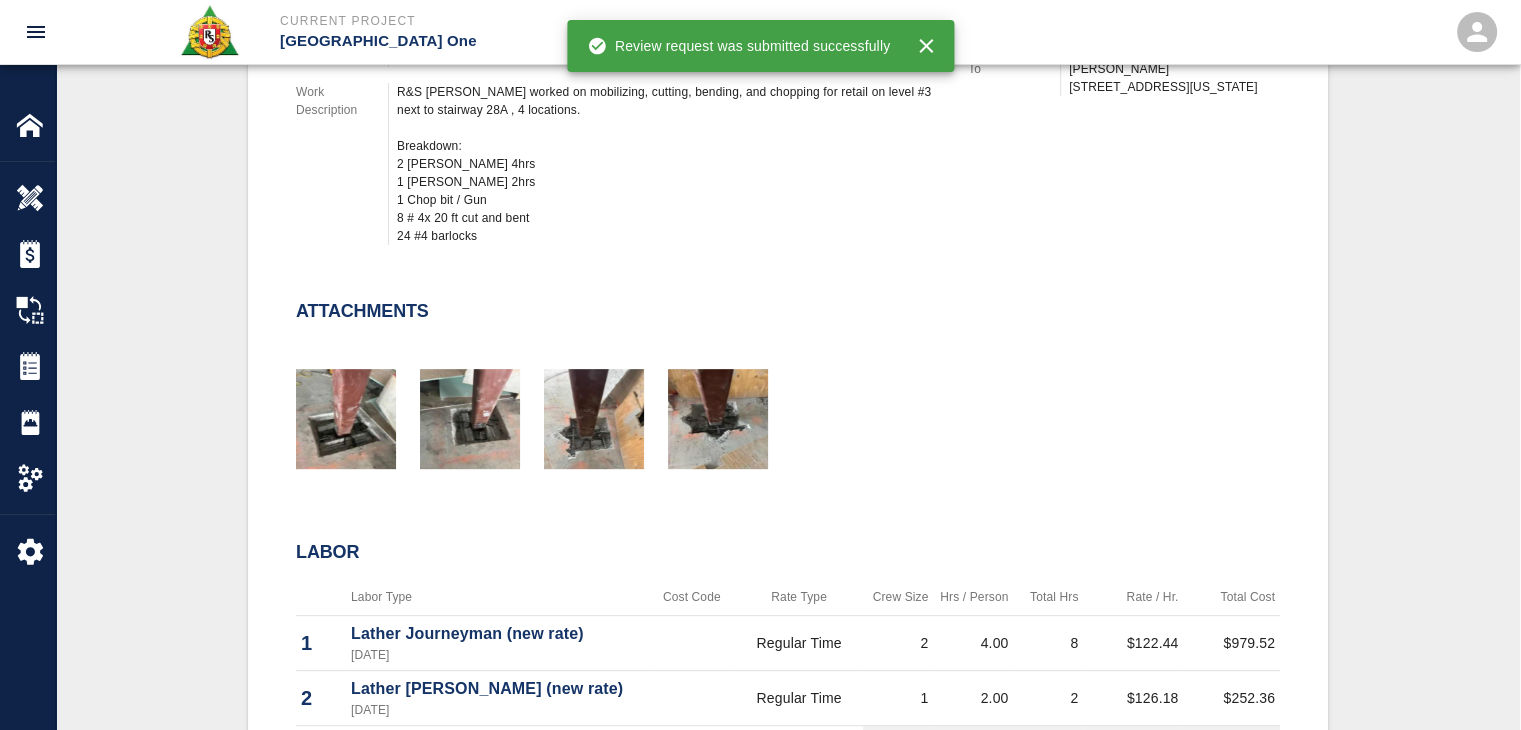 click at bounding box center (776, 395) 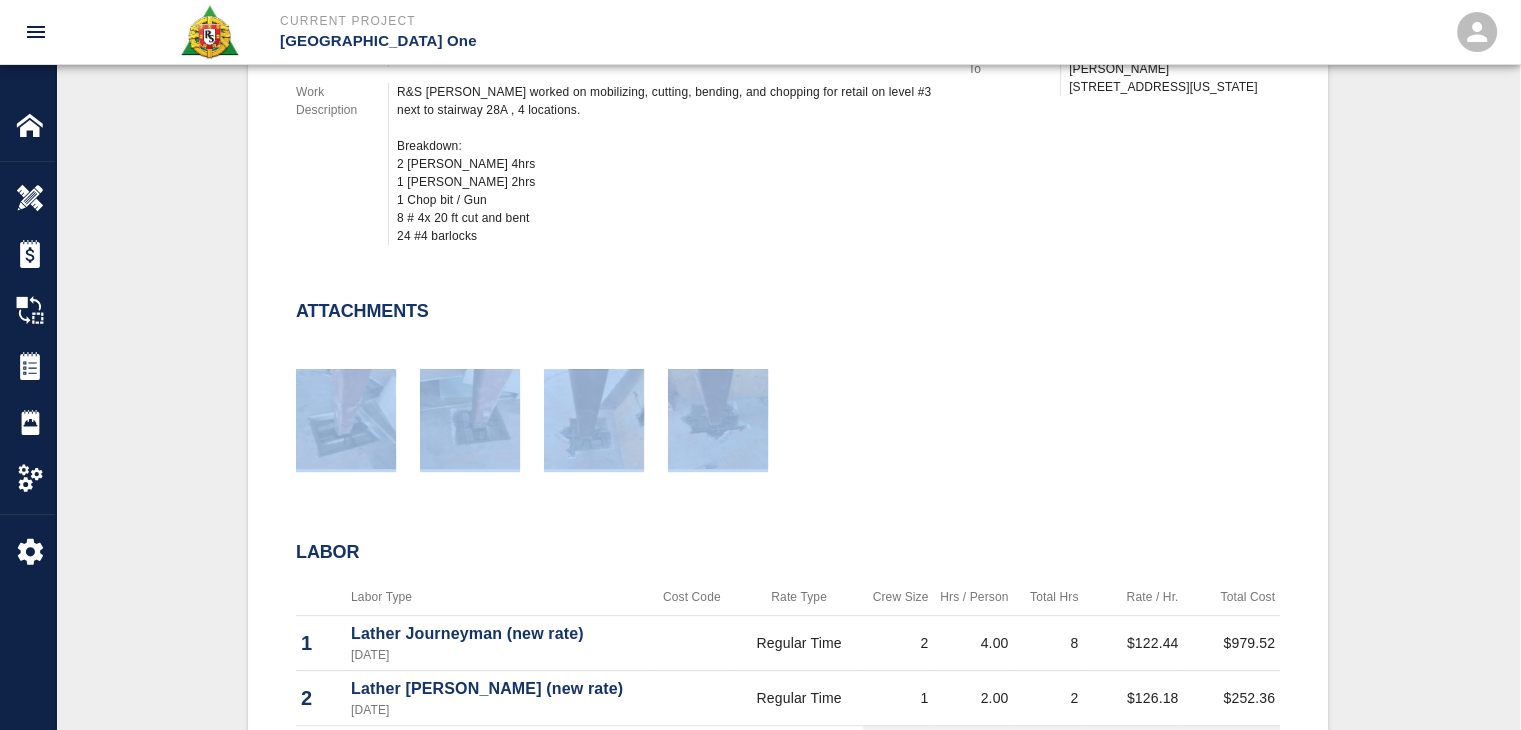 drag, startPoint x: 799, startPoint y: 458, endPoint x: 179, endPoint y: 341, distance: 630.94293 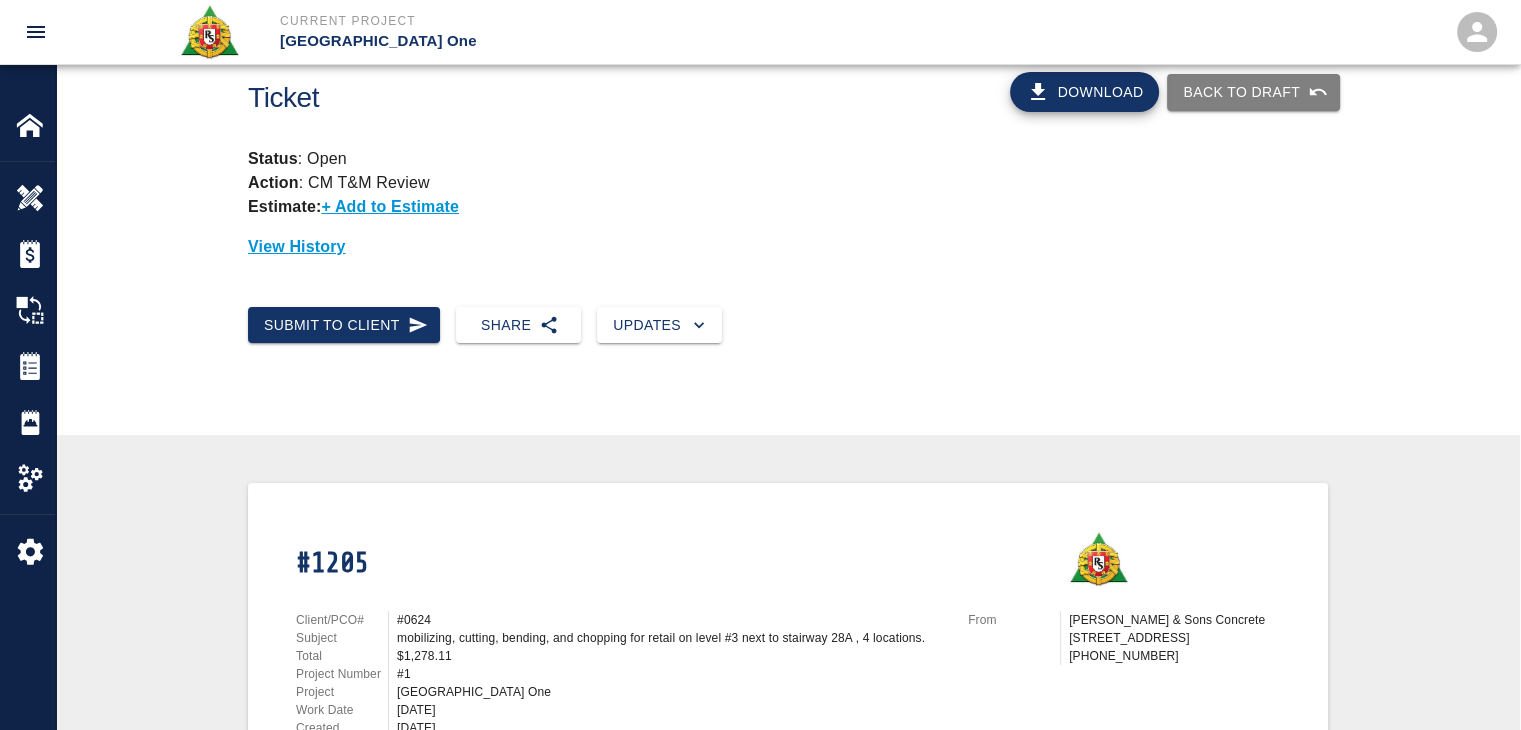 scroll, scrollTop: 0, scrollLeft: 0, axis: both 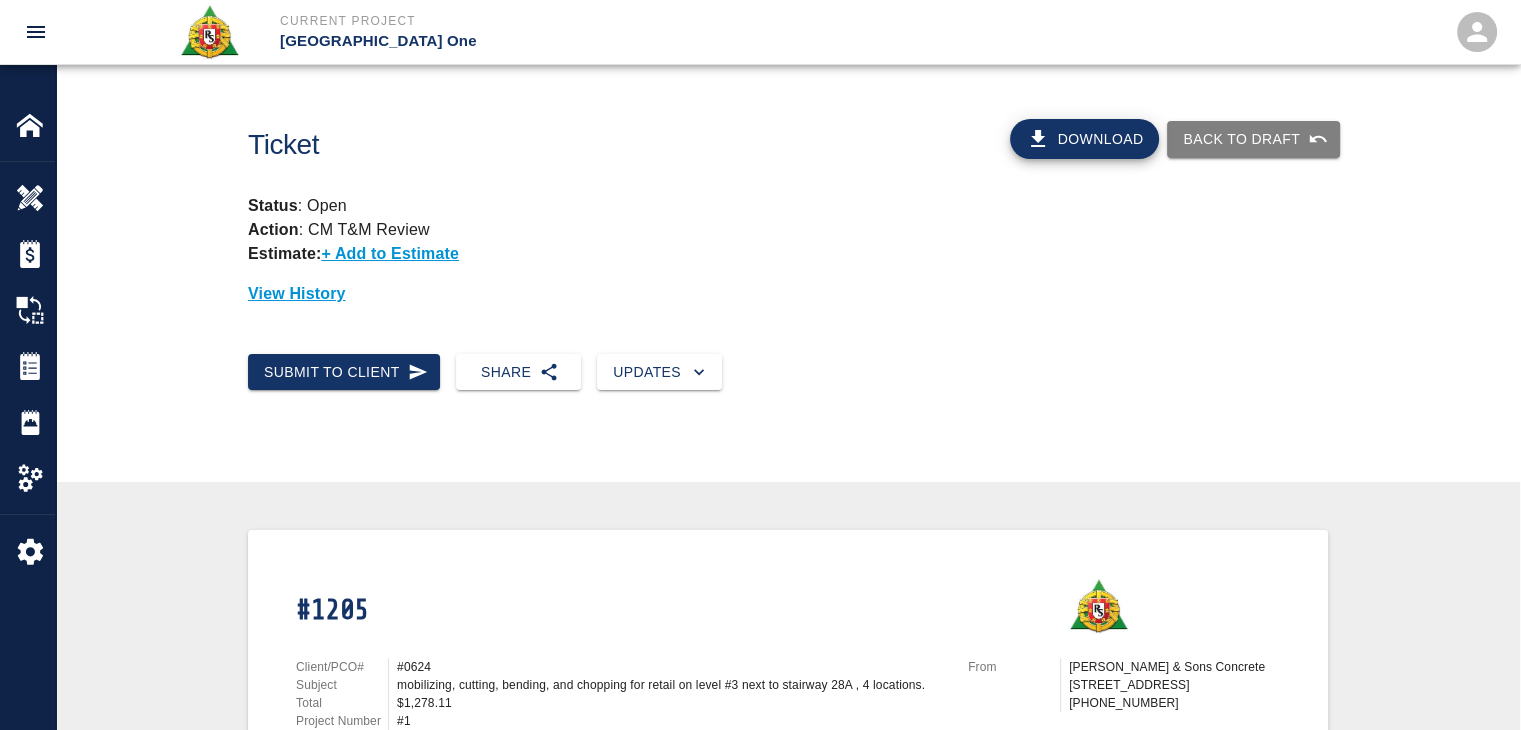 click on "Status :   Open" at bounding box center [788, 206] 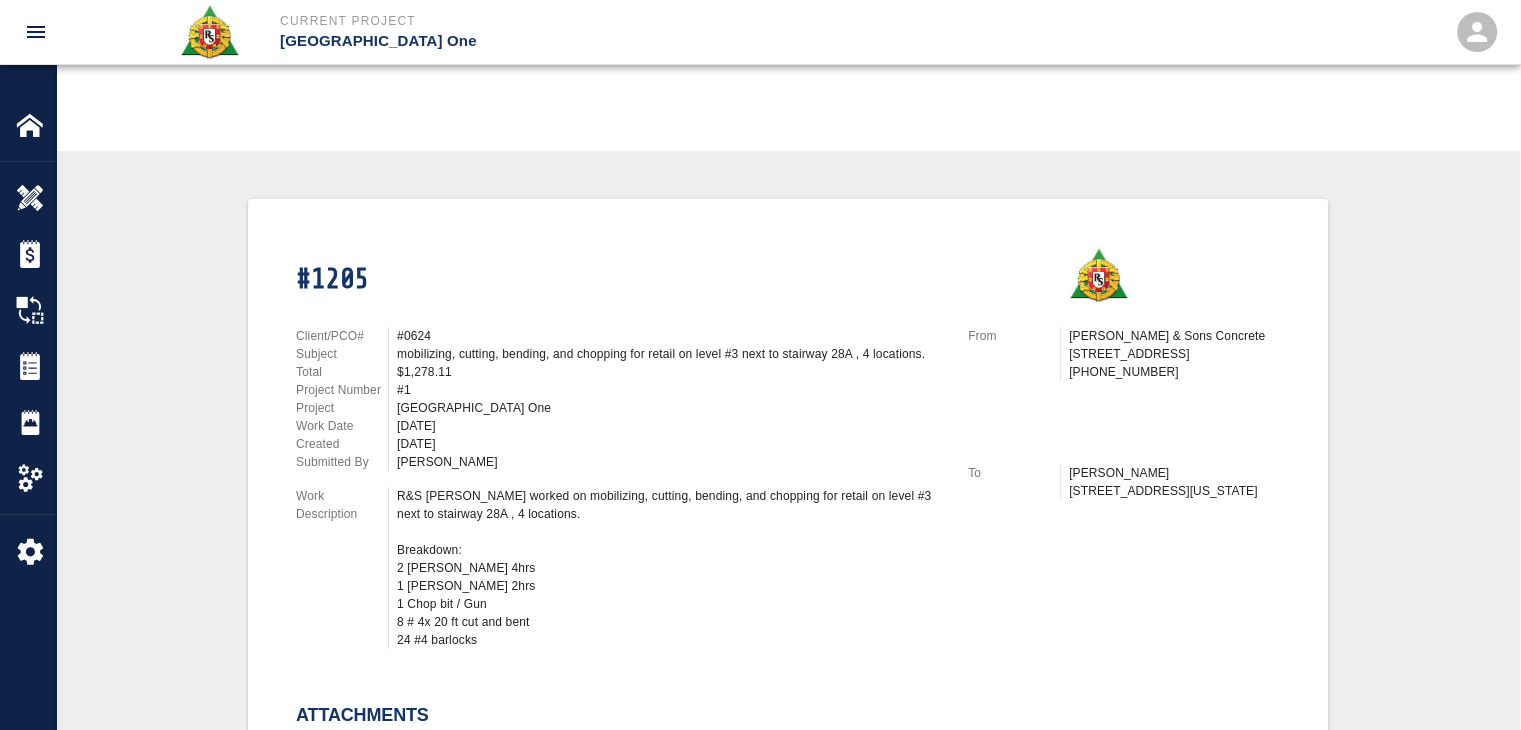 scroll, scrollTop: 0, scrollLeft: 0, axis: both 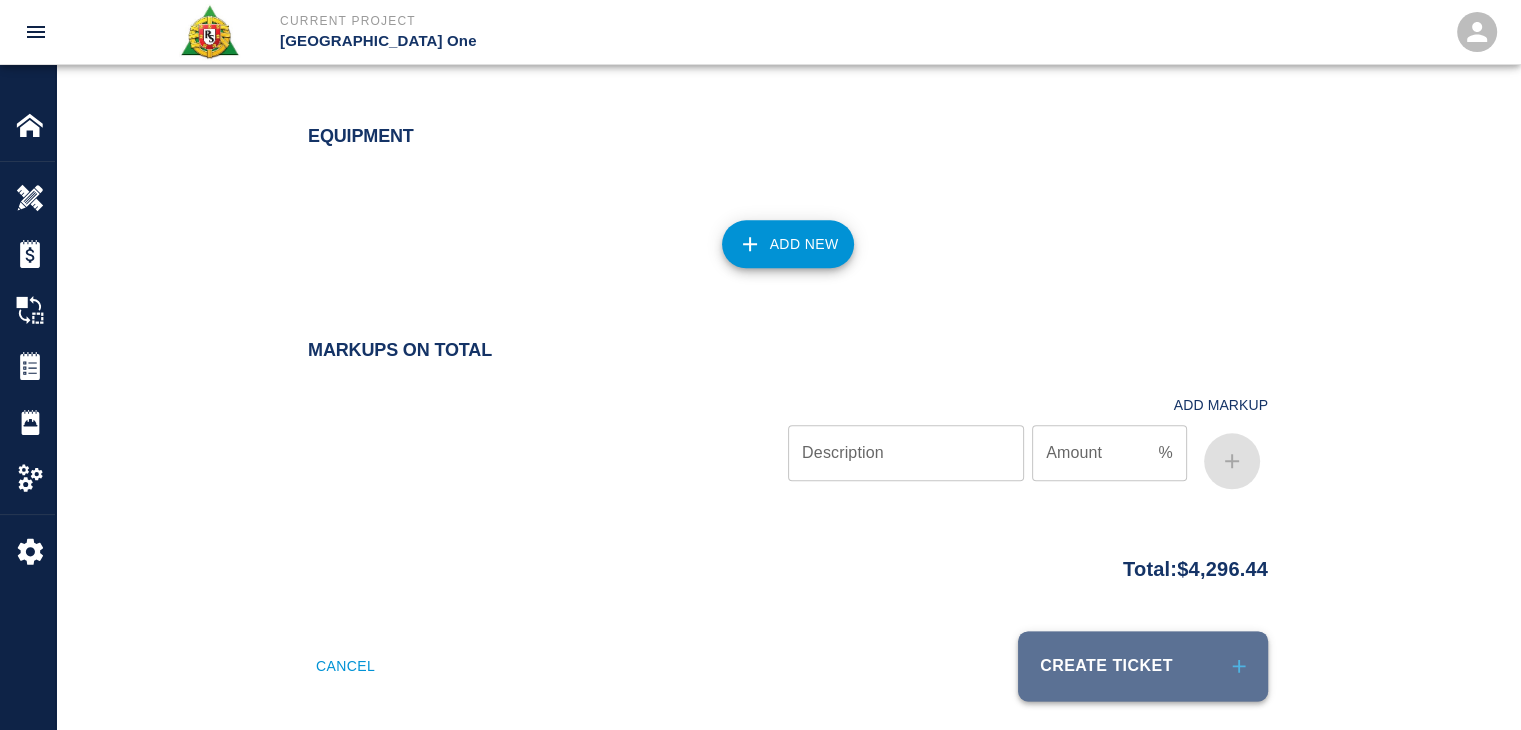 click on "Create Ticket" at bounding box center [1143, 666] 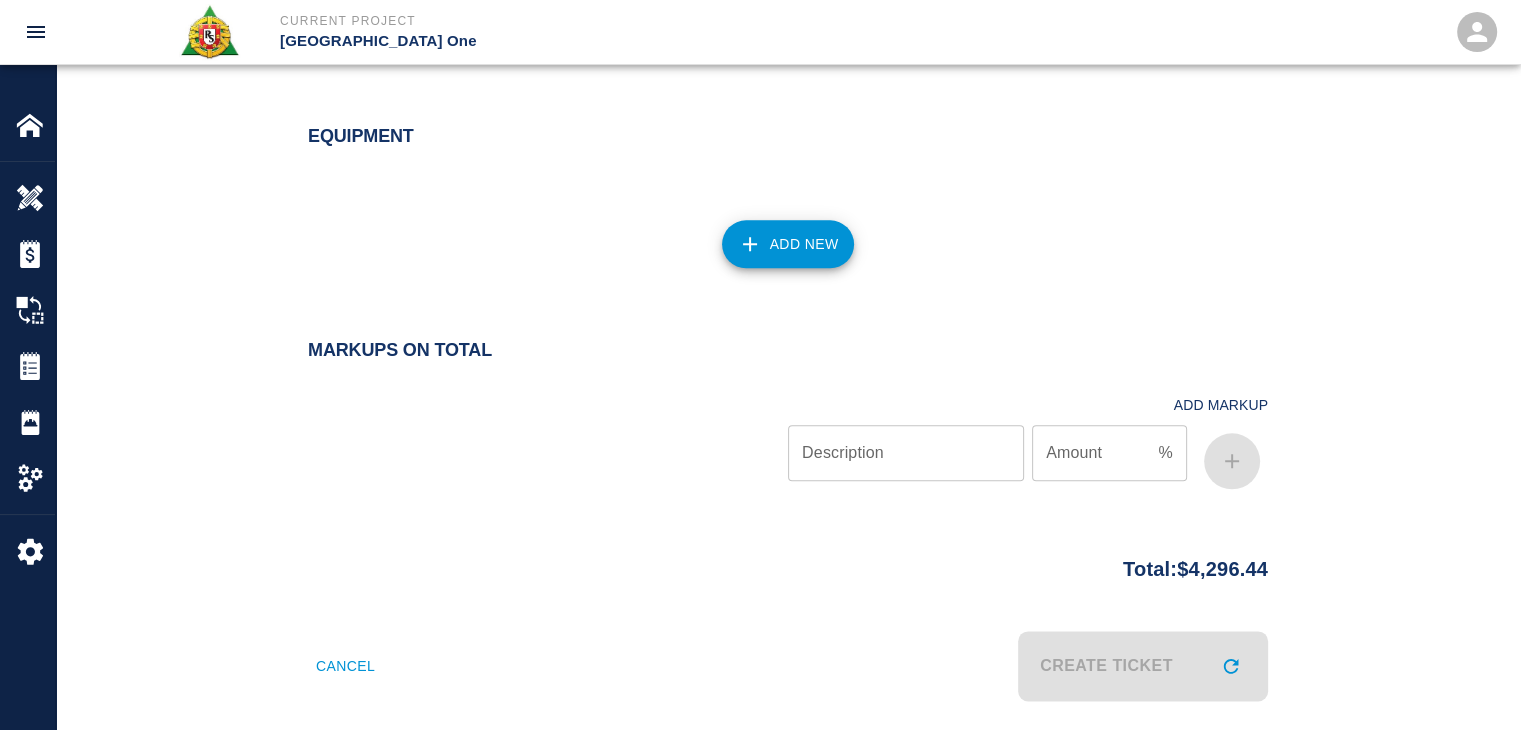 type 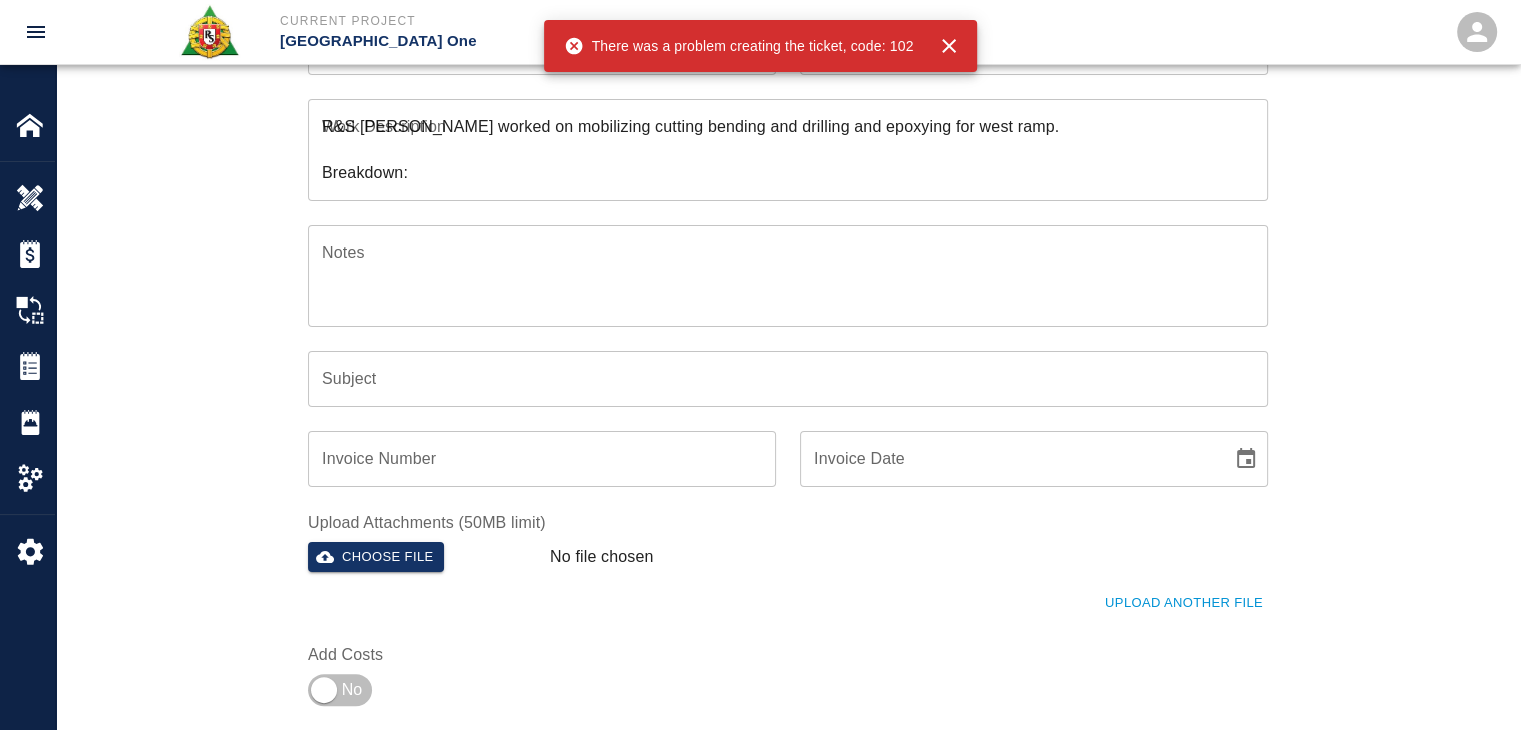 scroll, scrollTop: 0, scrollLeft: 0, axis: both 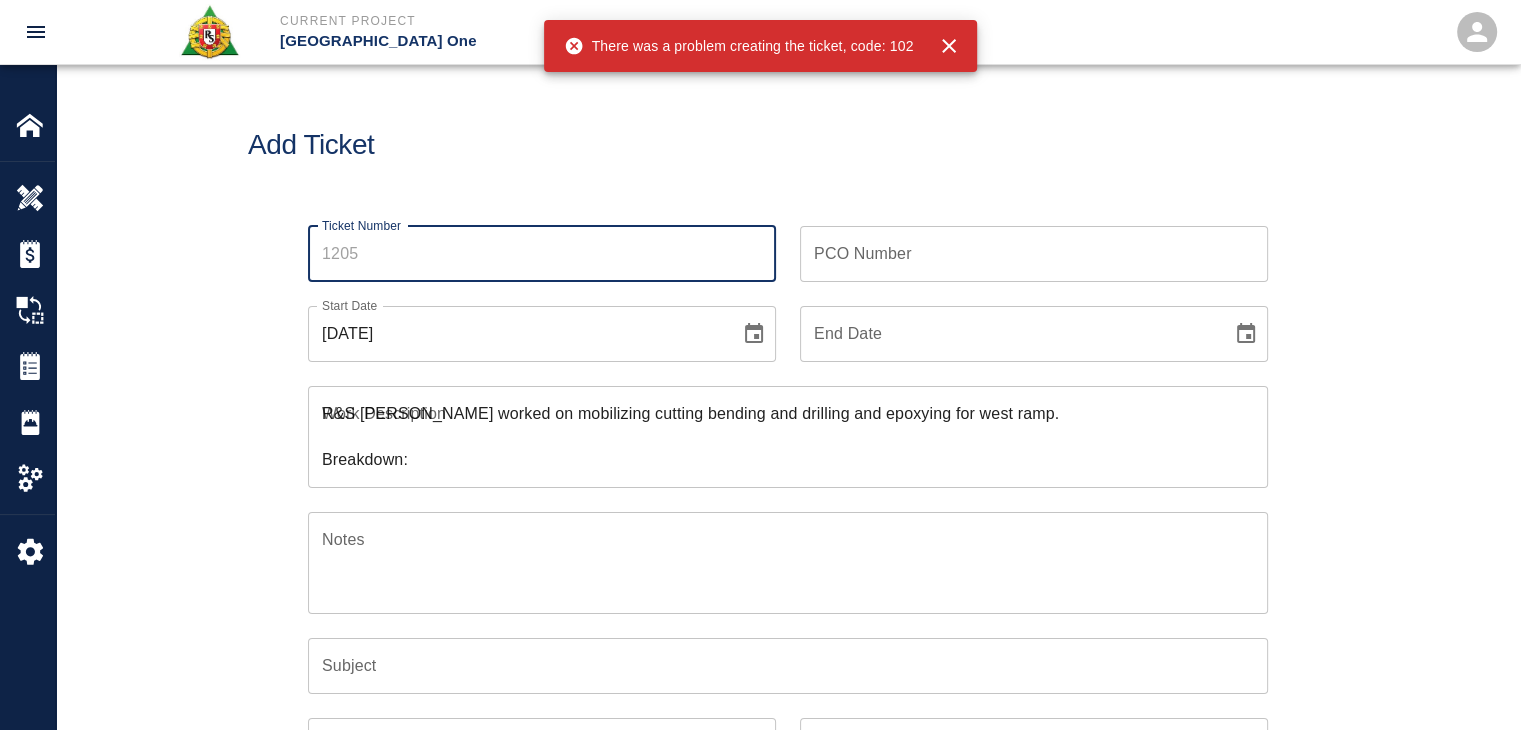 click on "Ticket Number" at bounding box center [542, 254] 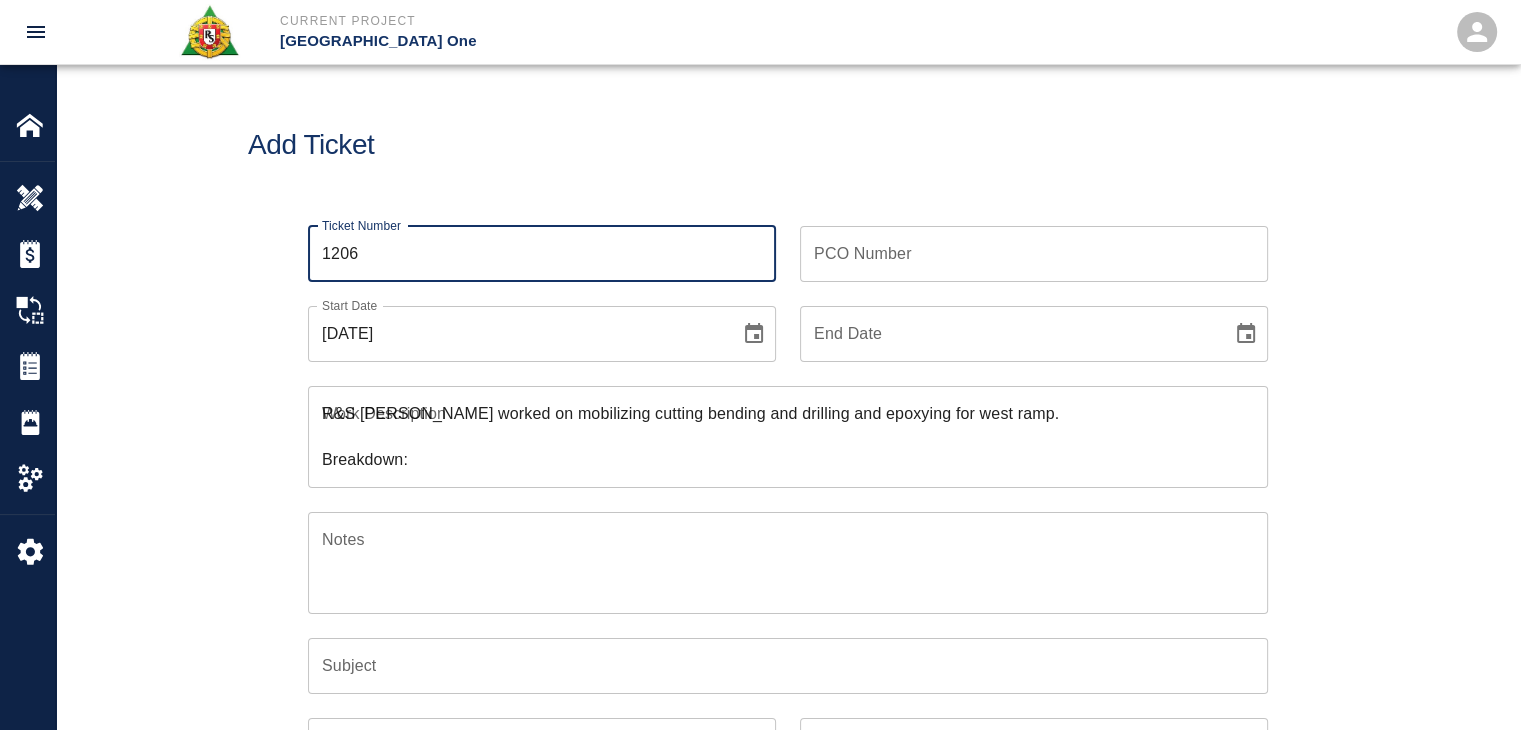 type on "1206" 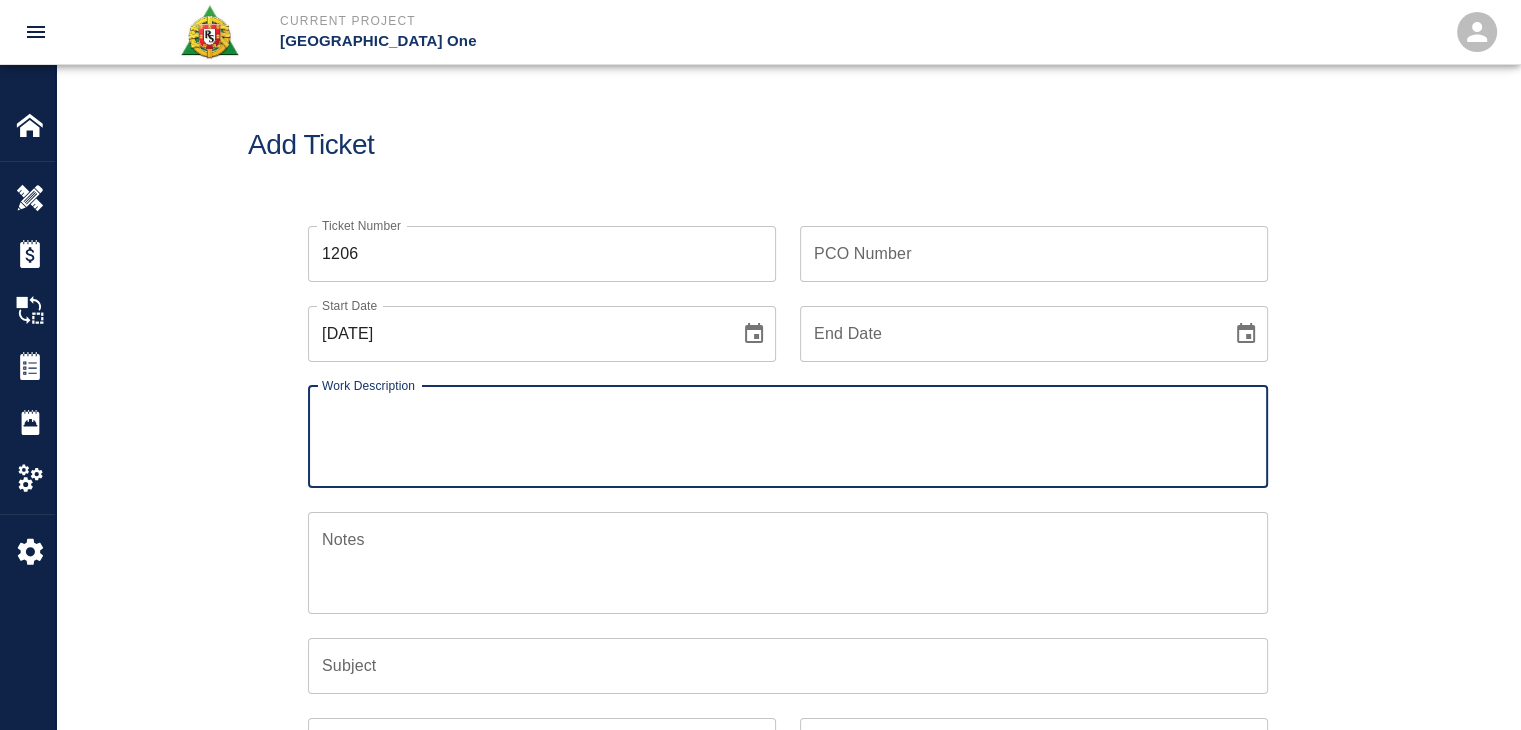 paste on "R&S [PERSON_NAME] worked on mobilizing cutting bending and drilling and epoxying for west ramp.
Breakdown:
4 [PERSON_NAME] 8hrs
1 [PERSON_NAME] 2hrs
45# 4x 20 ft cut and bent
5 tubes of epoxy
2 rolls of tie wire" 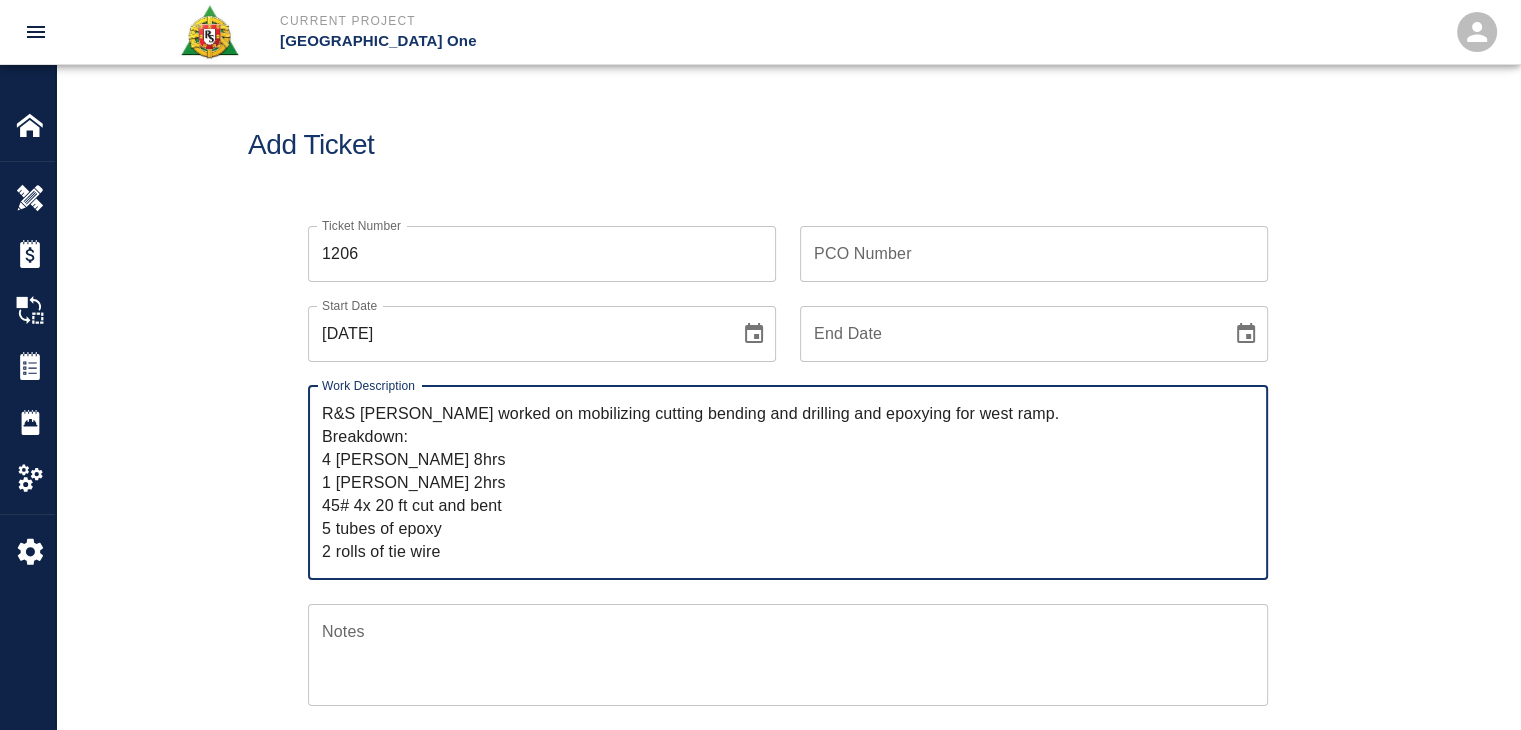 type on "R&S [PERSON_NAME] worked on mobilizing cutting bending and drilling and epoxying for west ramp.
Breakdown:
4 [PERSON_NAME] 8hrs
1 [PERSON_NAME] 2hrs
45# 4x 20 ft cut and bent
5 tubes of epoxy
2 rolls of tie wire" 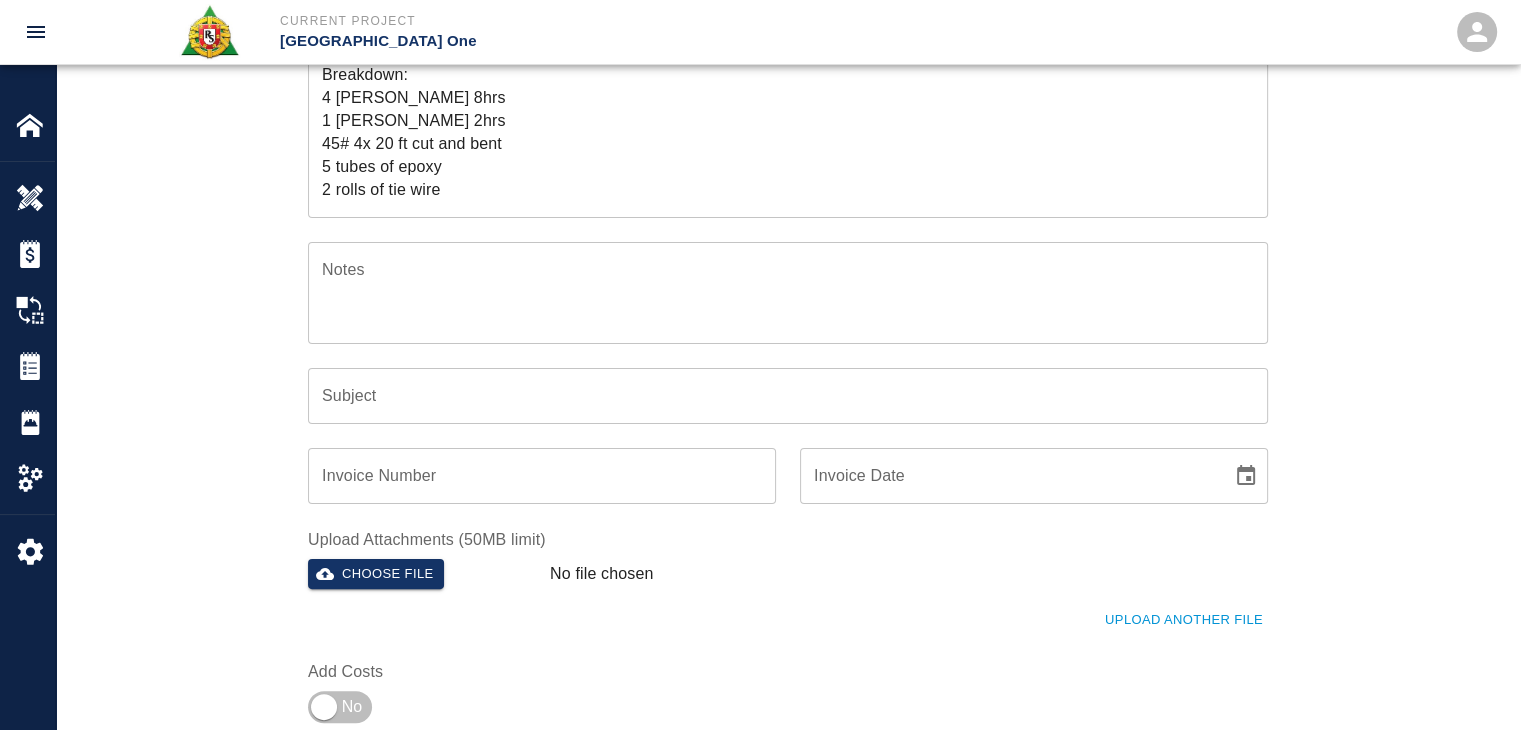 scroll, scrollTop: 178, scrollLeft: 0, axis: vertical 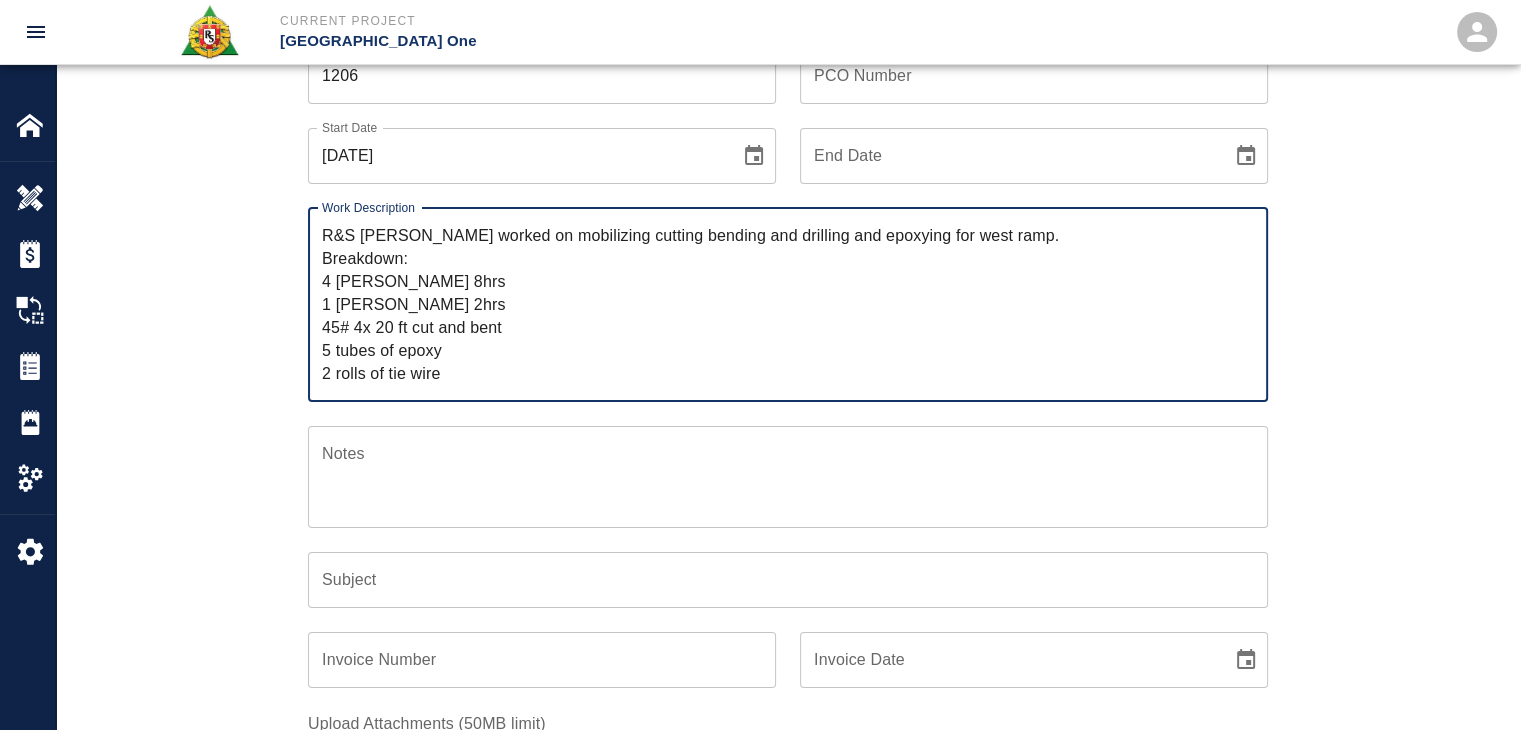 drag, startPoint x: 990, startPoint y: 235, endPoint x: 496, endPoint y: 245, distance: 494.1012 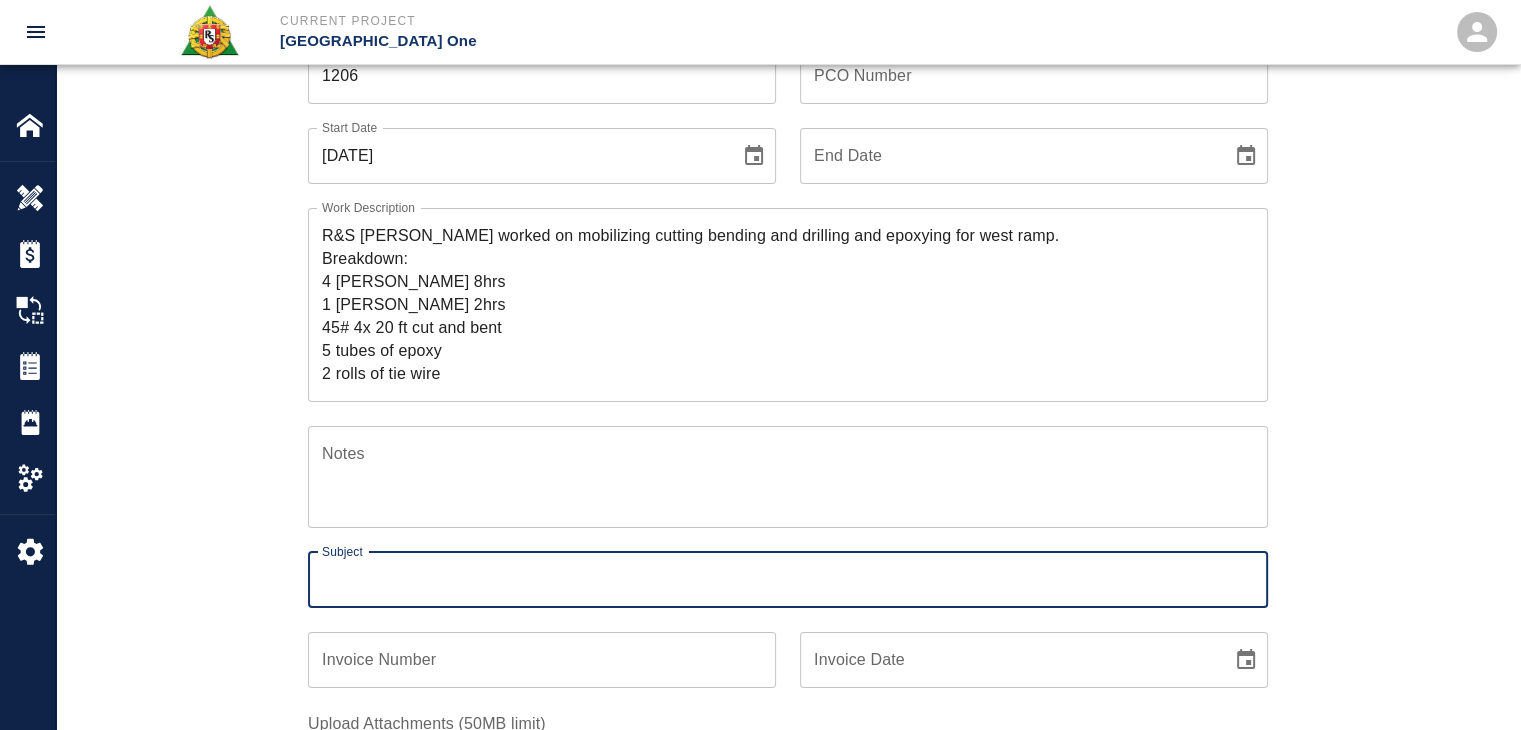 paste on "mobilizing cutting bending and drilling and epoxying for west ramp." 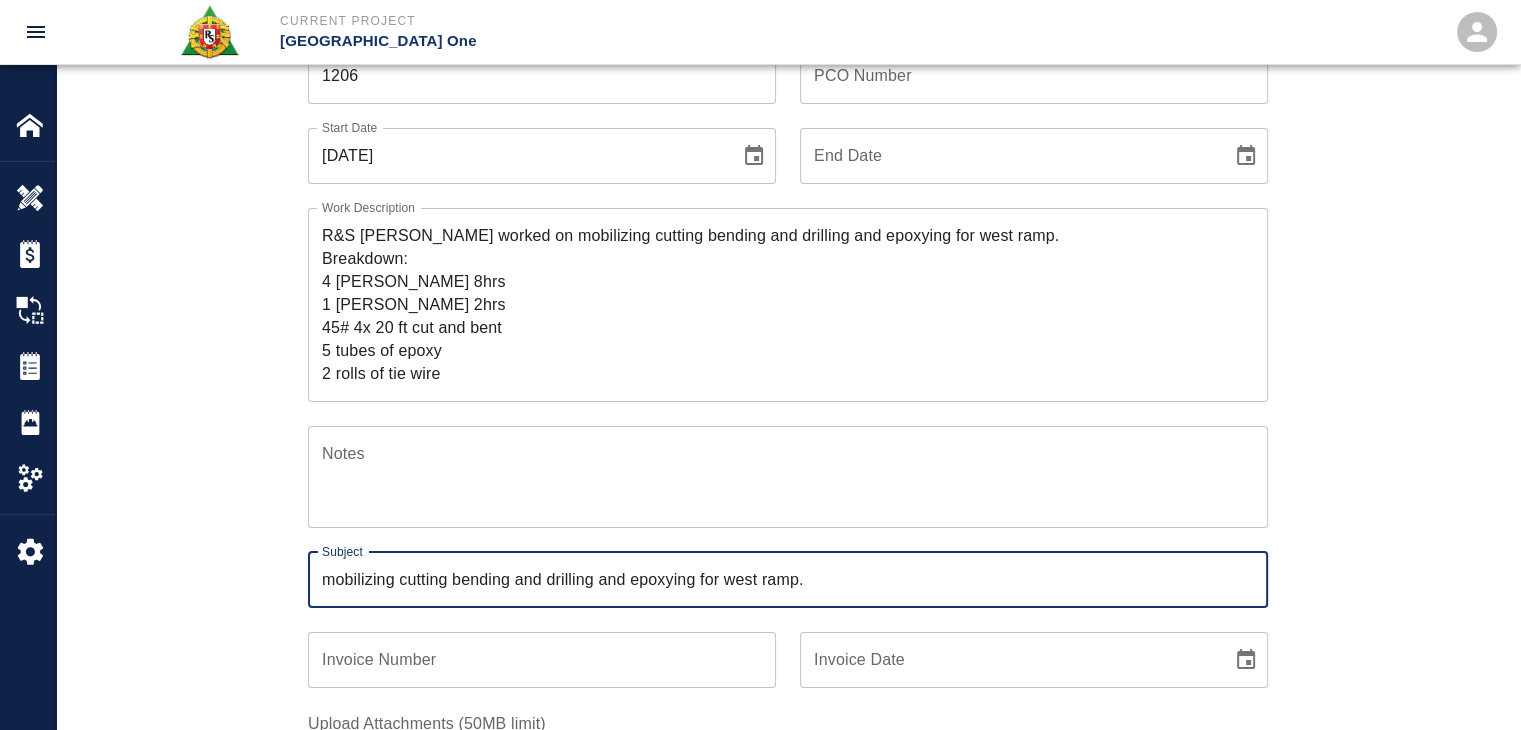 type on "mobilizing cutting bending and drilling and epoxying for west ramp." 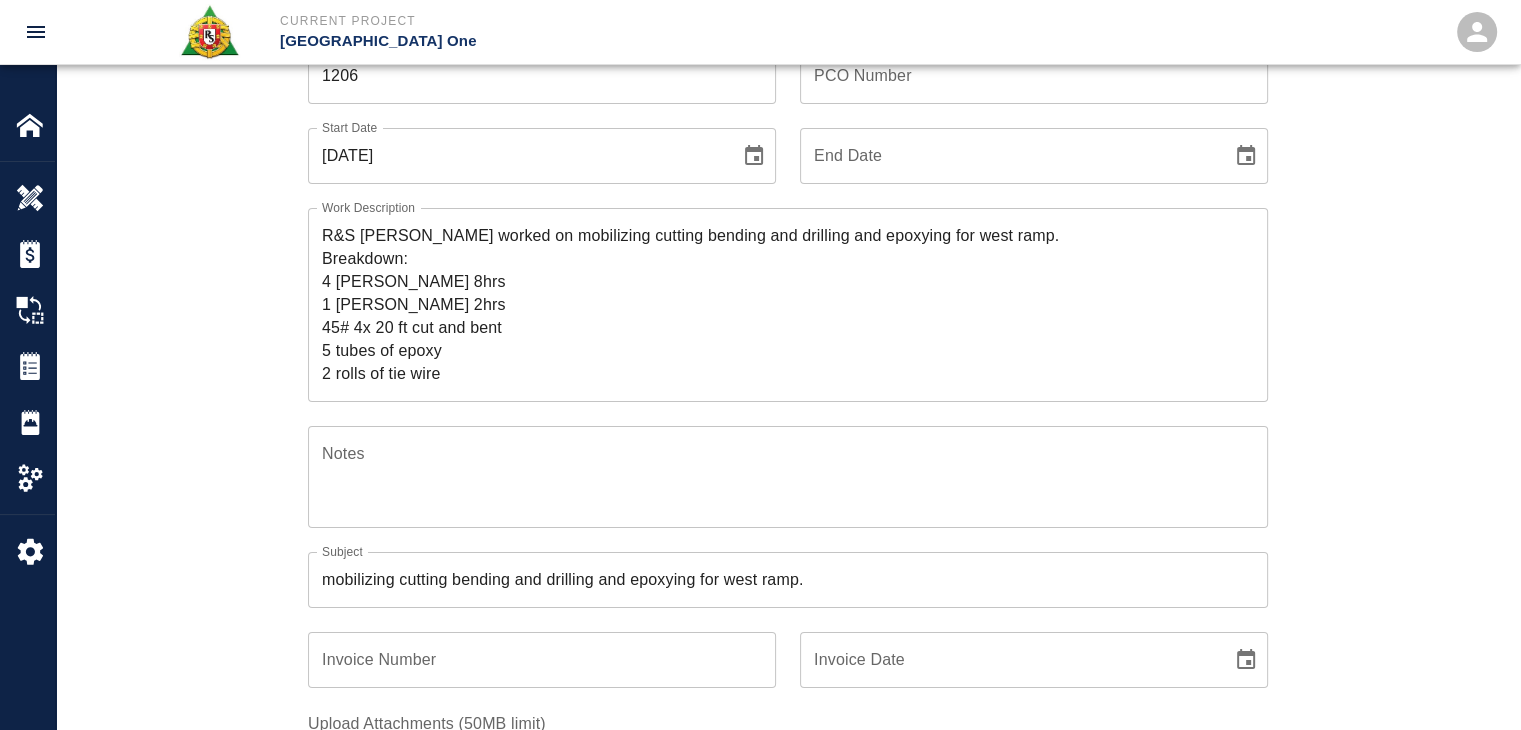 scroll, scrollTop: 466, scrollLeft: 0, axis: vertical 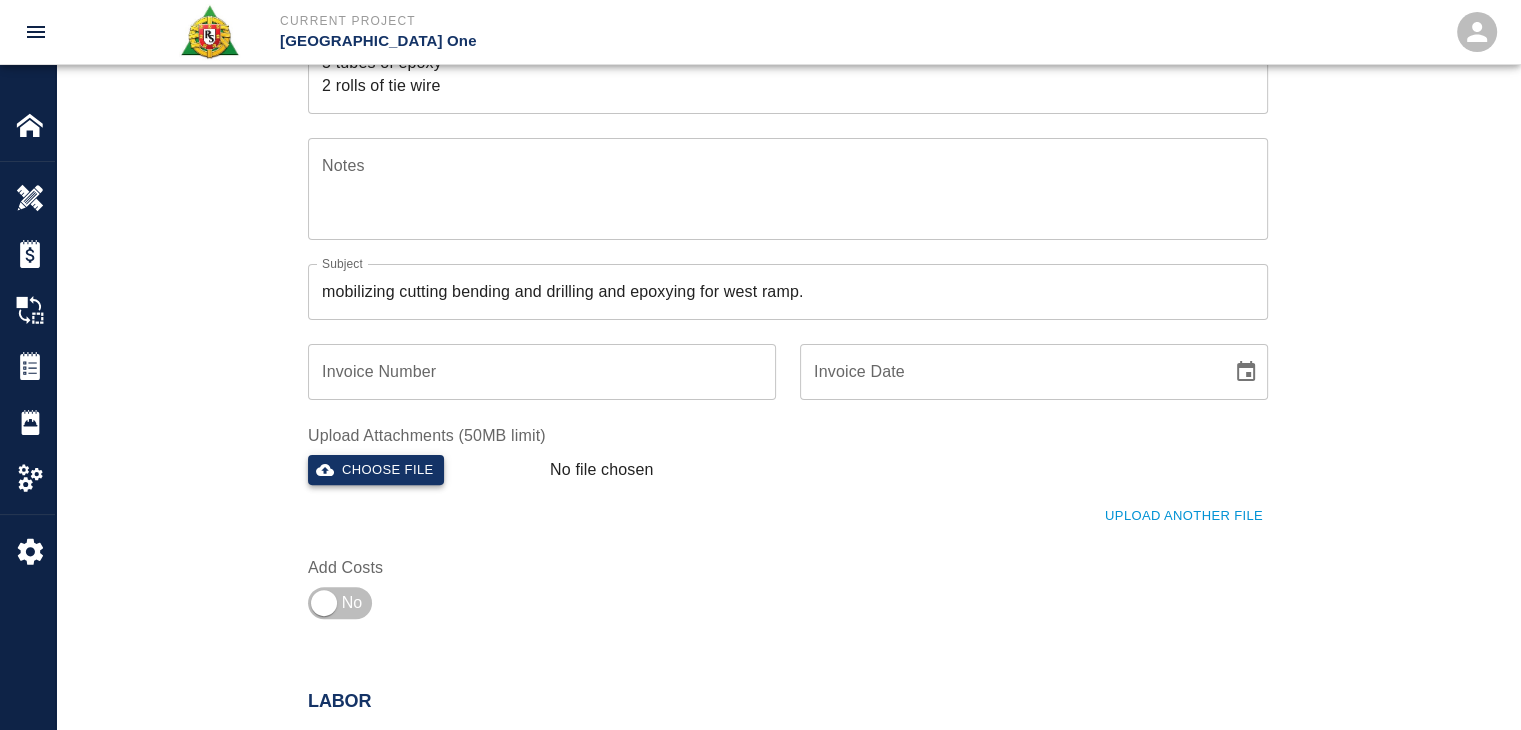 click on "Choose file" at bounding box center (376, 470) 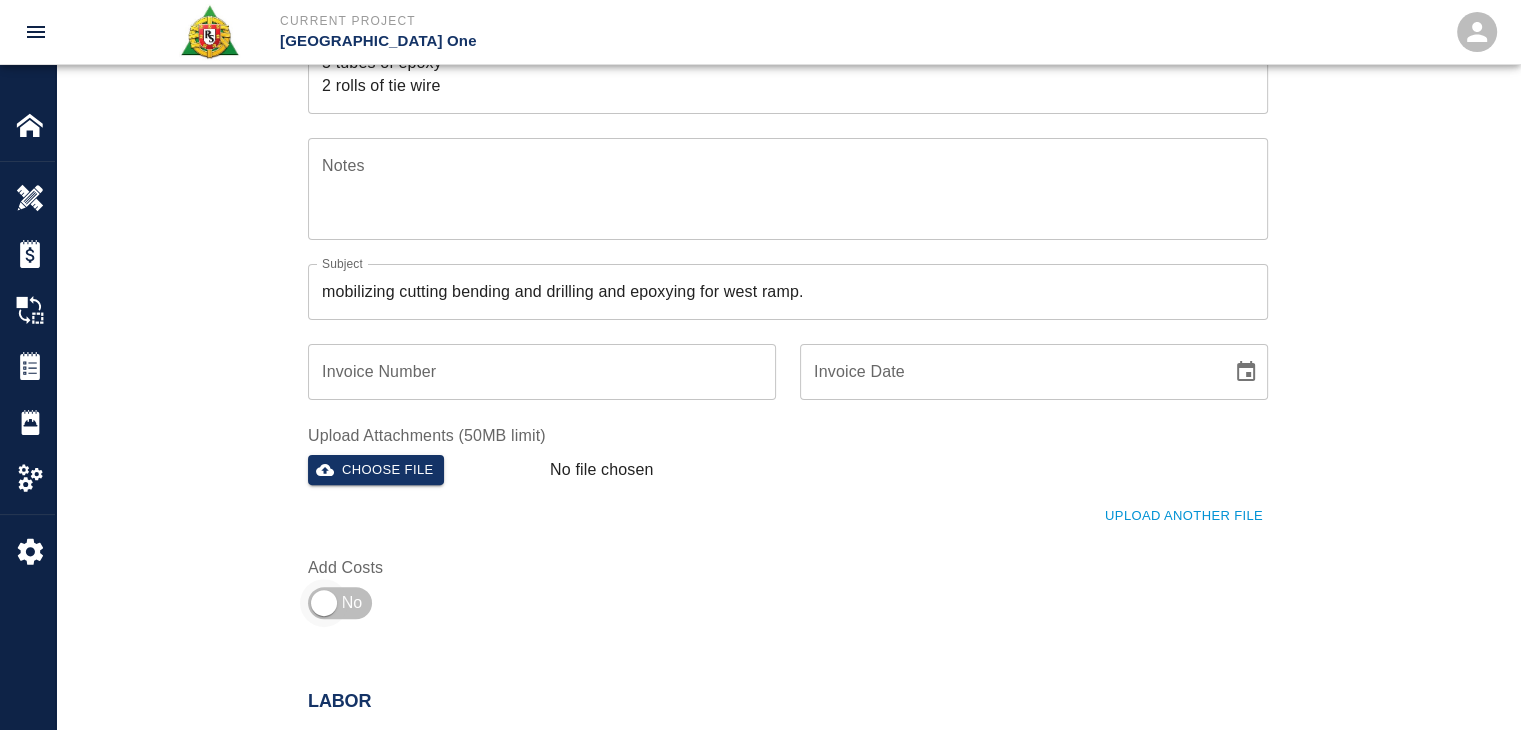 click at bounding box center (324, 603) 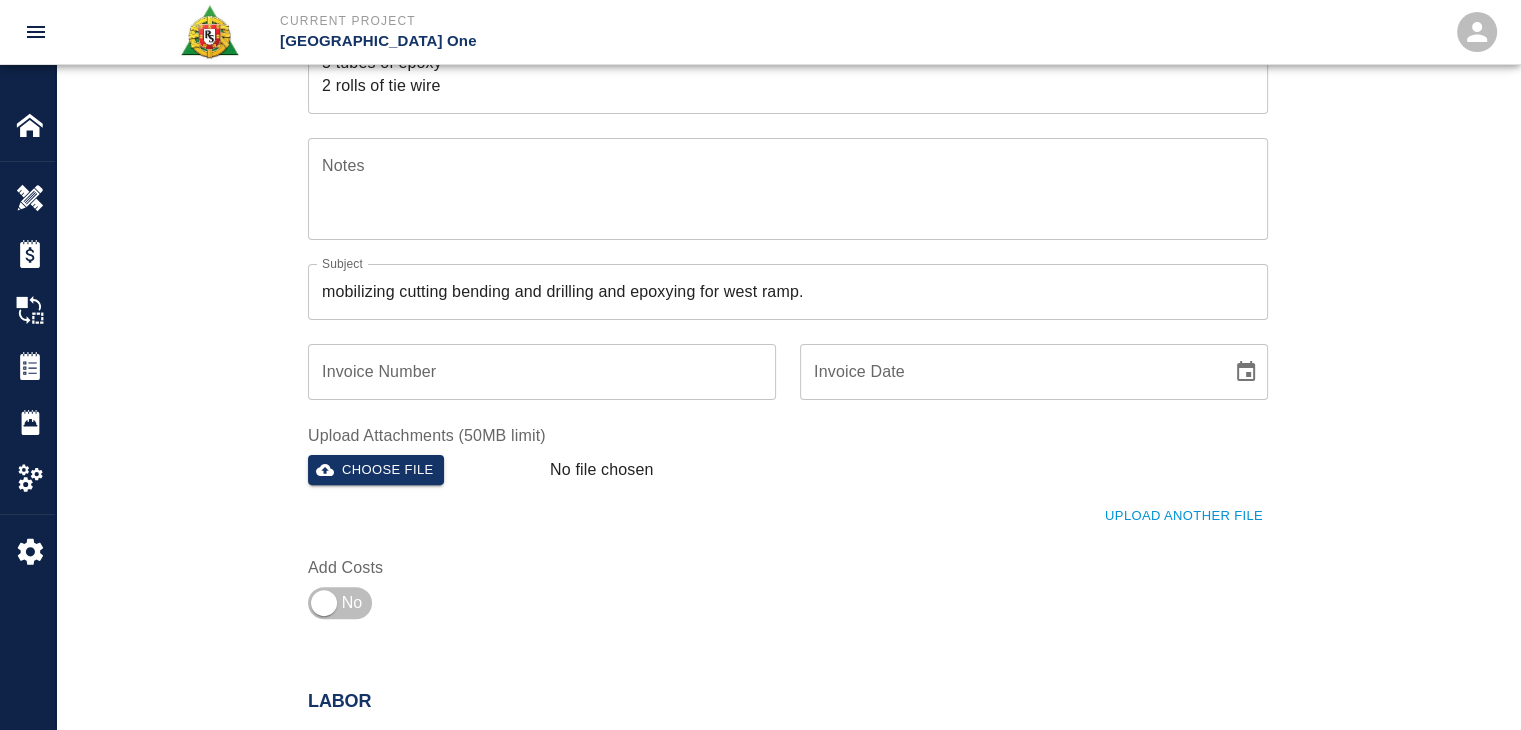 type on "4" 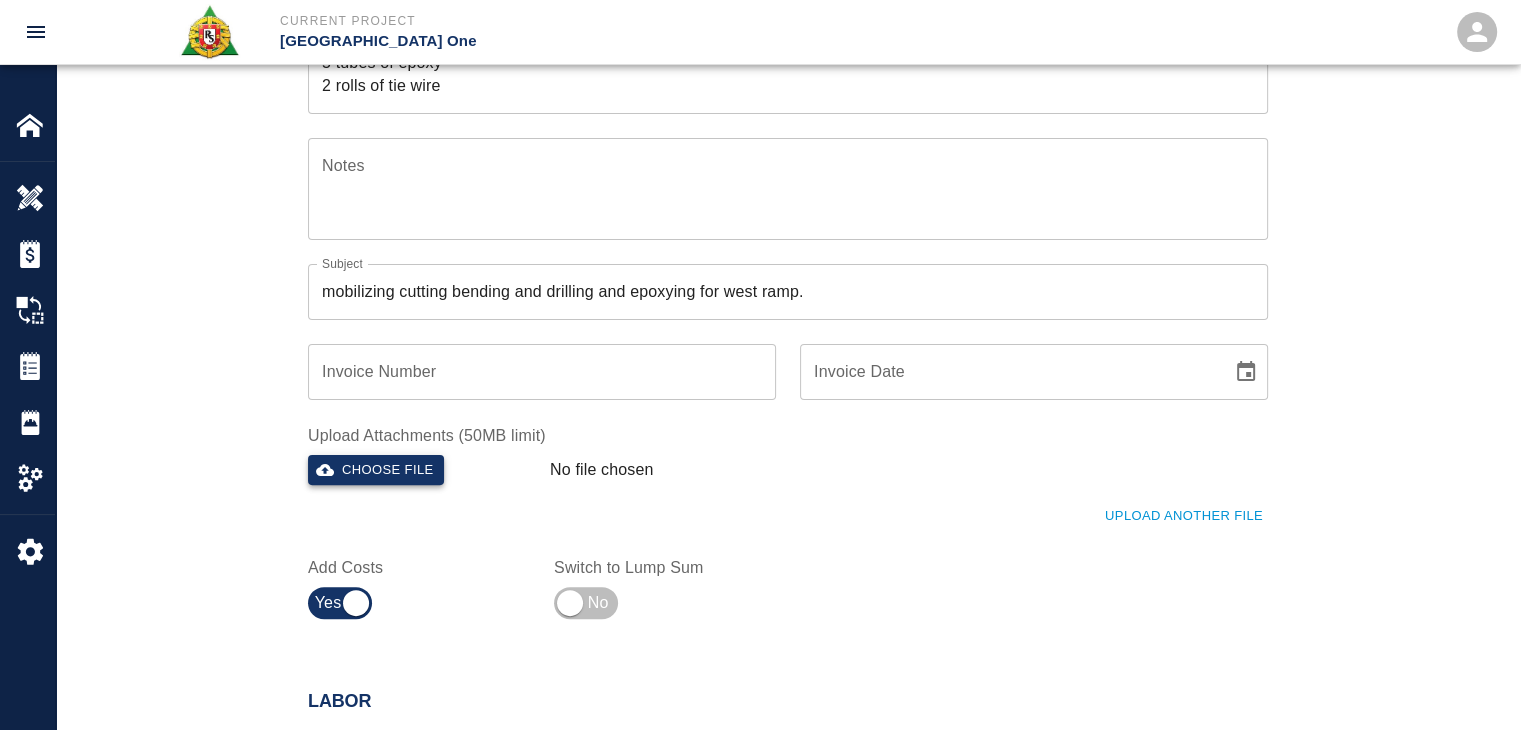 click on "Choose file" at bounding box center [376, 470] 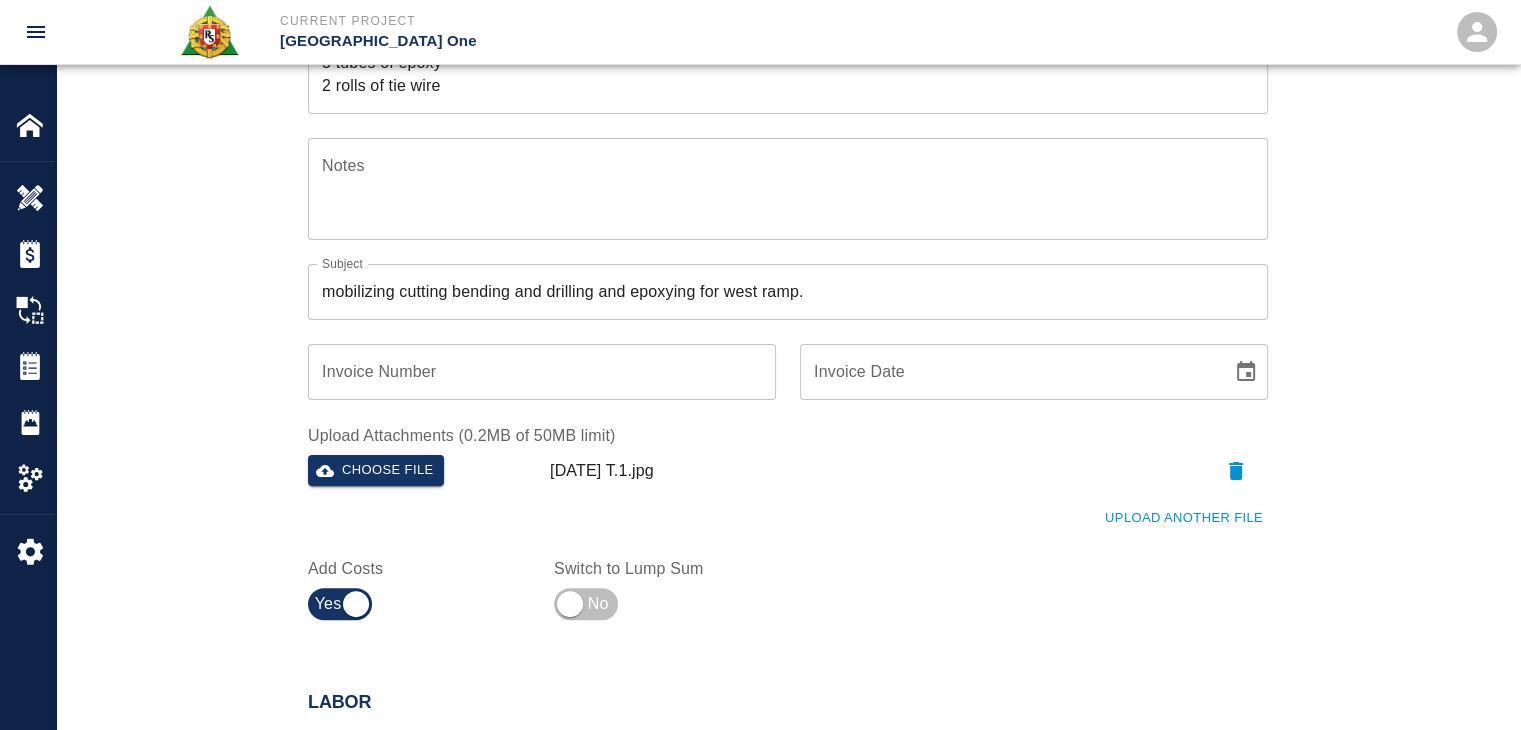 click on "Ticket Number 1206 Ticket Number PCO Number PCO Number Start Date  [DATE] Start Date  End Date End Date Work Description R&S [PERSON_NAME] worked on mobilizing cutting bending and drilling and epoxying for west ramp.
Breakdown:
4 [PERSON_NAME] 8hrs
1 [PERSON_NAME] 2hrs
45# 4x 20 ft cut and bent
5 tubes of epoxy
2 rolls of tie wire x Work Description Notes x Notes Subject mobilizing cutting bending and drilling and epoxying for west ramp. Subject Invoice Number Invoice Number Invoice Date Invoice Date Upload Attachments (0.2MB of 50MB limit) Choose file [DATE] T.1.jpg Upload Another File Add Costs Switch to Lump Sum" at bounding box center [788, 206] 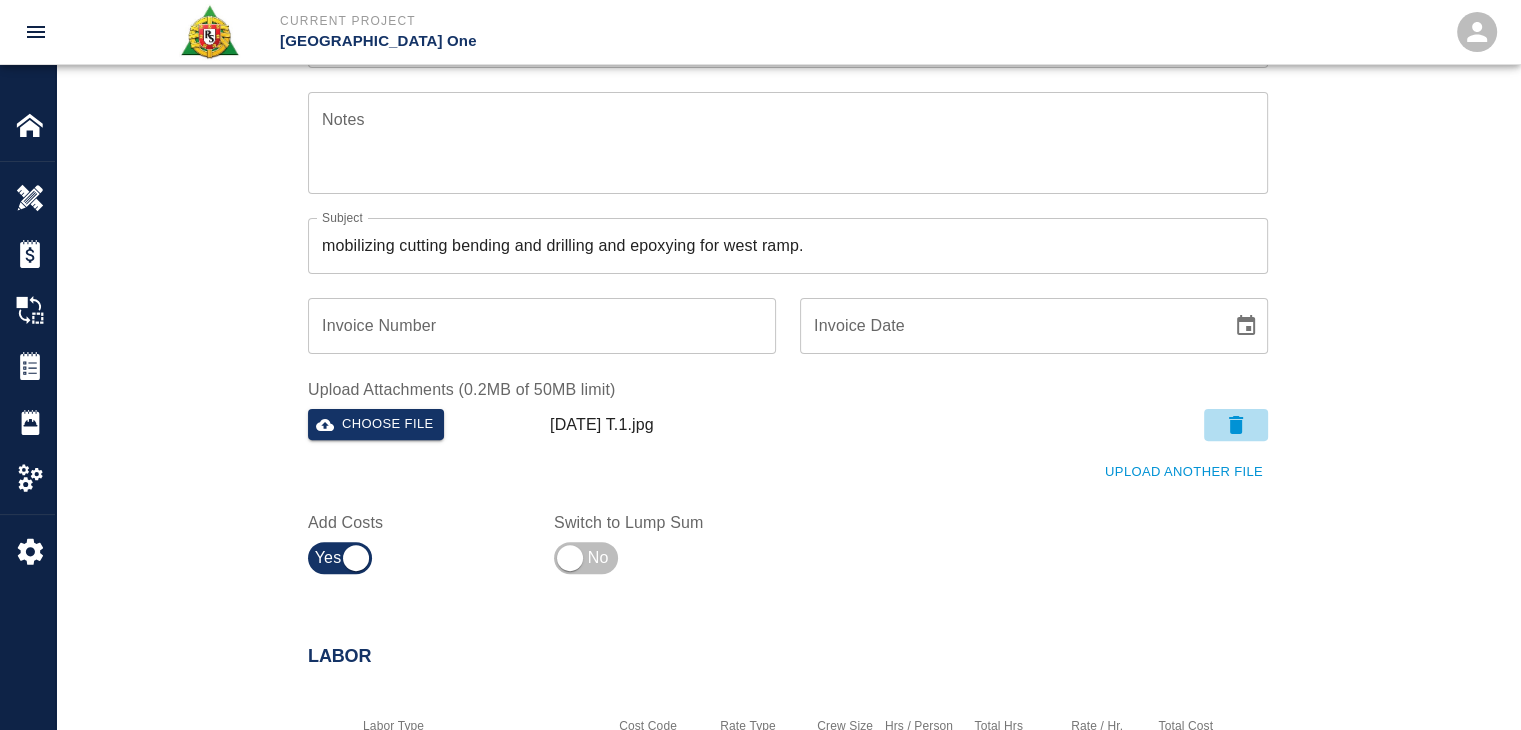 click at bounding box center (1236, 425) 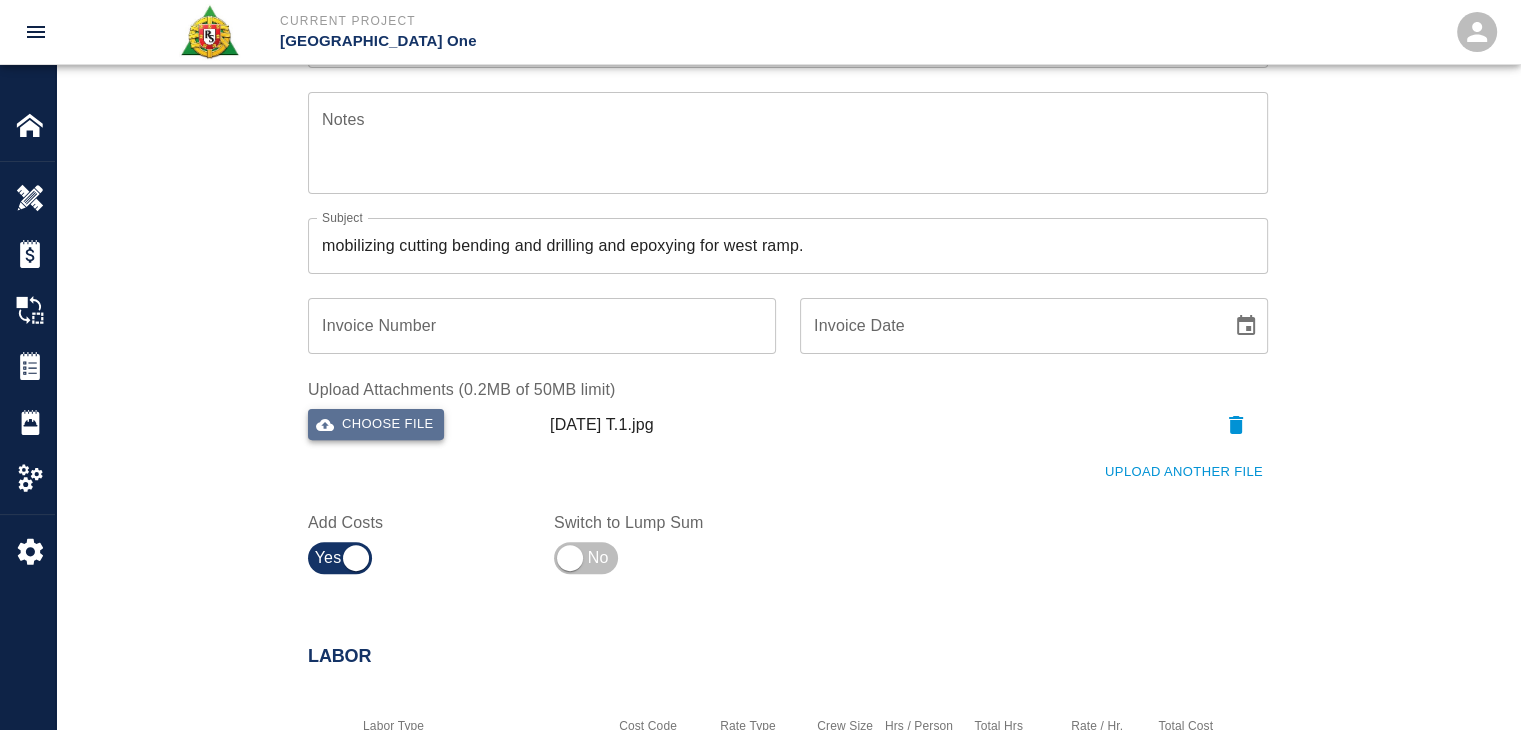 click on "Choose file" at bounding box center [376, 424] 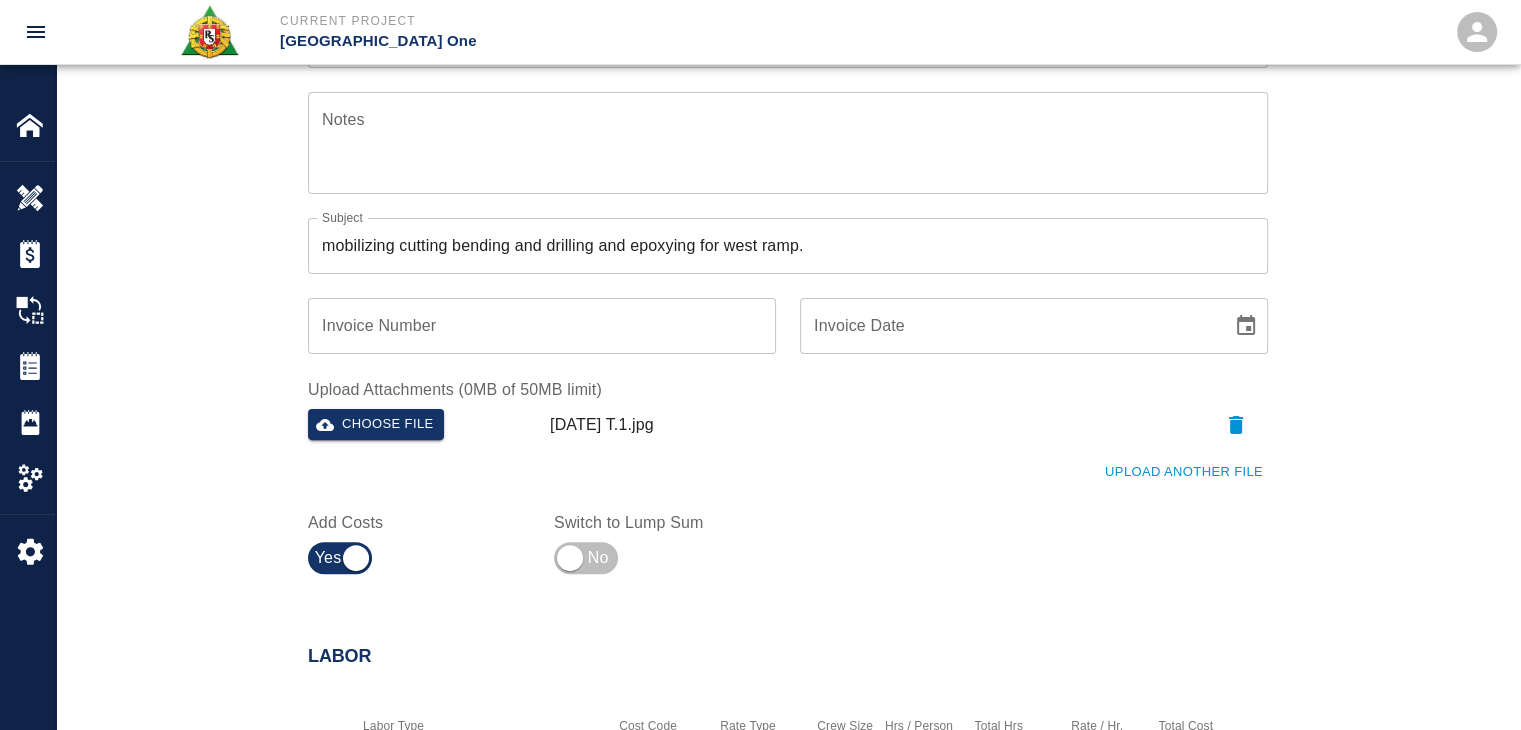 click on "Add Costs" at bounding box center (407, 534) 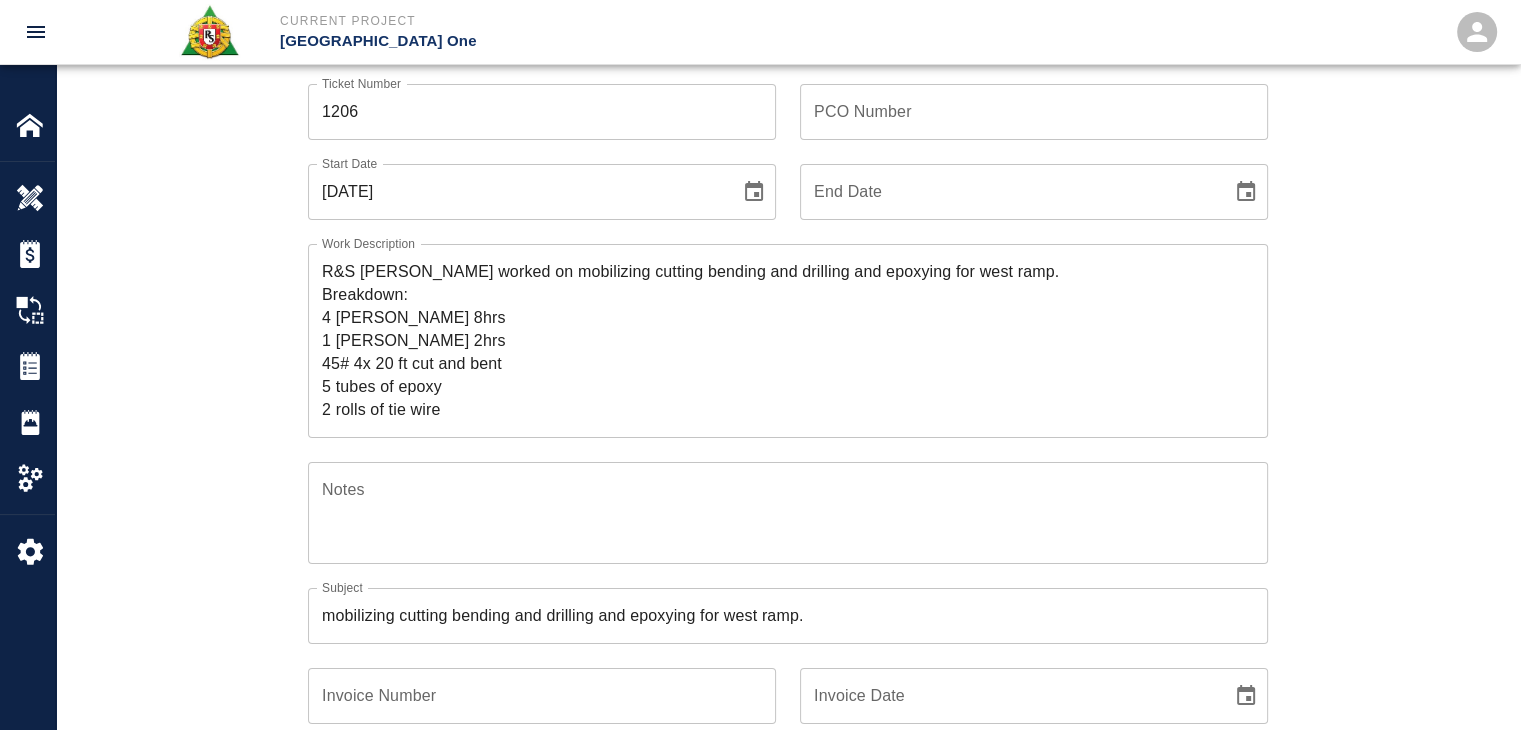 scroll, scrollTop: 0, scrollLeft: 0, axis: both 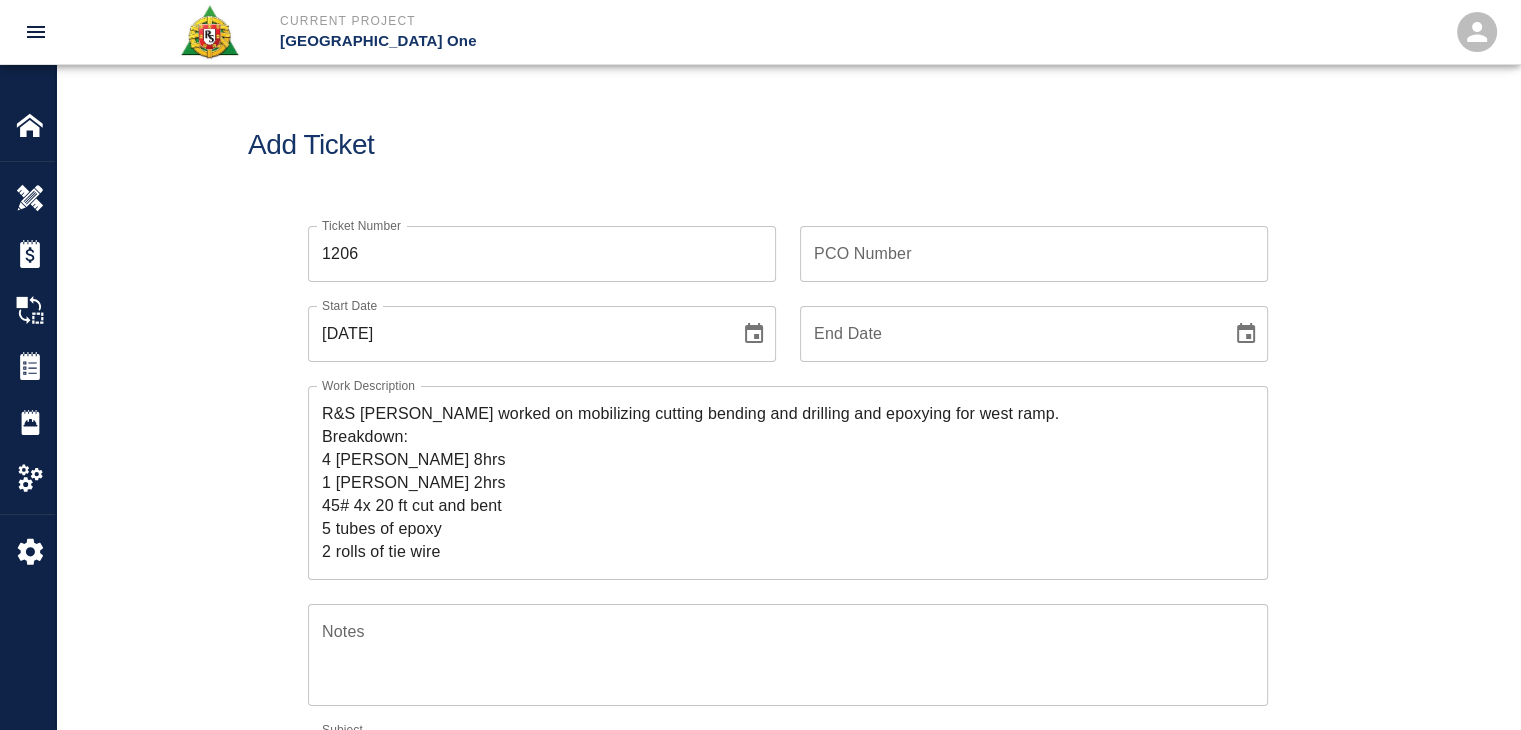 click on "PCO Number" at bounding box center (1034, 254) 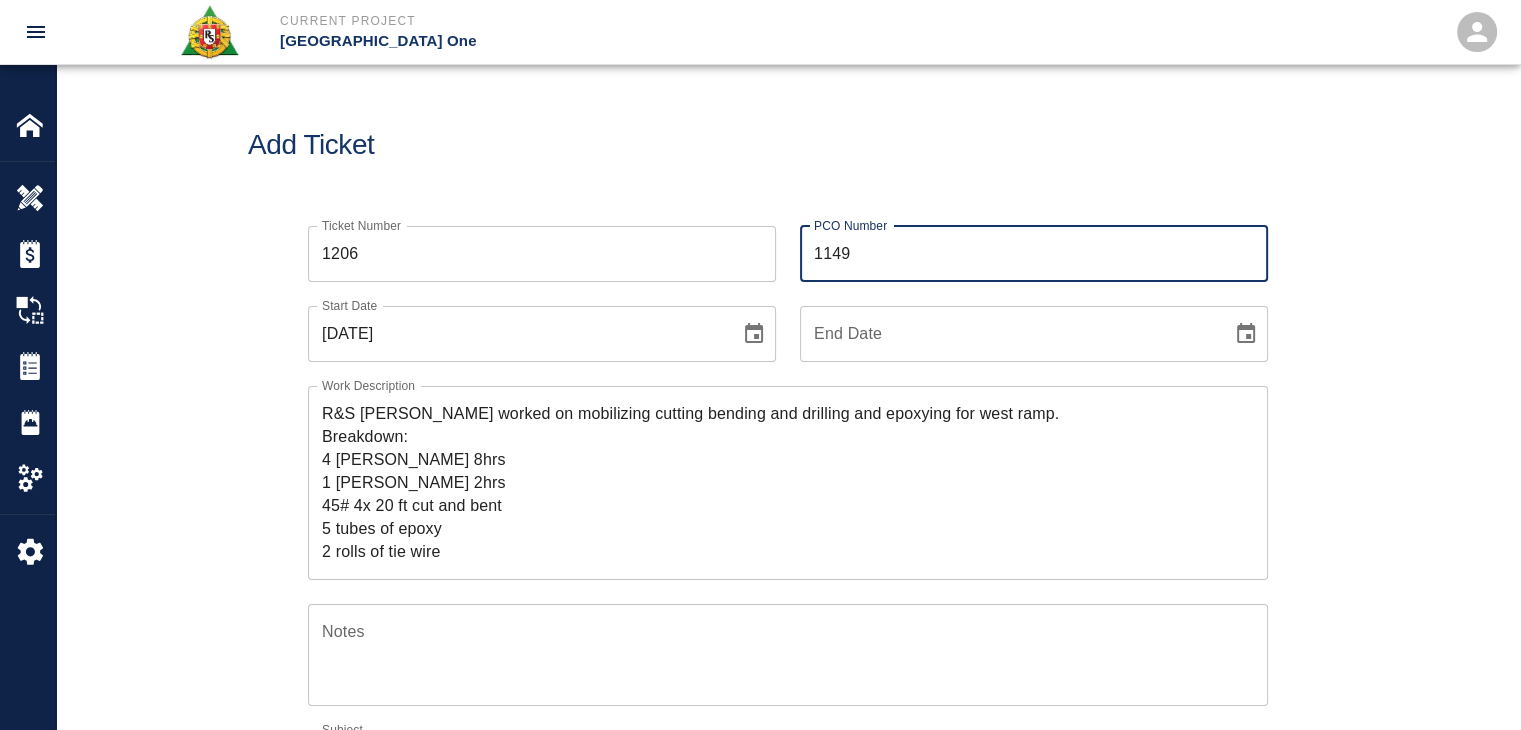 type on "1149" 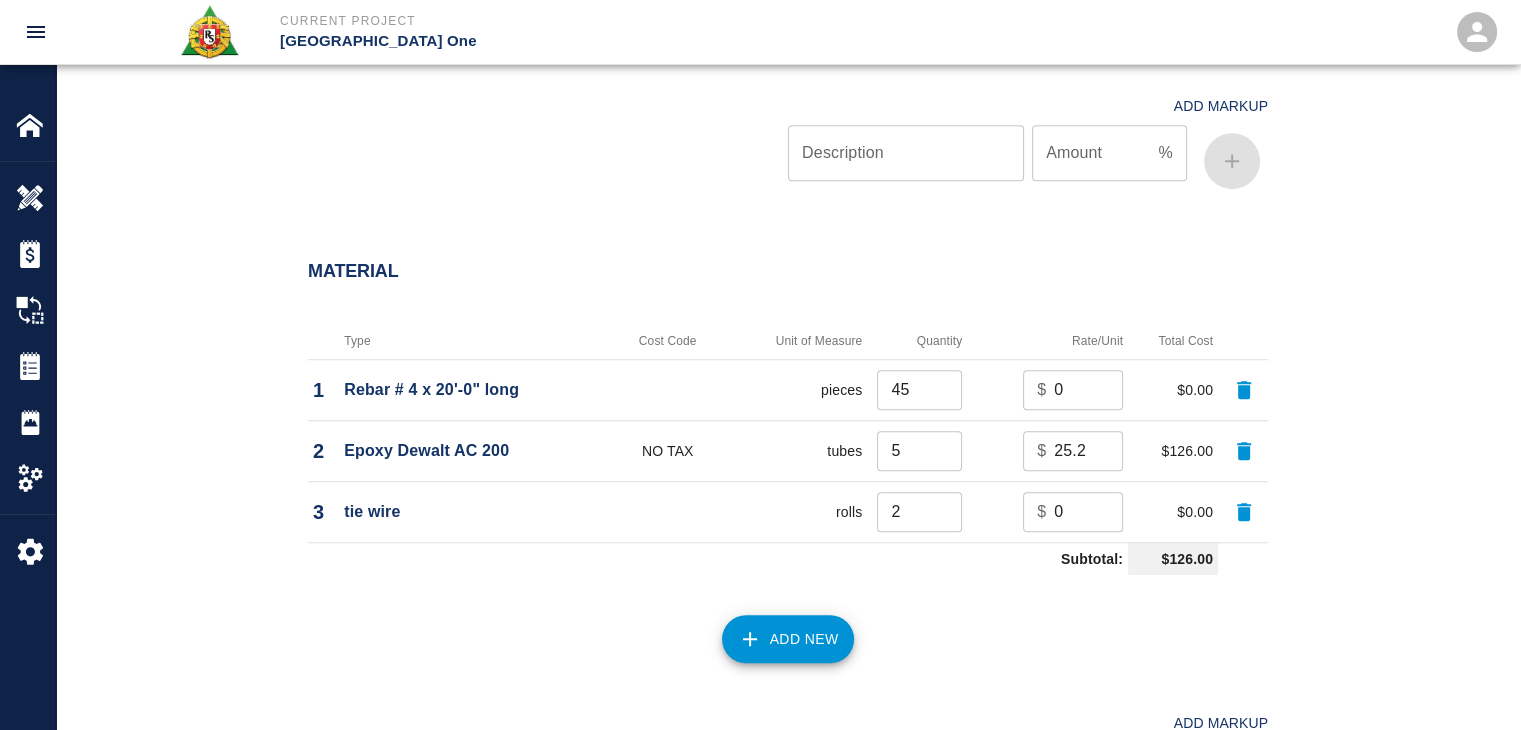 scroll, scrollTop: 2223, scrollLeft: 0, axis: vertical 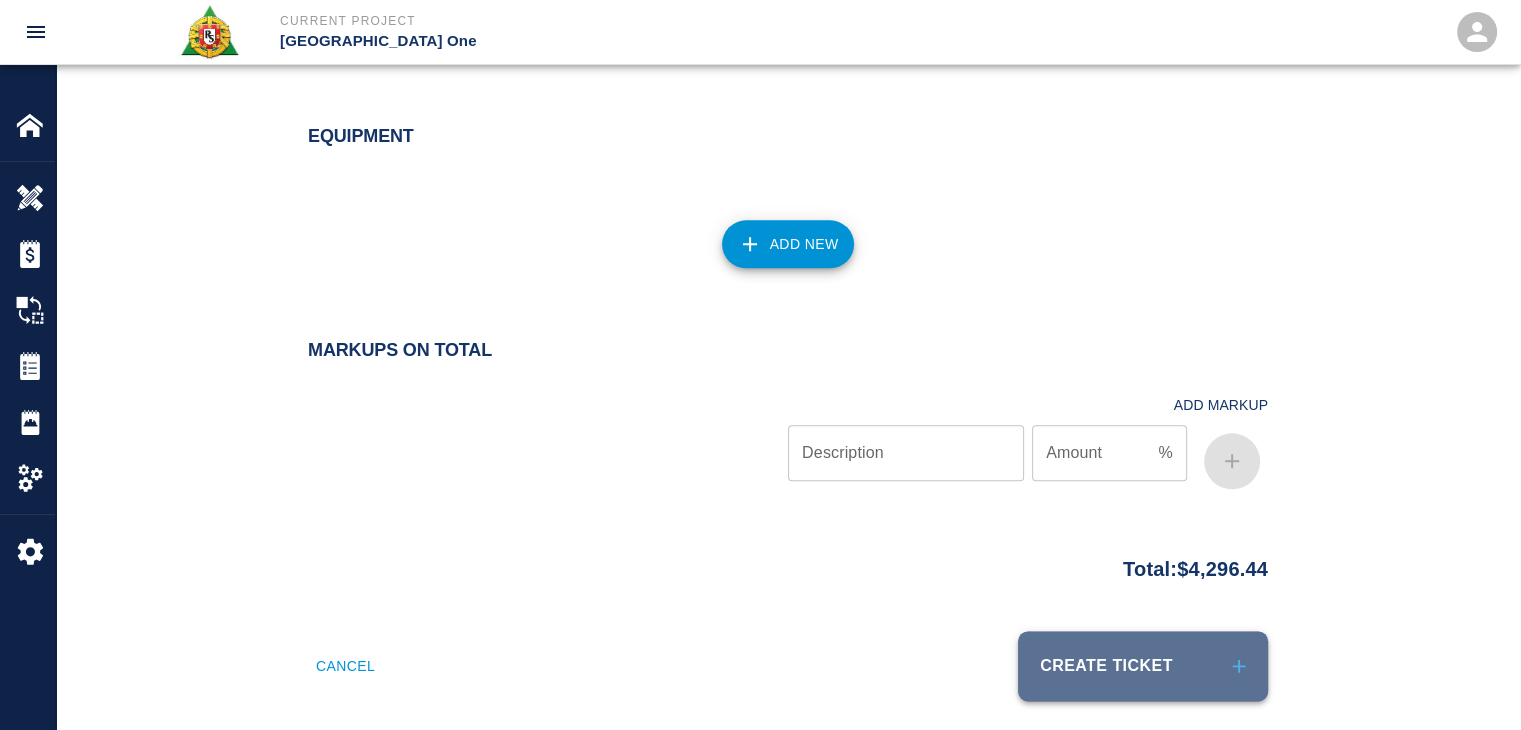 click 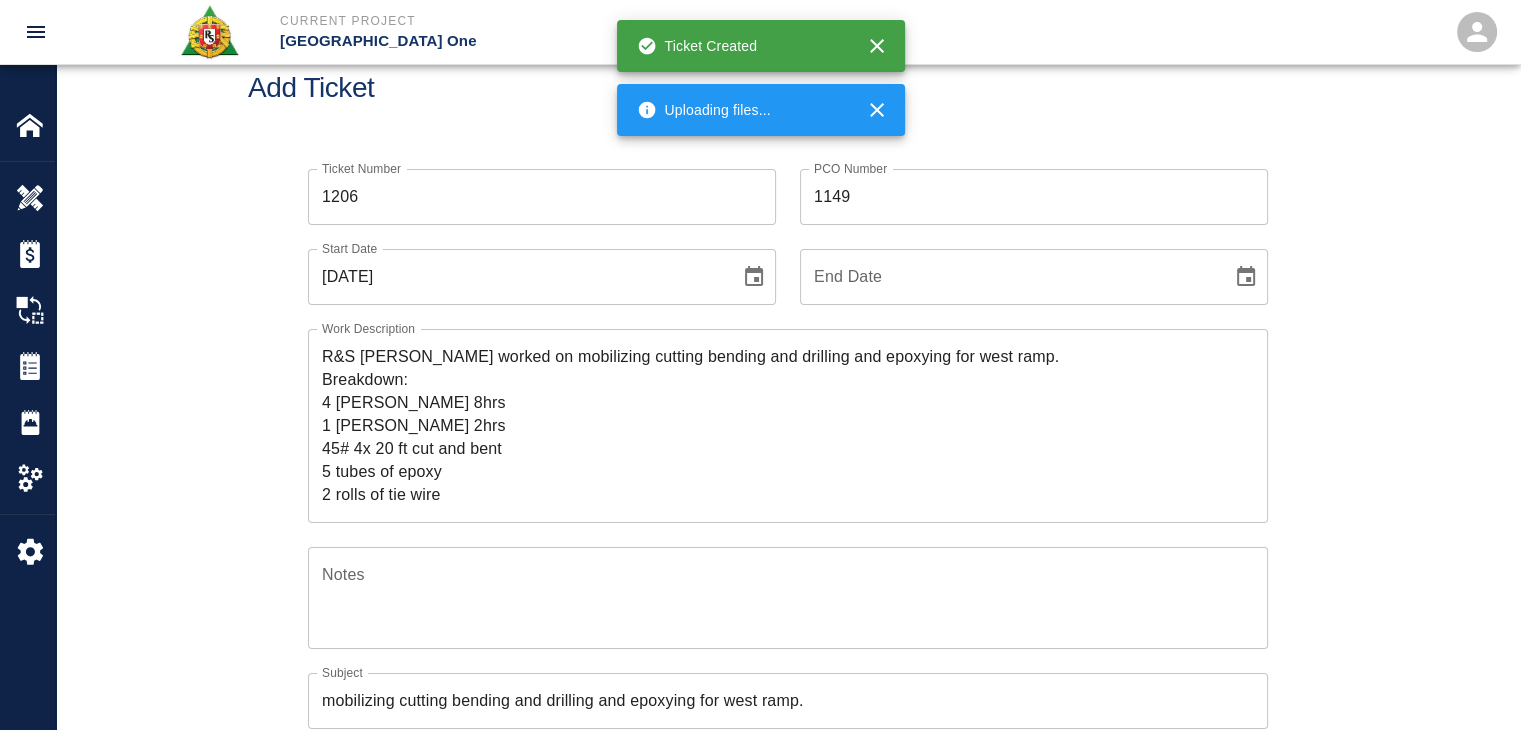 scroll, scrollTop: 0, scrollLeft: 0, axis: both 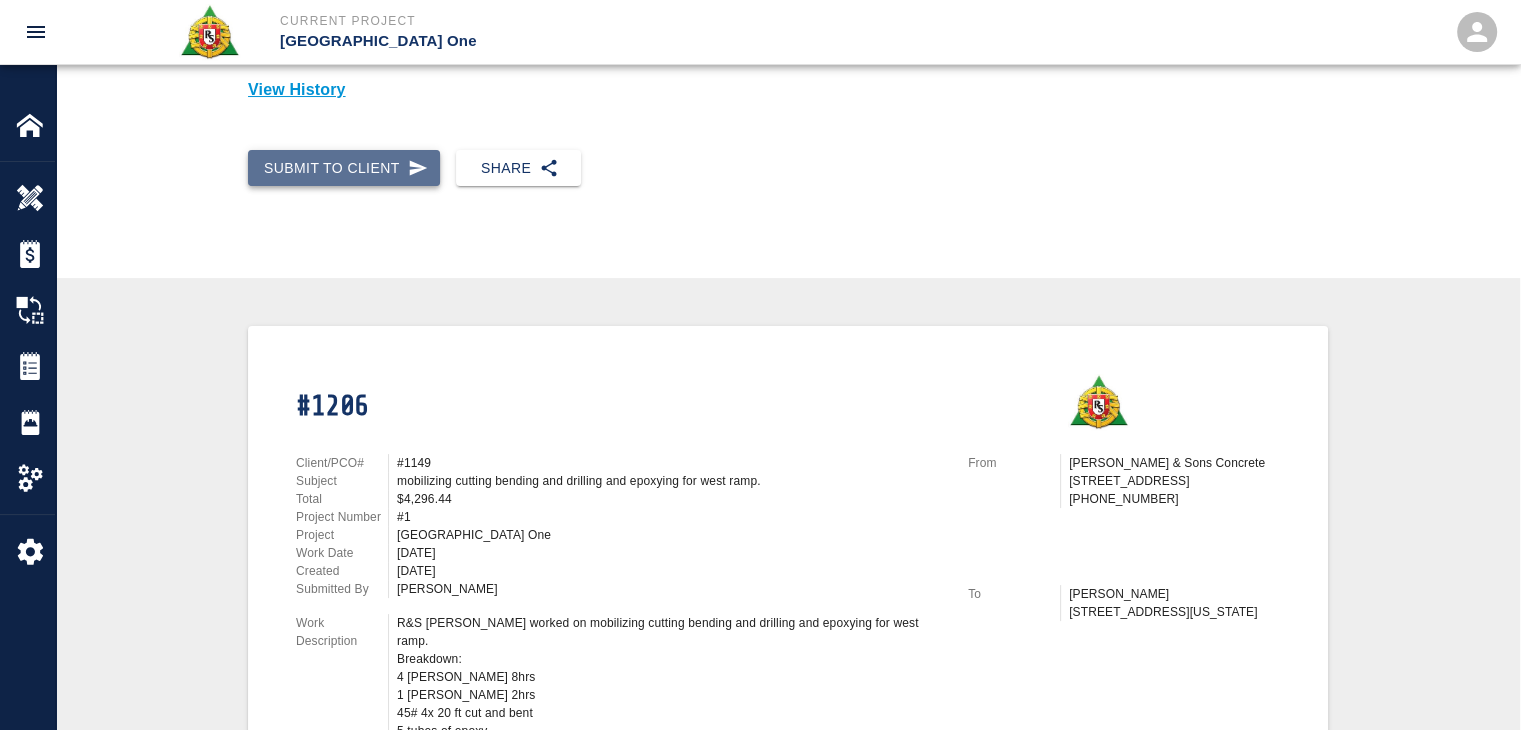 click on "Submit to Client" at bounding box center (344, 168) 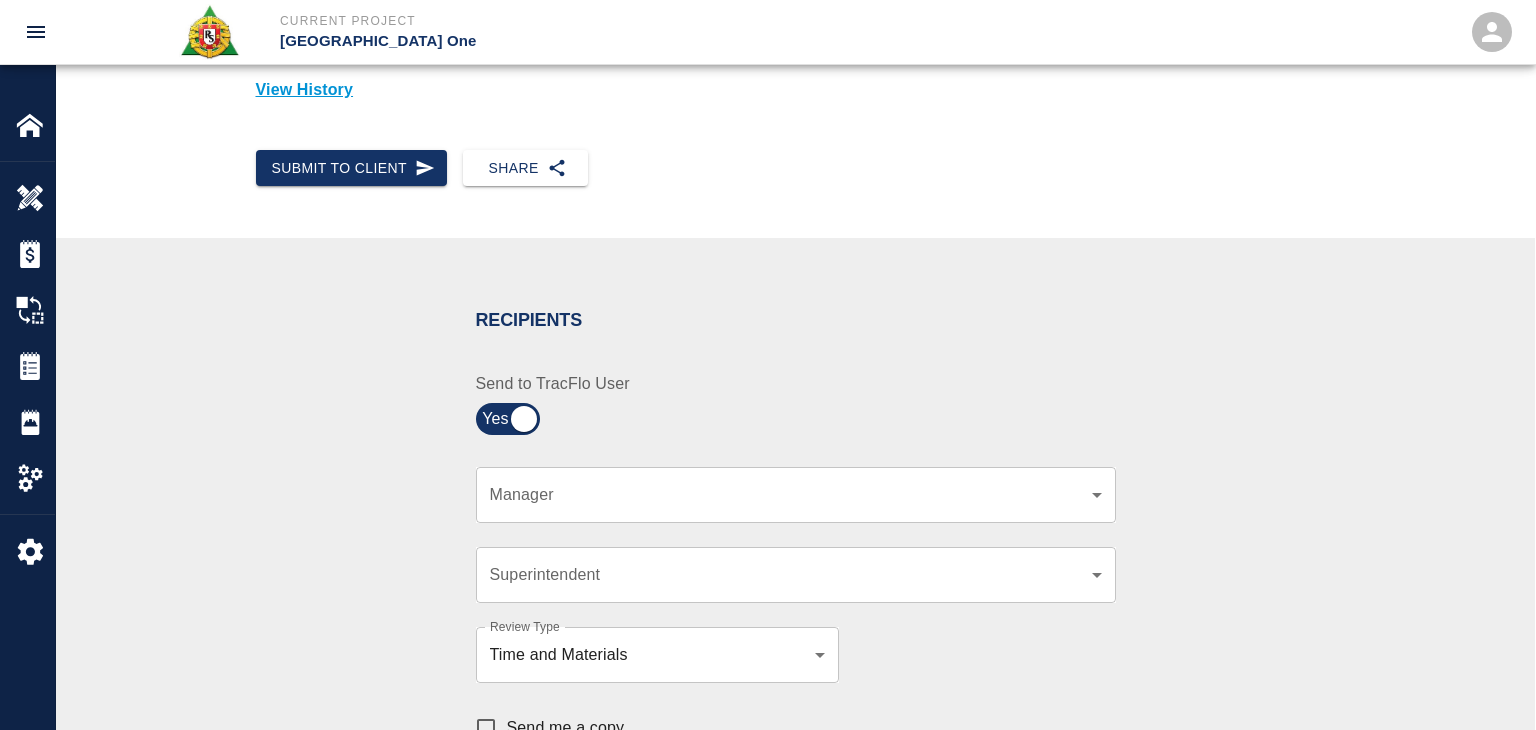 click on "Current Project [GEOGRAPHIC_DATA] One Home JFK Terminal One Overview Estimates Change Orders Tickets Daily Reports Project Settings Settings Powered By Terms of Service  |  Privacy Policy Ticket Download Edit Status :   Open Action :   Draft Estimate:  + Add to Estimate View History Submit to Client Share Recipients Internal Team ​ Internal Team Notes x Notes Cancel Send Recipients Send to TracFlo User Manager ​ Manager Superintendent ​ Superintendent Review Type Time and Materials tm Review Type Send me a copy Notes x Notes Upload Attachments (10MB limit) Choose file No file chosen Upload Another File Cancel Send Request Time and Material Revision Notes   * x Notes   * Upload Attachments (10MB limit) Choose file No file chosen Upload Another File Cancel Send Time and Materials Reject Notes   * x Notes   * Upload Attachments (10MB limit) Choose file No file chosen Upload Another File Cancel Send Signature acknowledges time and material used, but does not change contractual obligations of either party x" at bounding box center (768, 161) 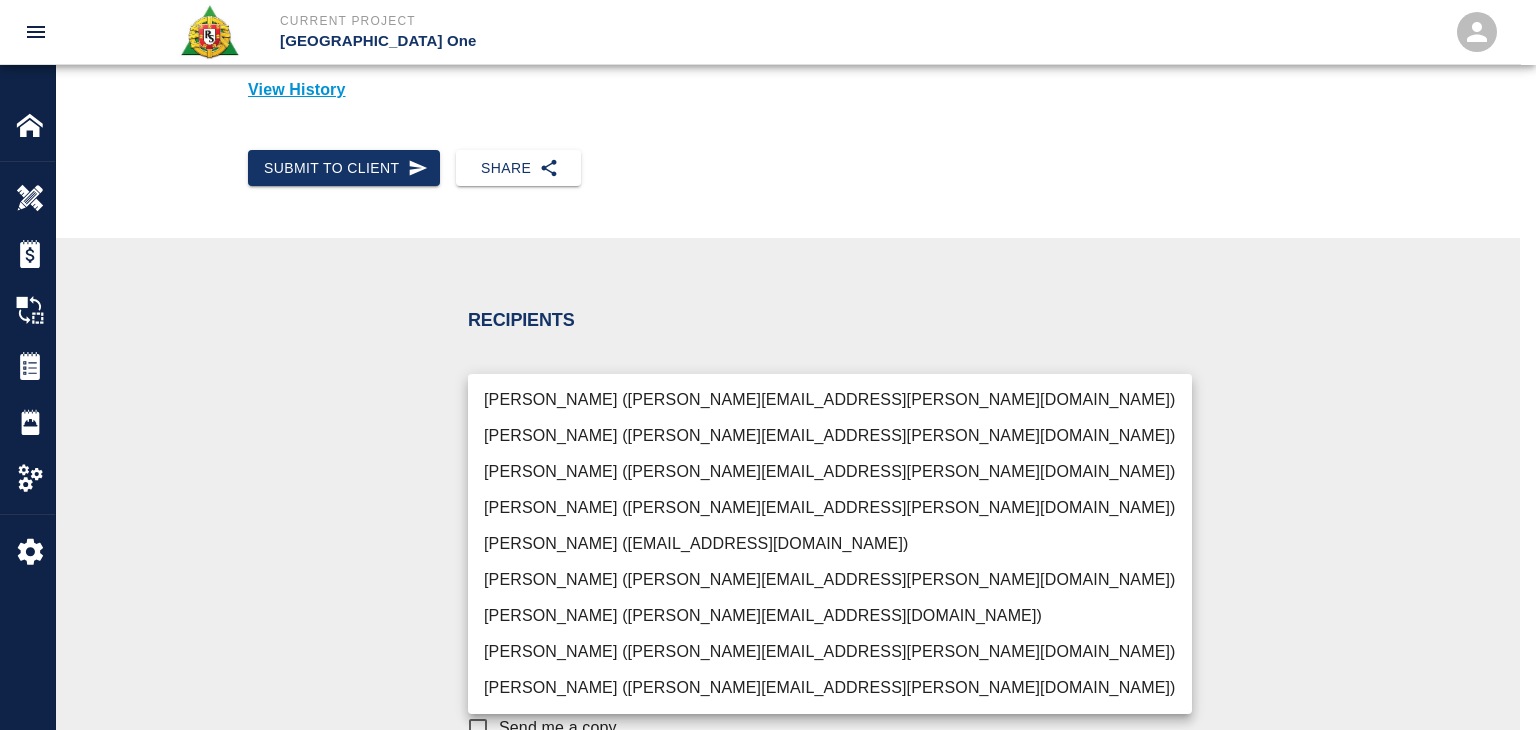 click on "[PERSON_NAME] ([PERSON_NAME][EMAIL_ADDRESS][PERSON_NAME][DOMAIN_NAME])" at bounding box center [830, 400] 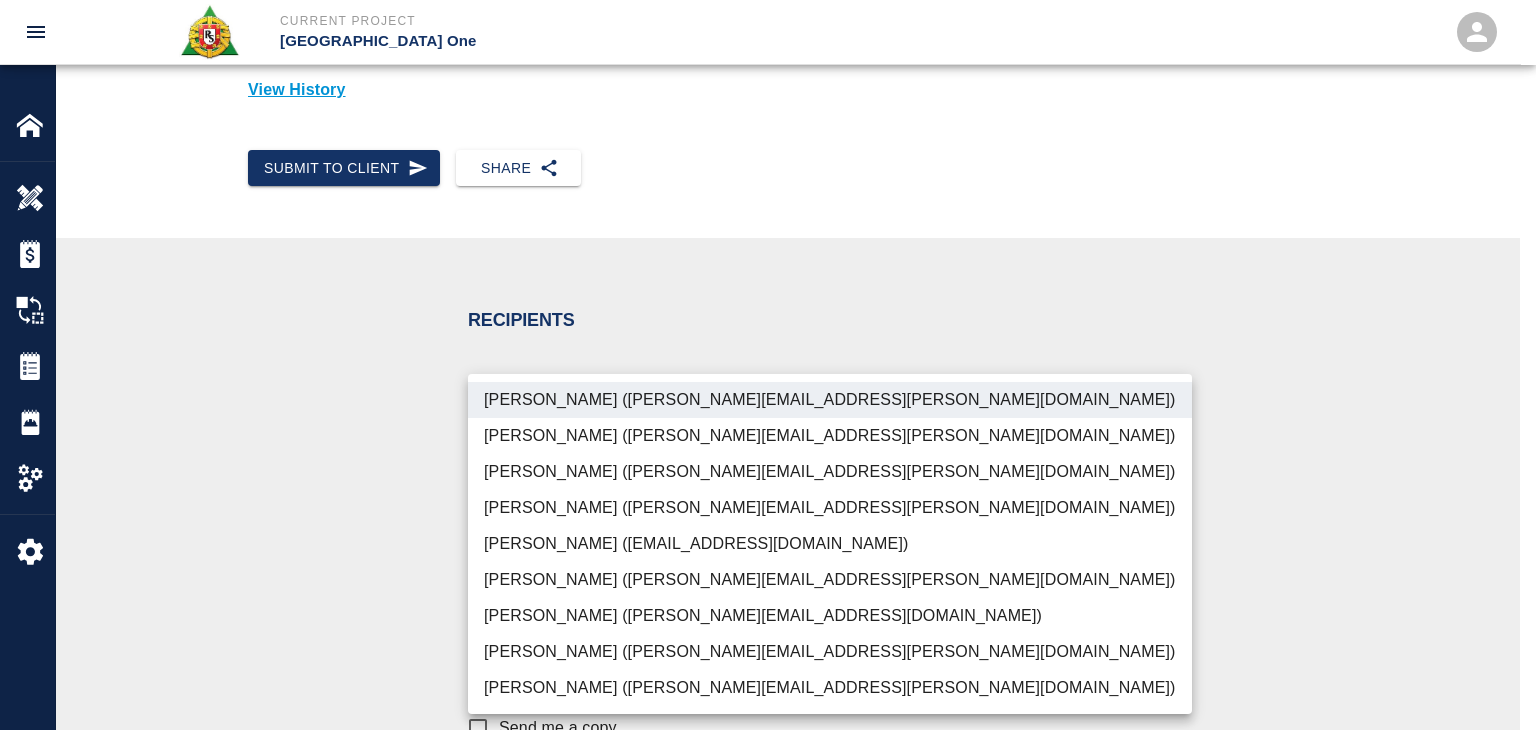 click on "[PERSON_NAME] ([PERSON_NAME][EMAIL_ADDRESS][PERSON_NAME][DOMAIN_NAME])" at bounding box center [830, 472] 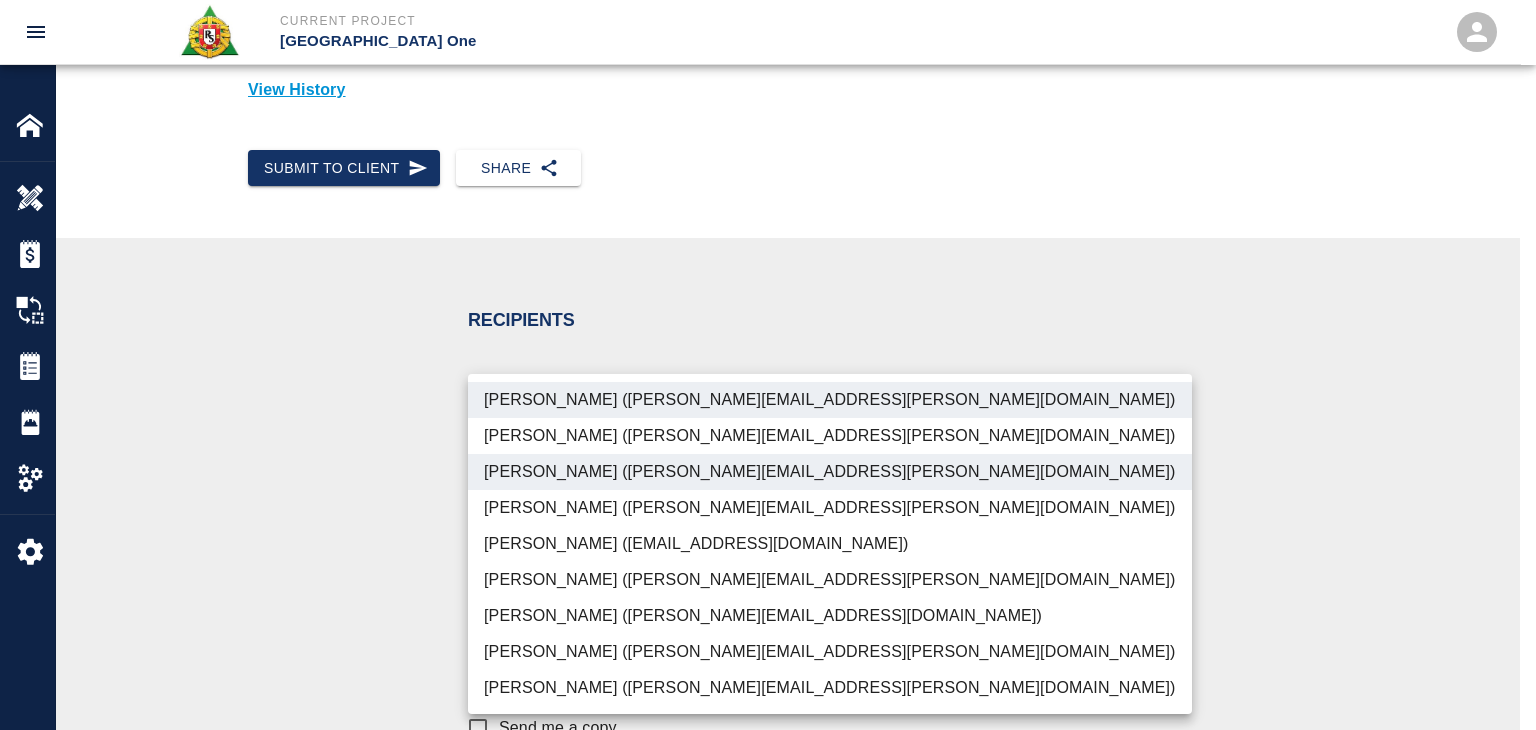 click on "[PERSON_NAME] ([PERSON_NAME][EMAIL_ADDRESS][PERSON_NAME][DOMAIN_NAME])" at bounding box center [830, 652] 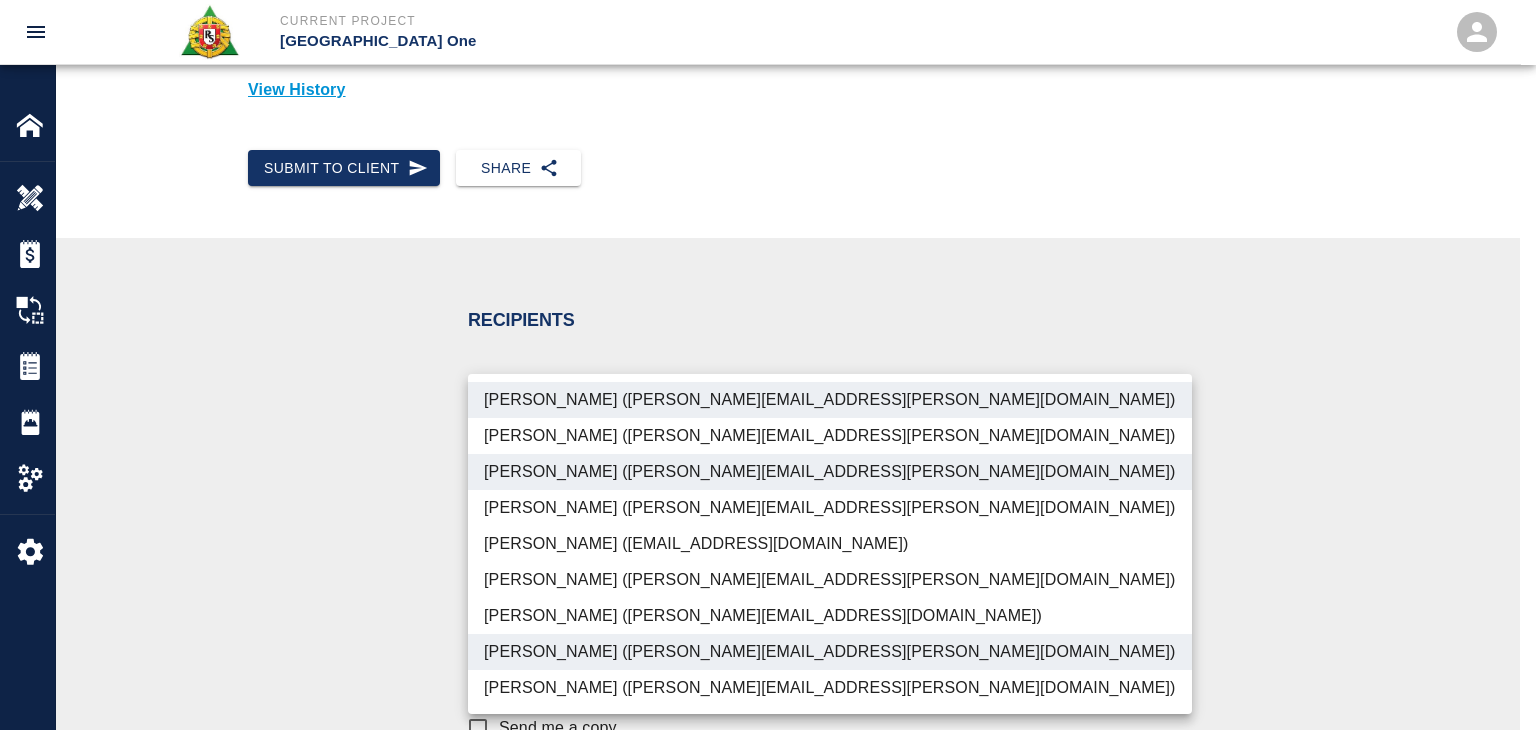 click on "[PERSON_NAME] ([PERSON_NAME][EMAIL_ADDRESS][DOMAIN_NAME])" at bounding box center [830, 616] 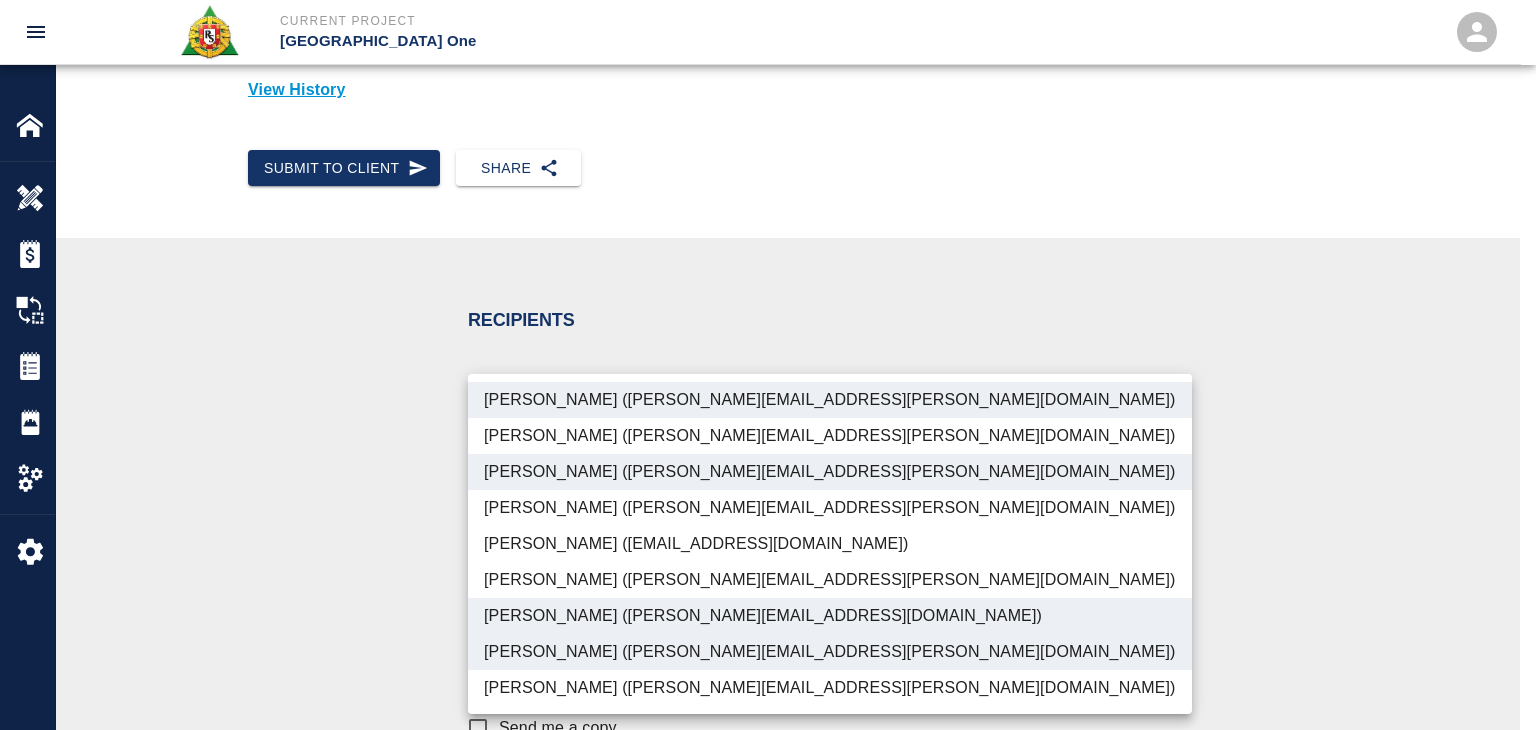 click on "[PERSON_NAME] ([PERSON_NAME][EMAIL_ADDRESS][PERSON_NAME][DOMAIN_NAME])" at bounding box center [830, 688] 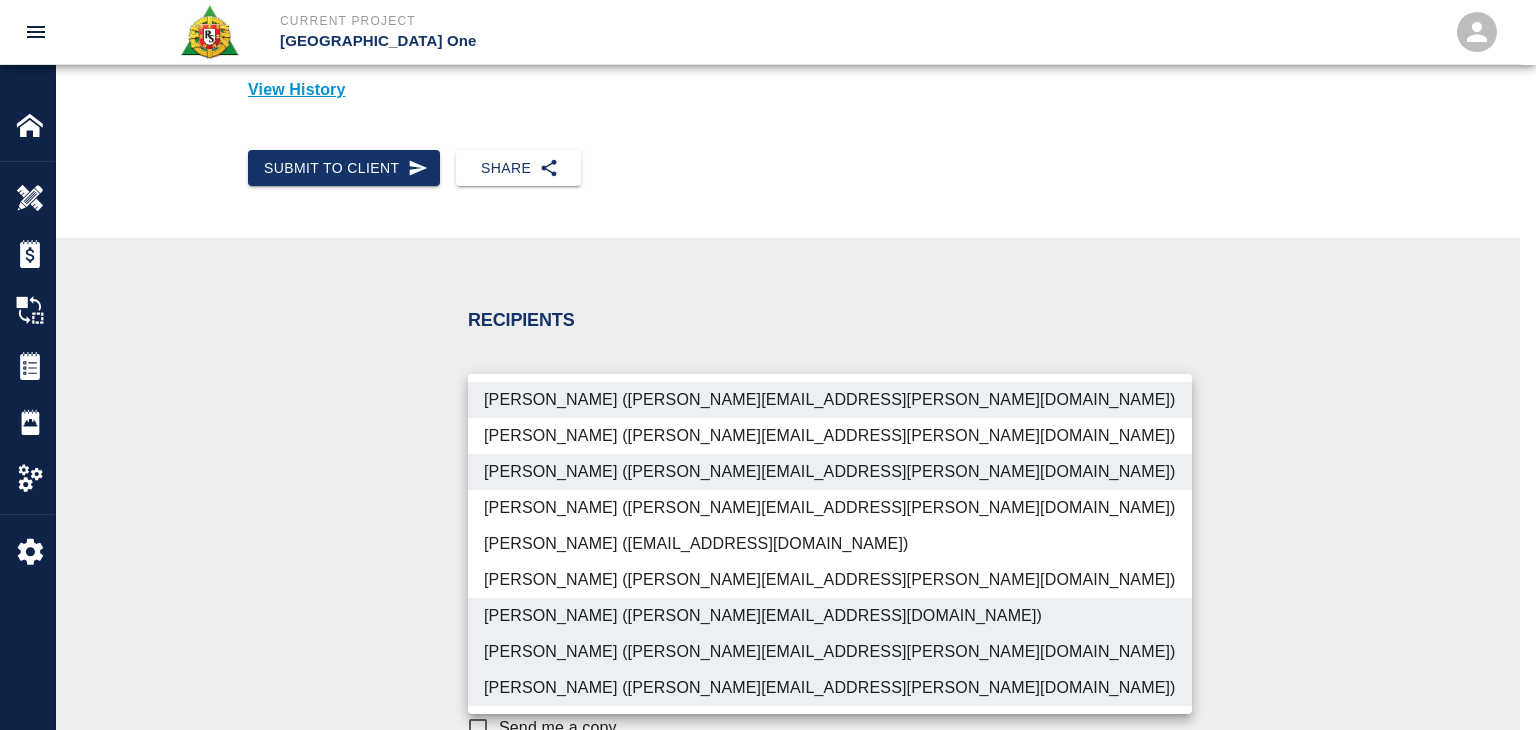 click at bounding box center (768, 365) 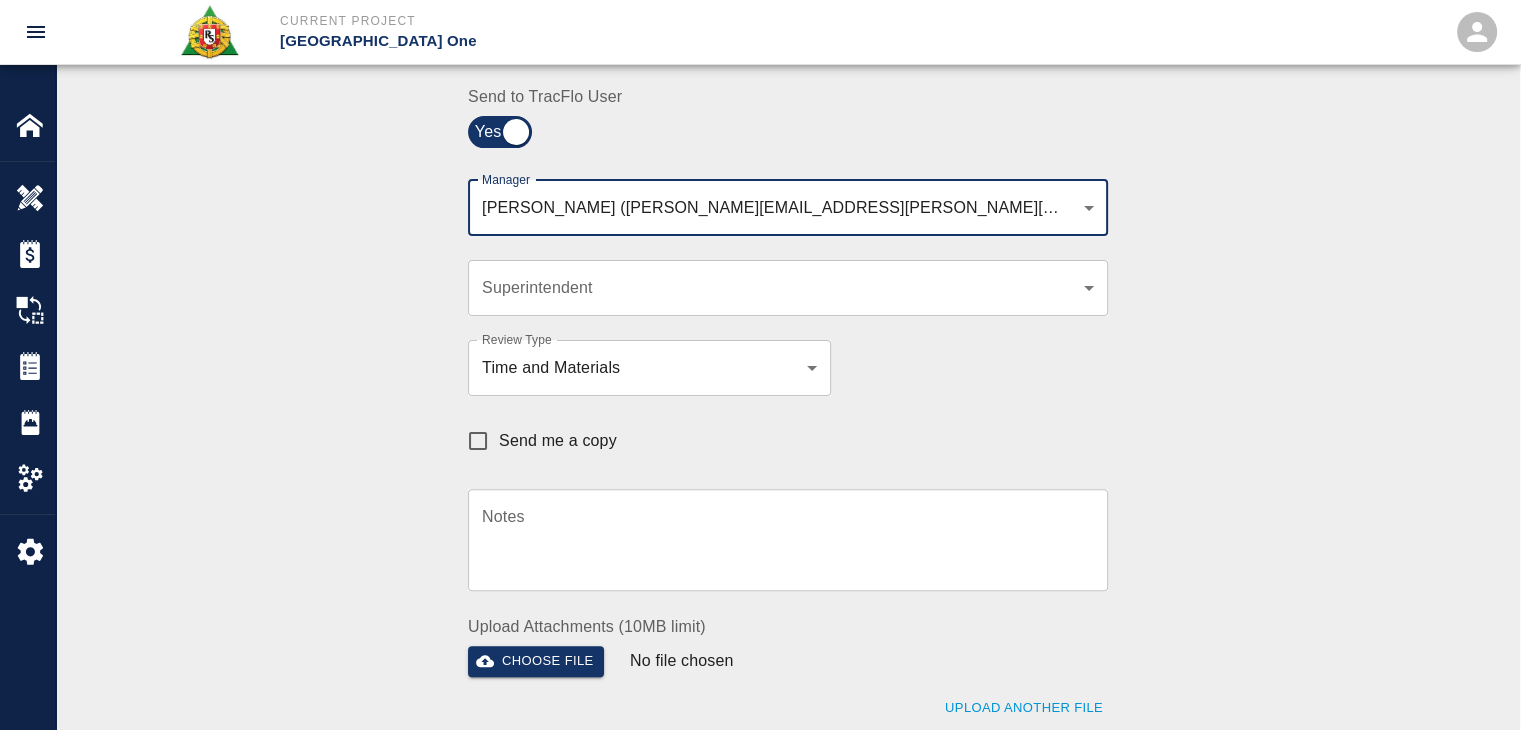 scroll, scrollTop: 492, scrollLeft: 0, axis: vertical 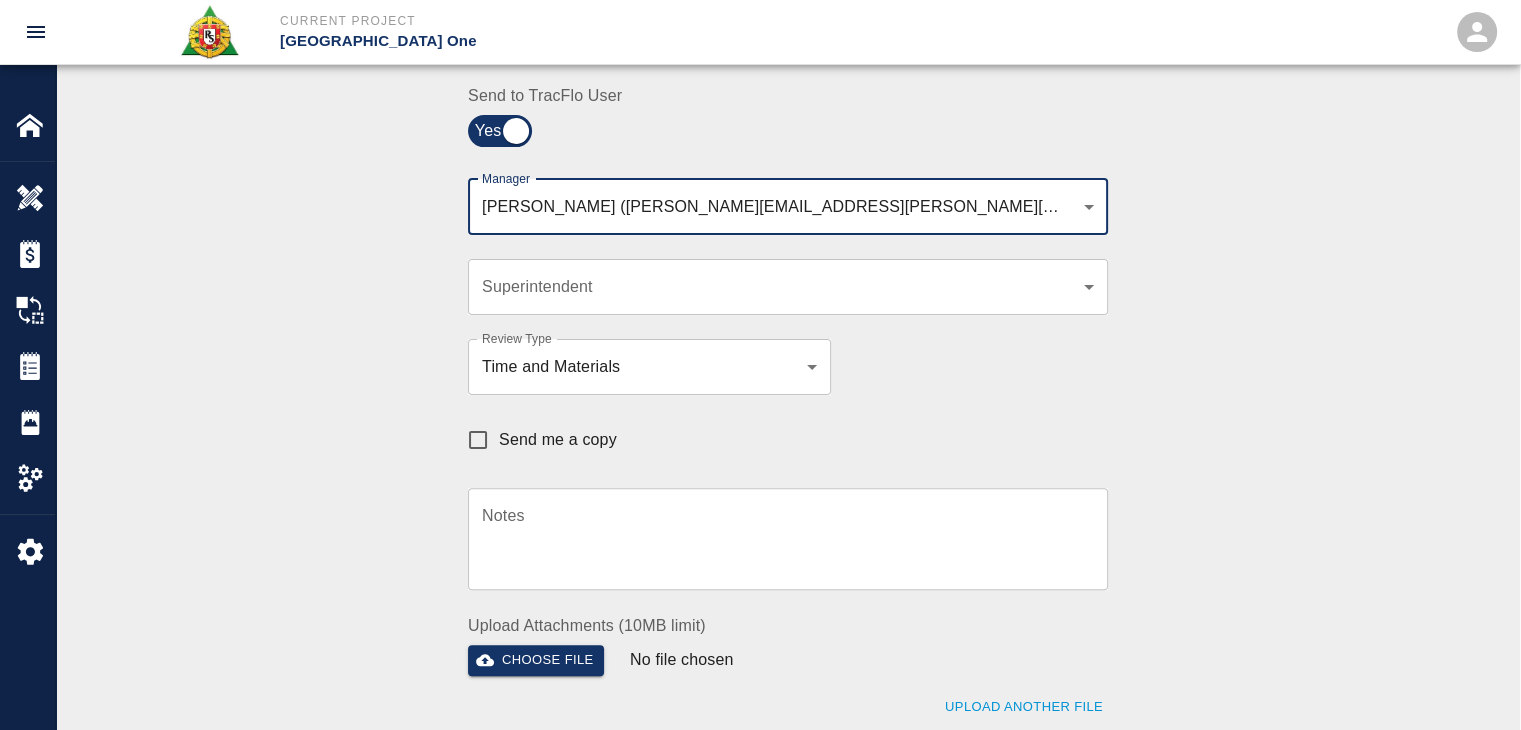 click on "Send me a copy" at bounding box center (558, 440) 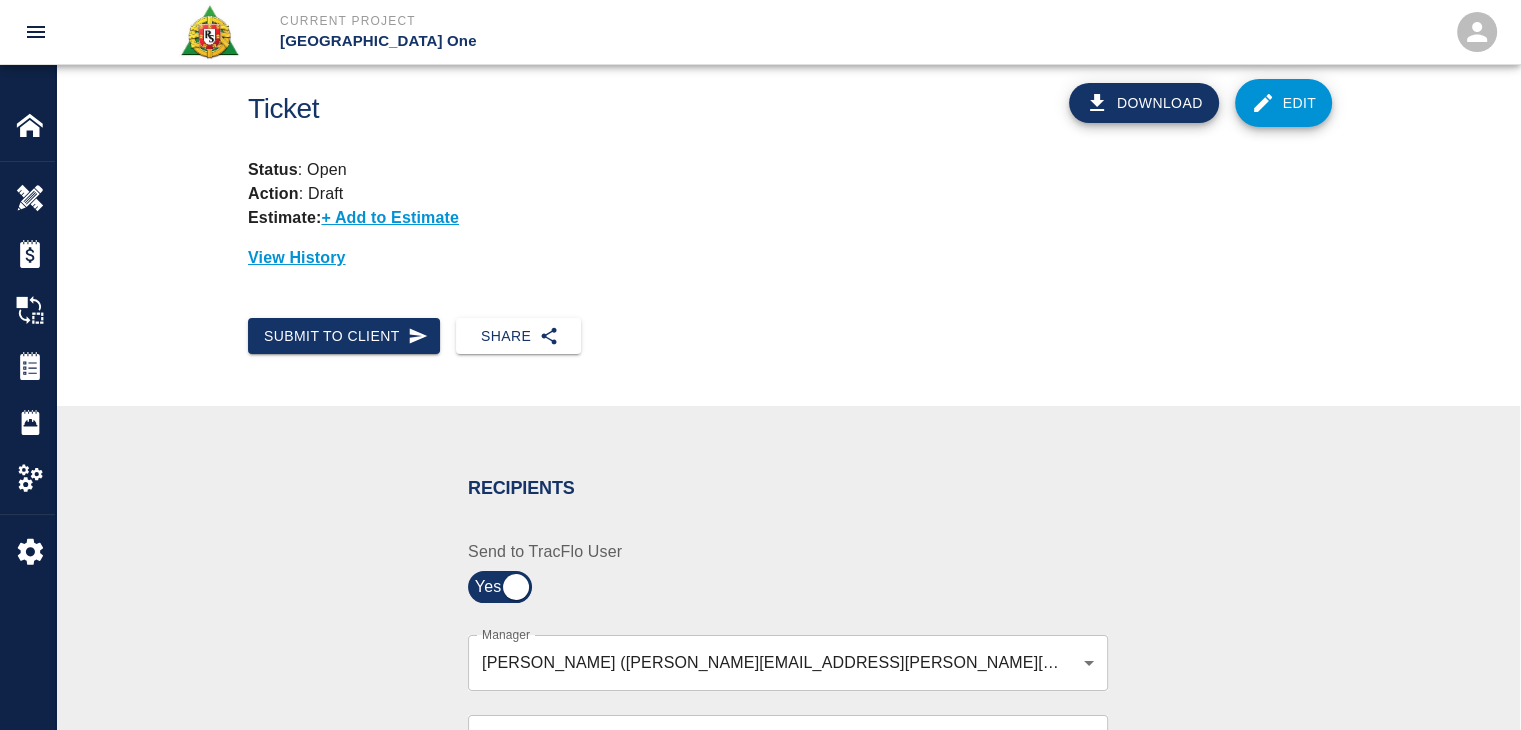 scroll, scrollTop: 0, scrollLeft: 0, axis: both 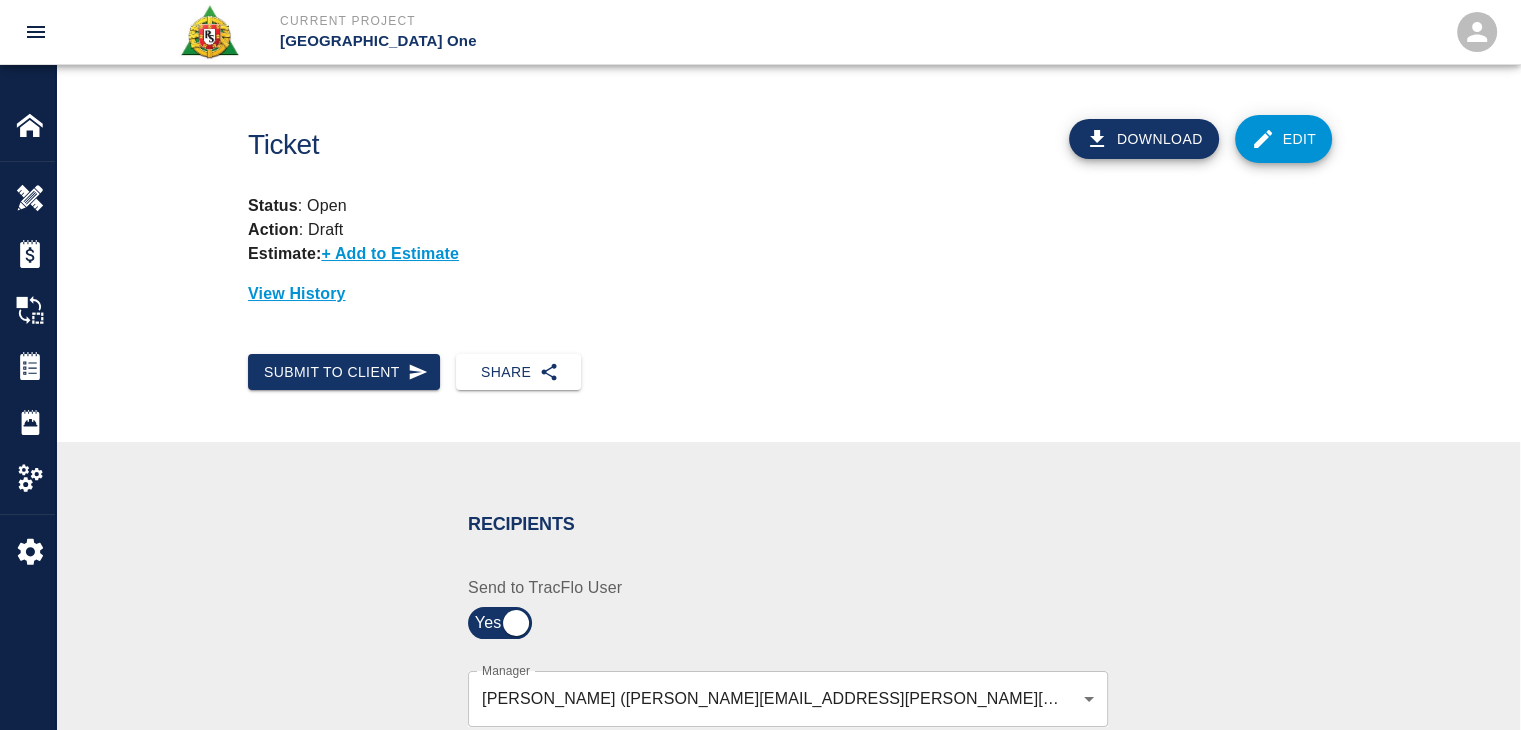 click on "Edit" at bounding box center [1284, 139] 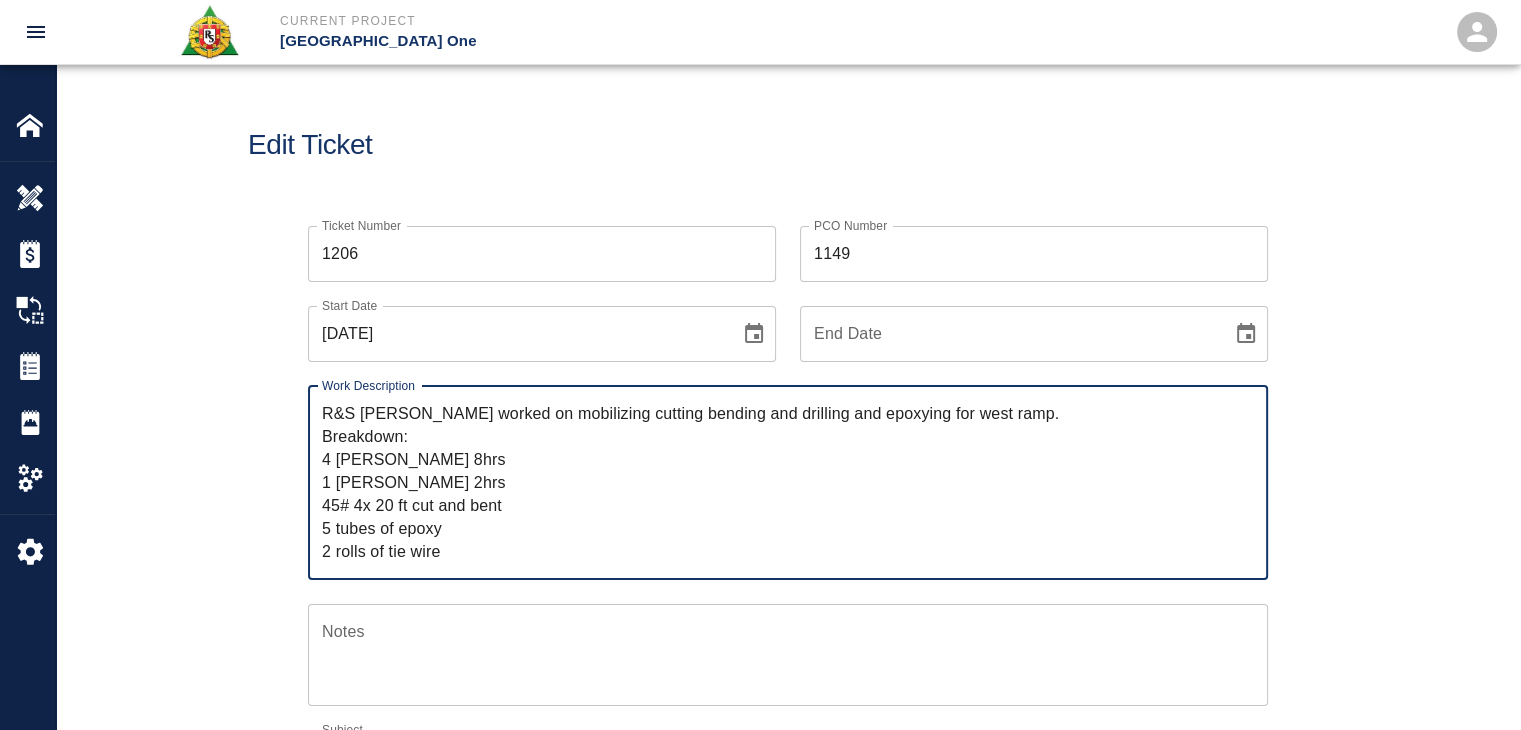 scroll, scrollTop: 96, scrollLeft: 0, axis: vertical 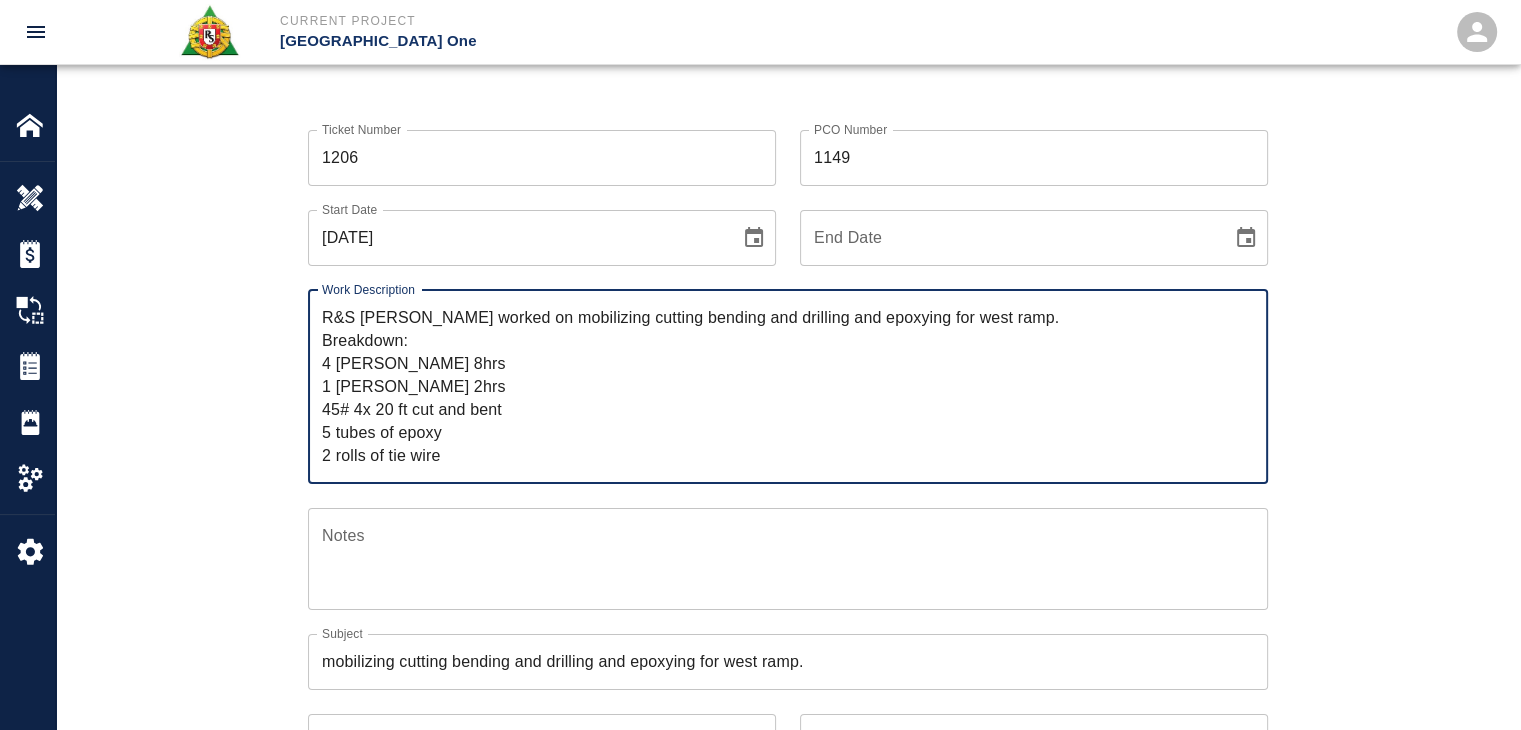 click 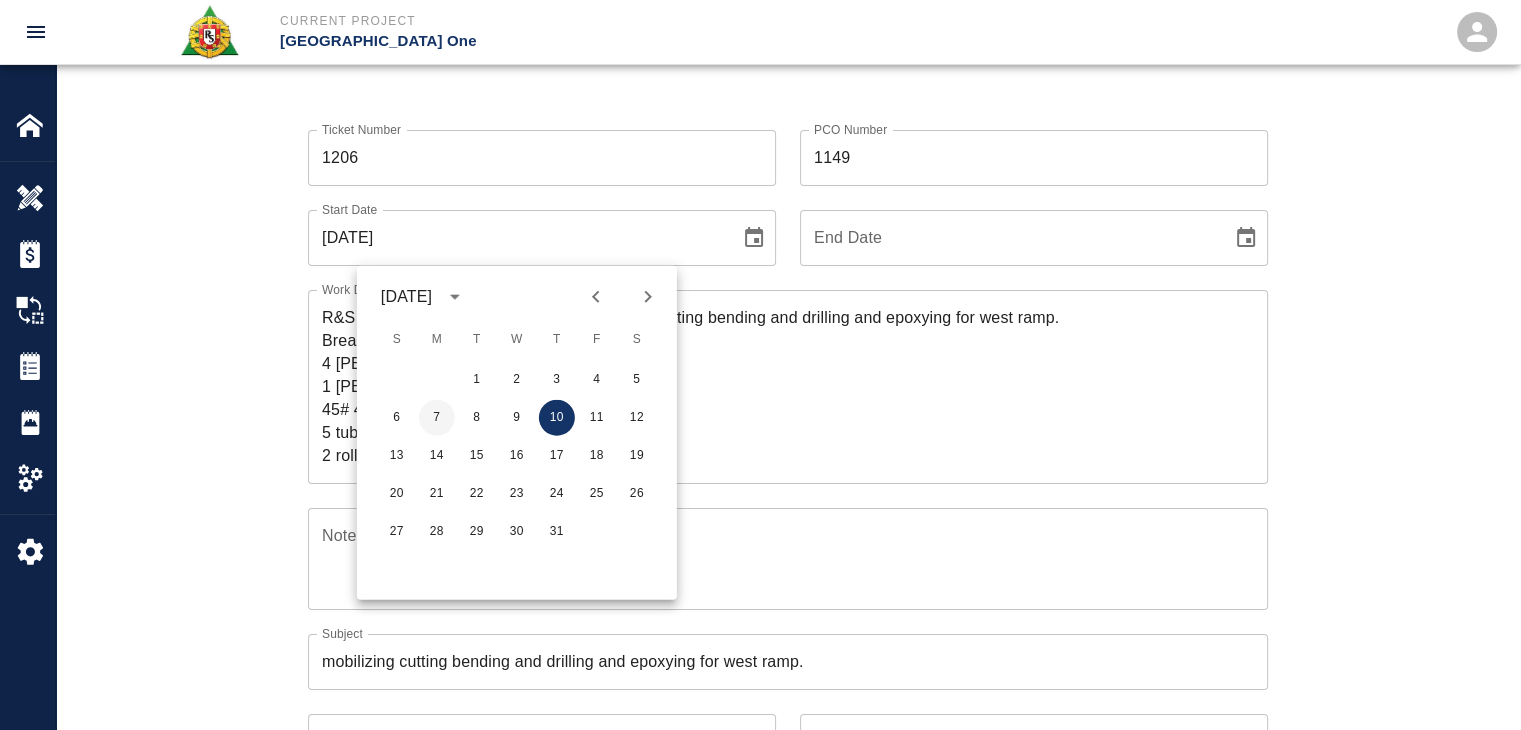 click on "7" at bounding box center (437, 418) 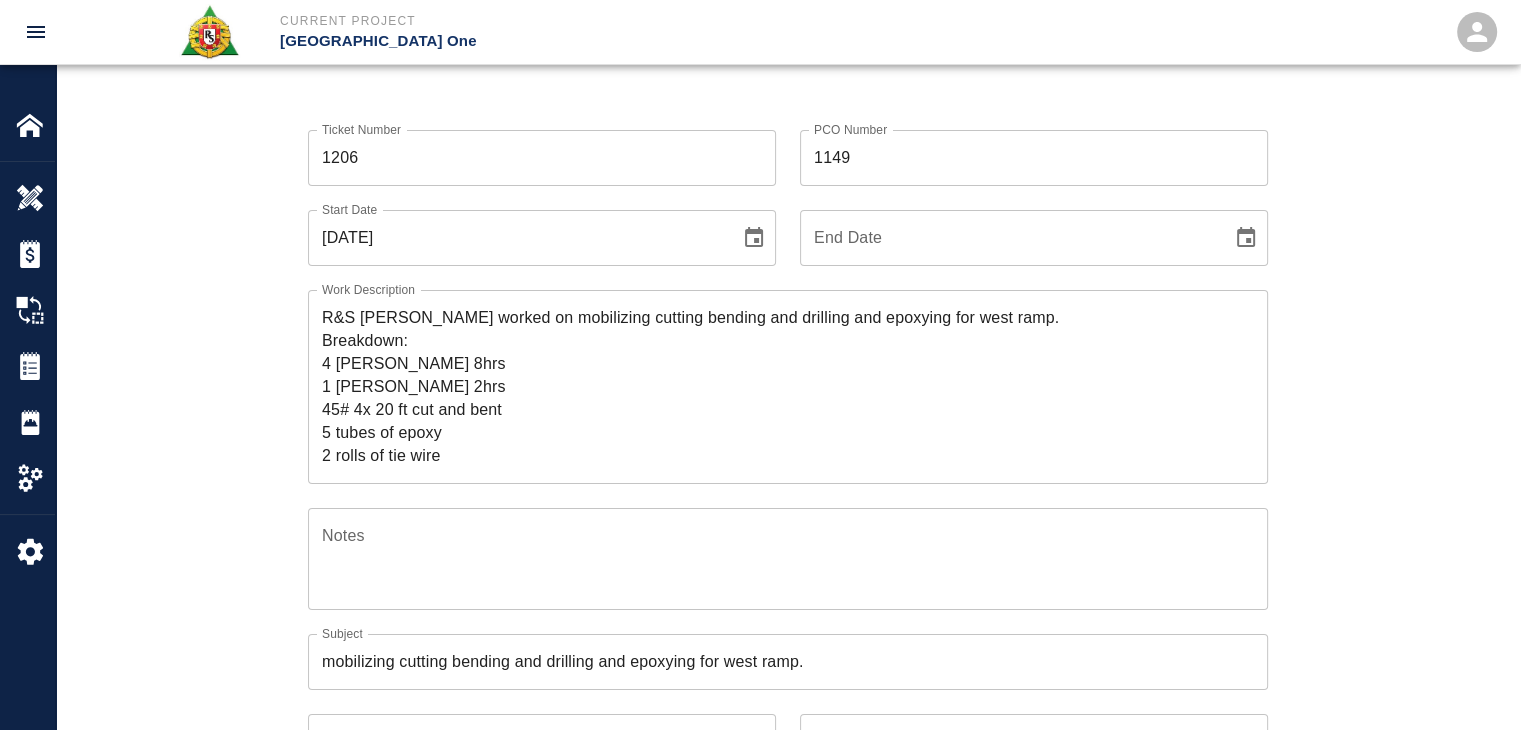 click on "Ticket Number 1206 Ticket Number PCO Number 1149 PCO Number Start Date  [DATE] Start Date  End Date End Date Work Description R&S [PERSON_NAME] worked on mobilizing cutting bending and drilling and epoxying for west ramp.
Breakdown:
4 [PERSON_NAME] 8hrs
1 [PERSON_NAME] 2hrs
45# 4x 20 ft cut and bent
5 tubes of epoxy
2 rolls of tie wire x Work Description Notes x Notes Subject mobilizing cutting bending and drilling and epoxying for west ramp. Subject Invoice Number Invoice Number Invoice Date Invoice Date Current Files: Upload Attachments (0MB of 50MB limit) Choose file No file chosen Upload Another File Add Costs Switch to Lump Sum" at bounding box center [788, 665] 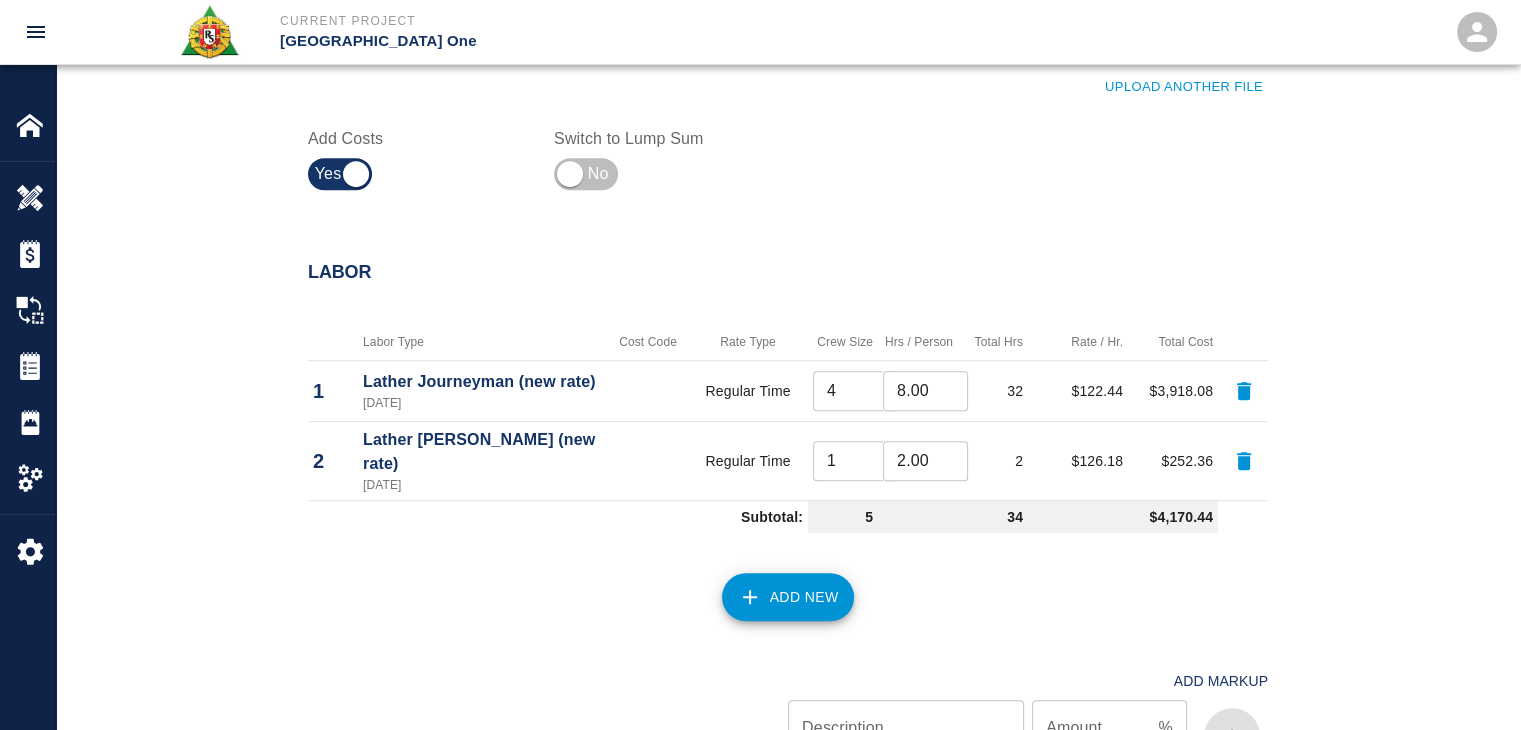 scroll, scrollTop: 1123, scrollLeft: 0, axis: vertical 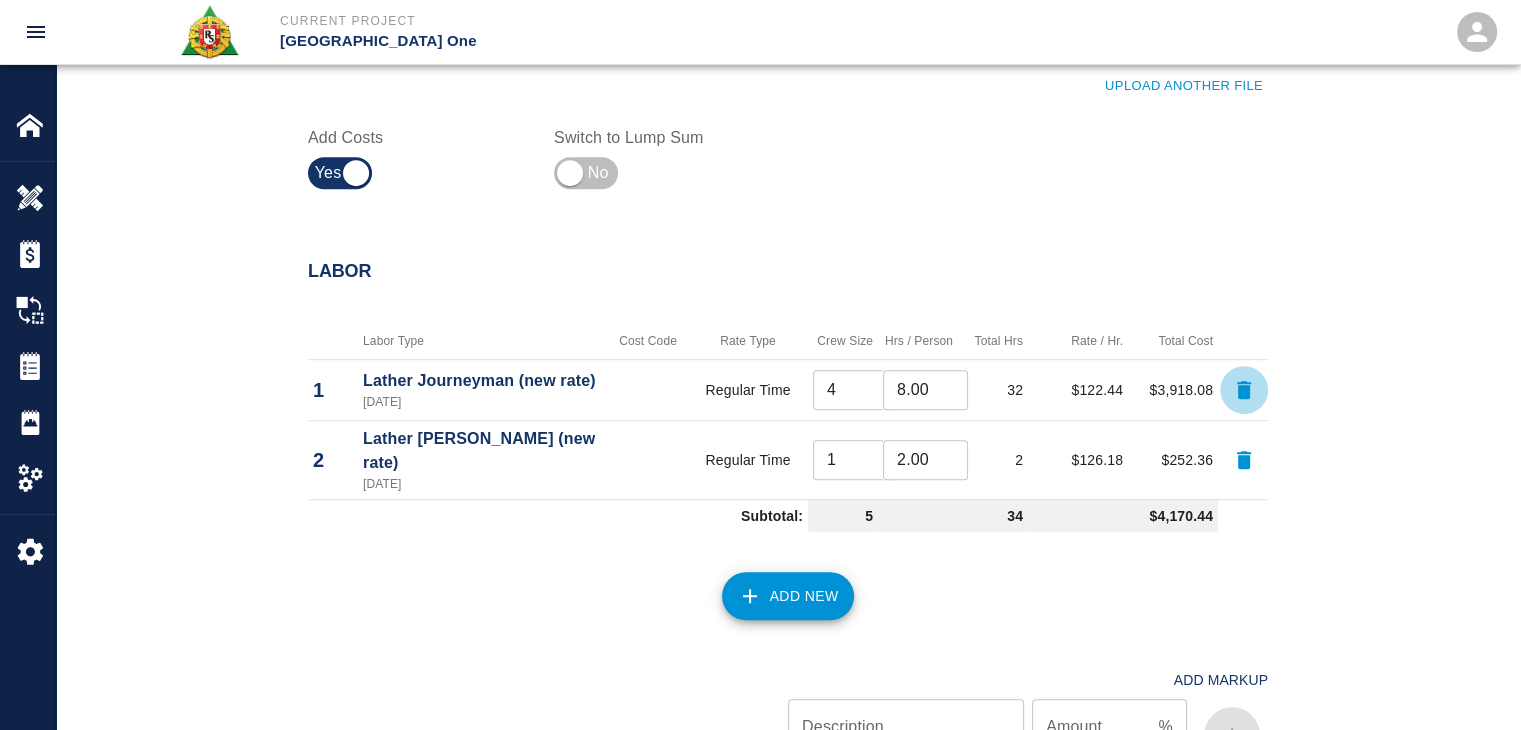 click 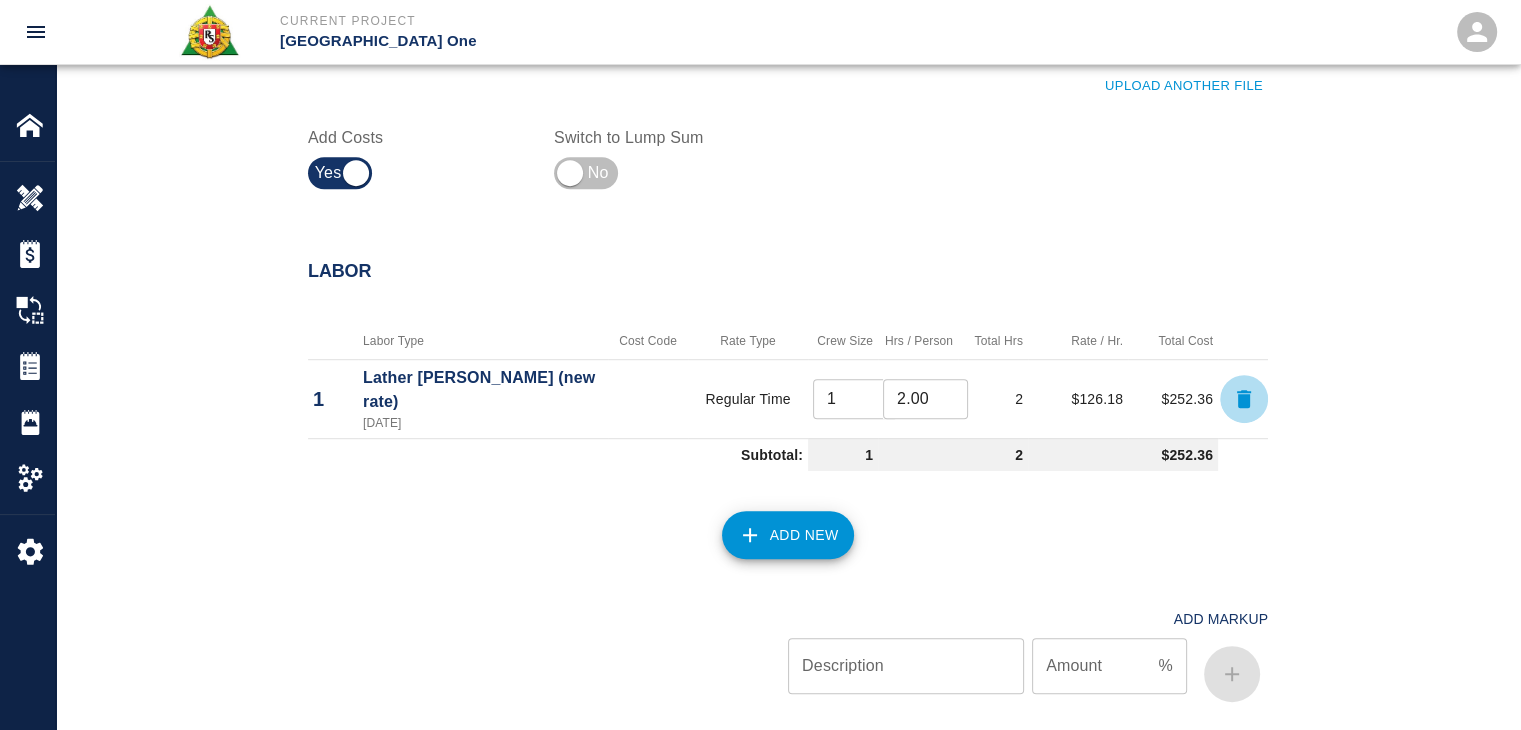click 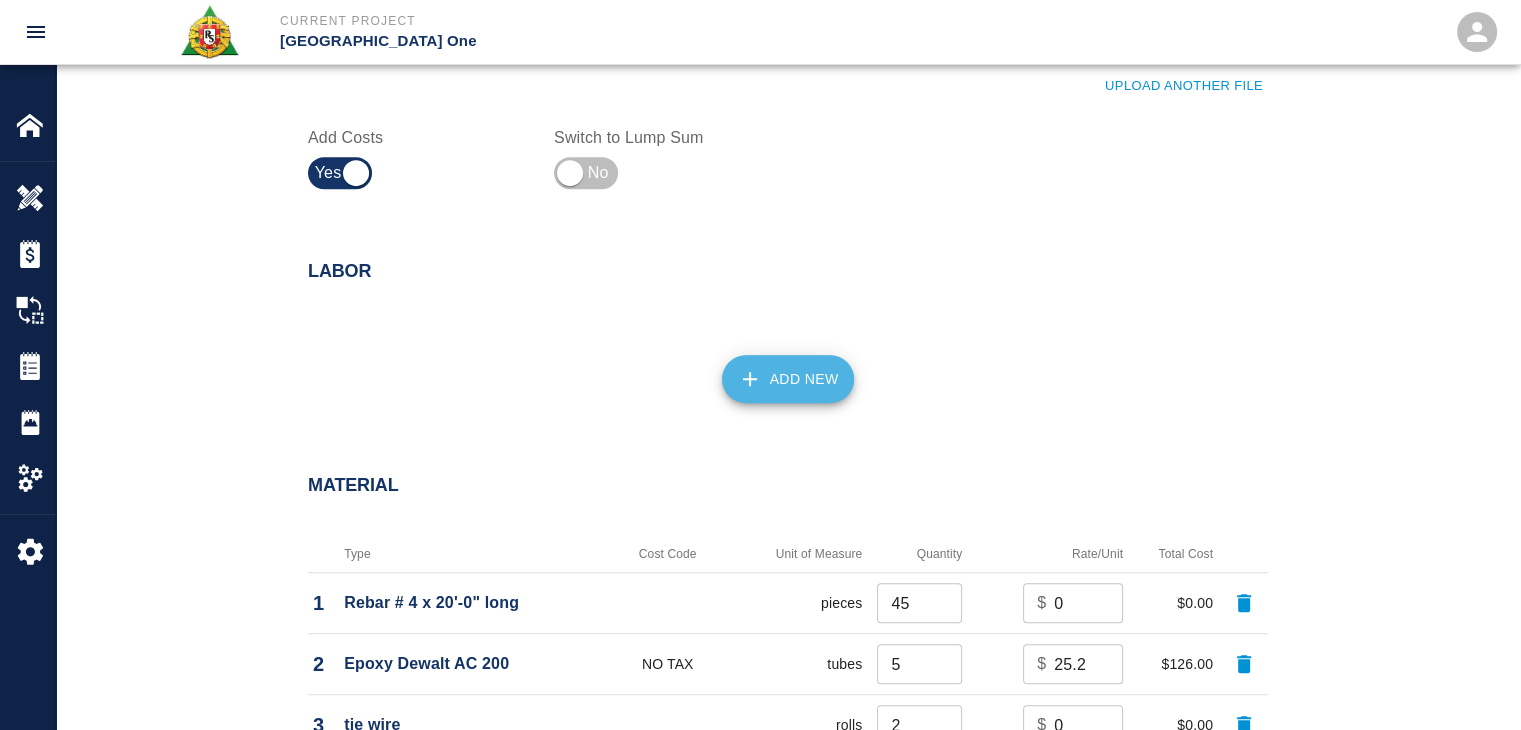 click on "Add New" at bounding box center (788, 379) 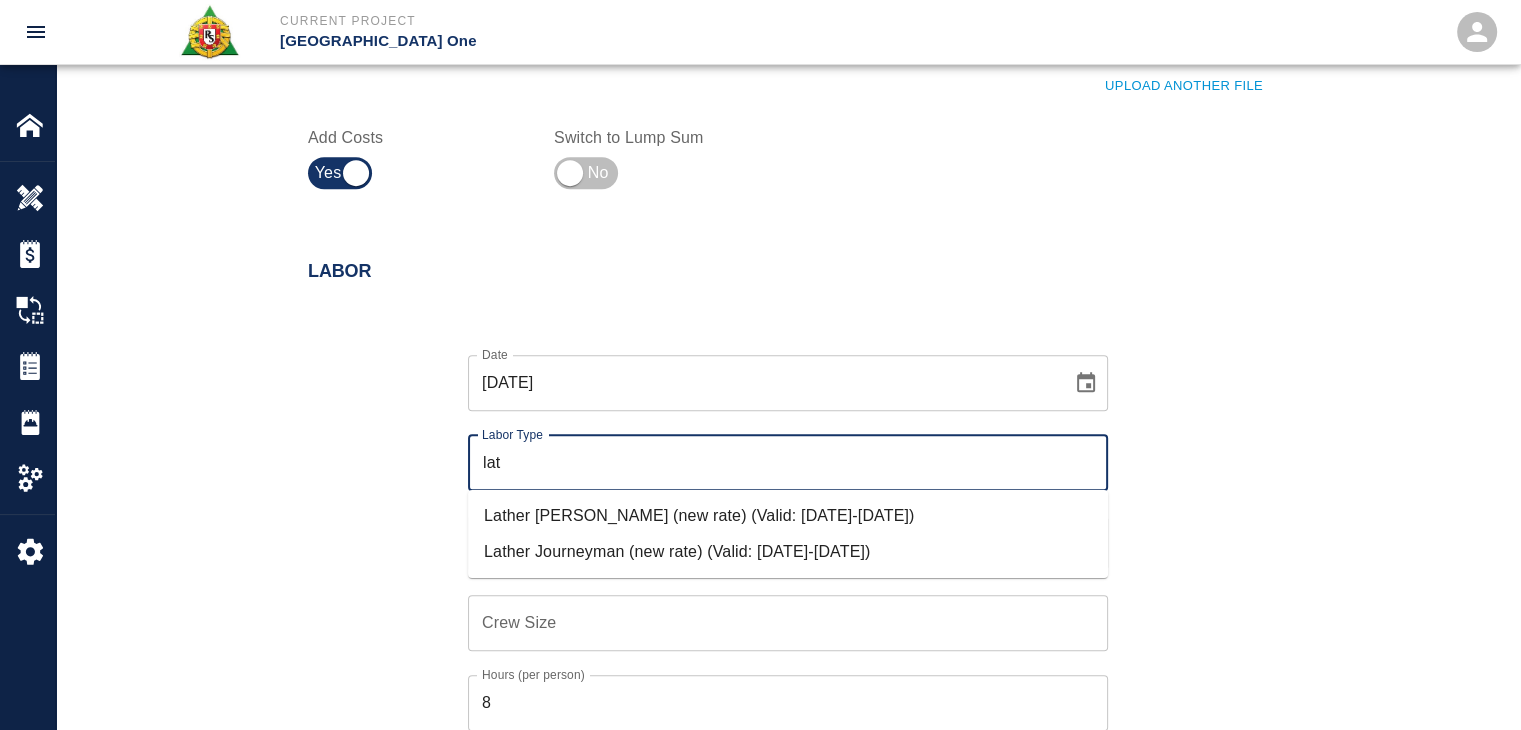 click on "Lather Journeyman (new rate) (Valid: [DATE]-[DATE])" at bounding box center (788, 552) 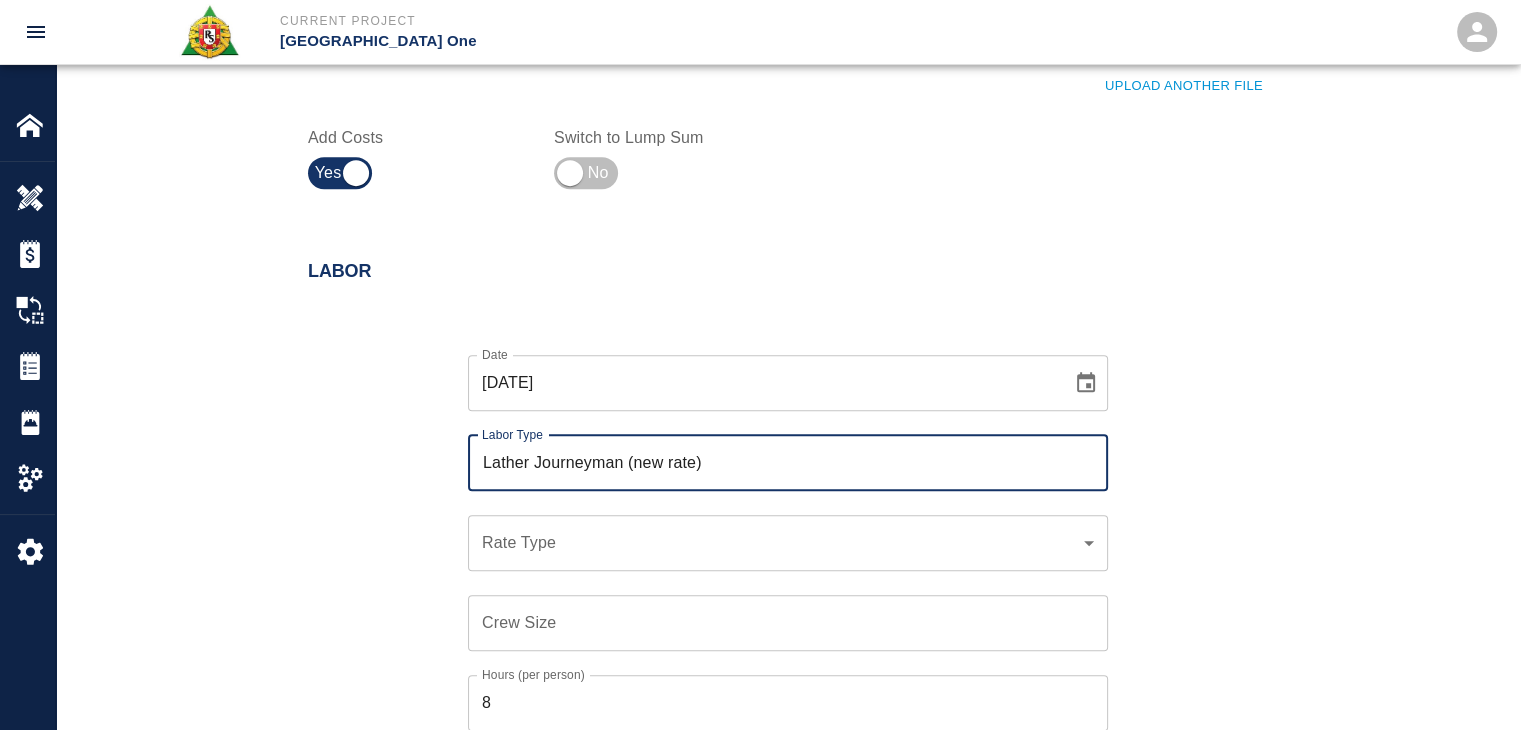 type on "Lather Journeyman (new rate)" 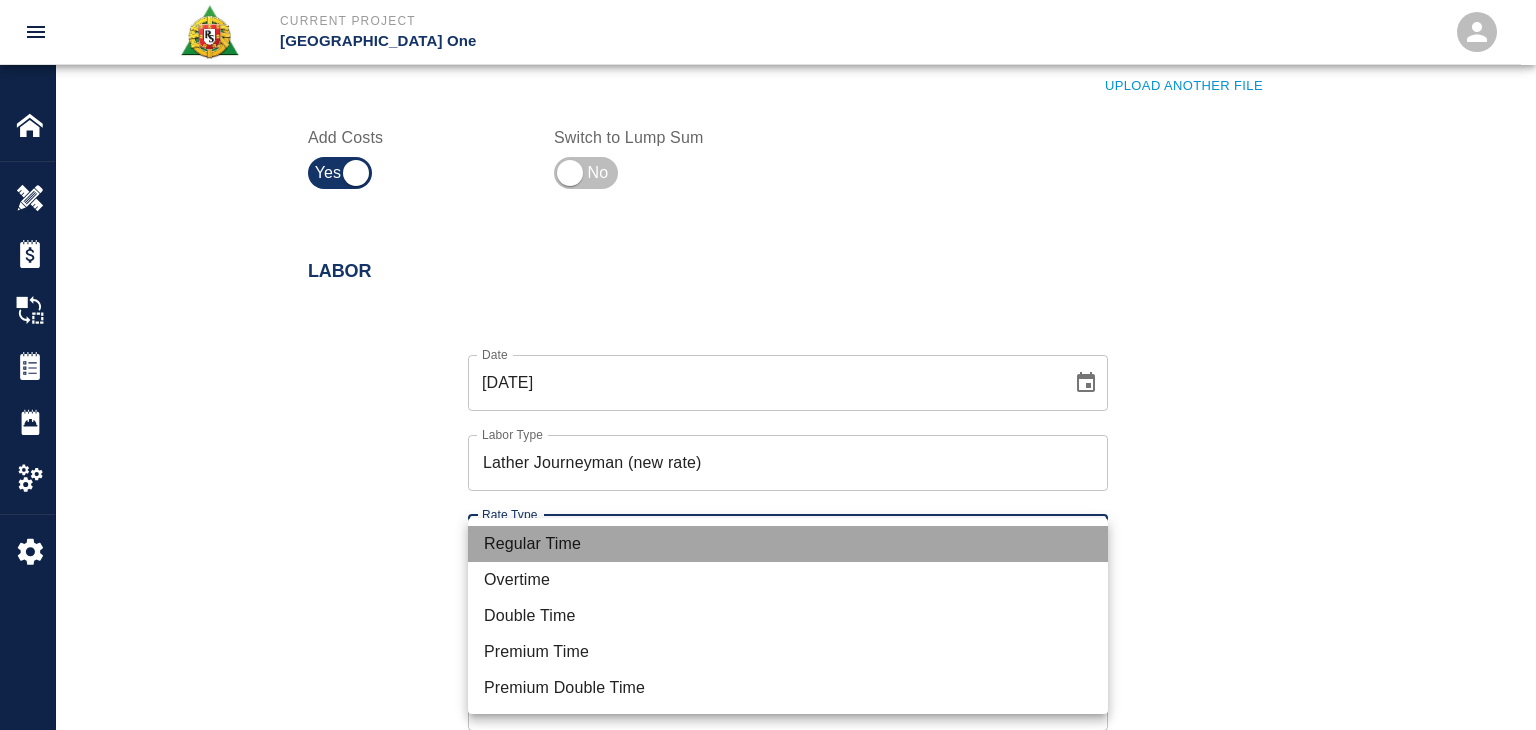 click on "Regular Time" at bounding box center [788, 544] 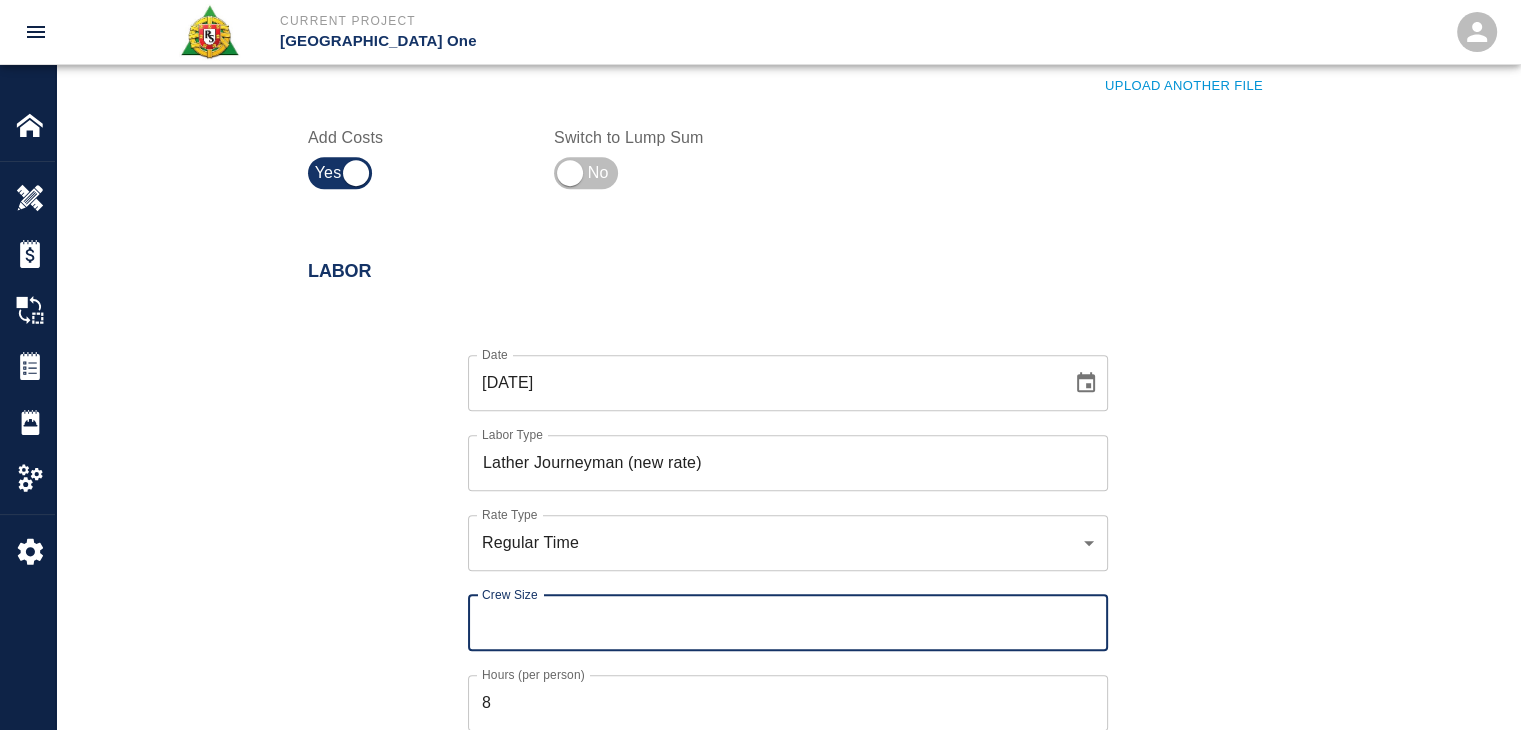 click on "Crew Size" at bounding box center [788, 623] 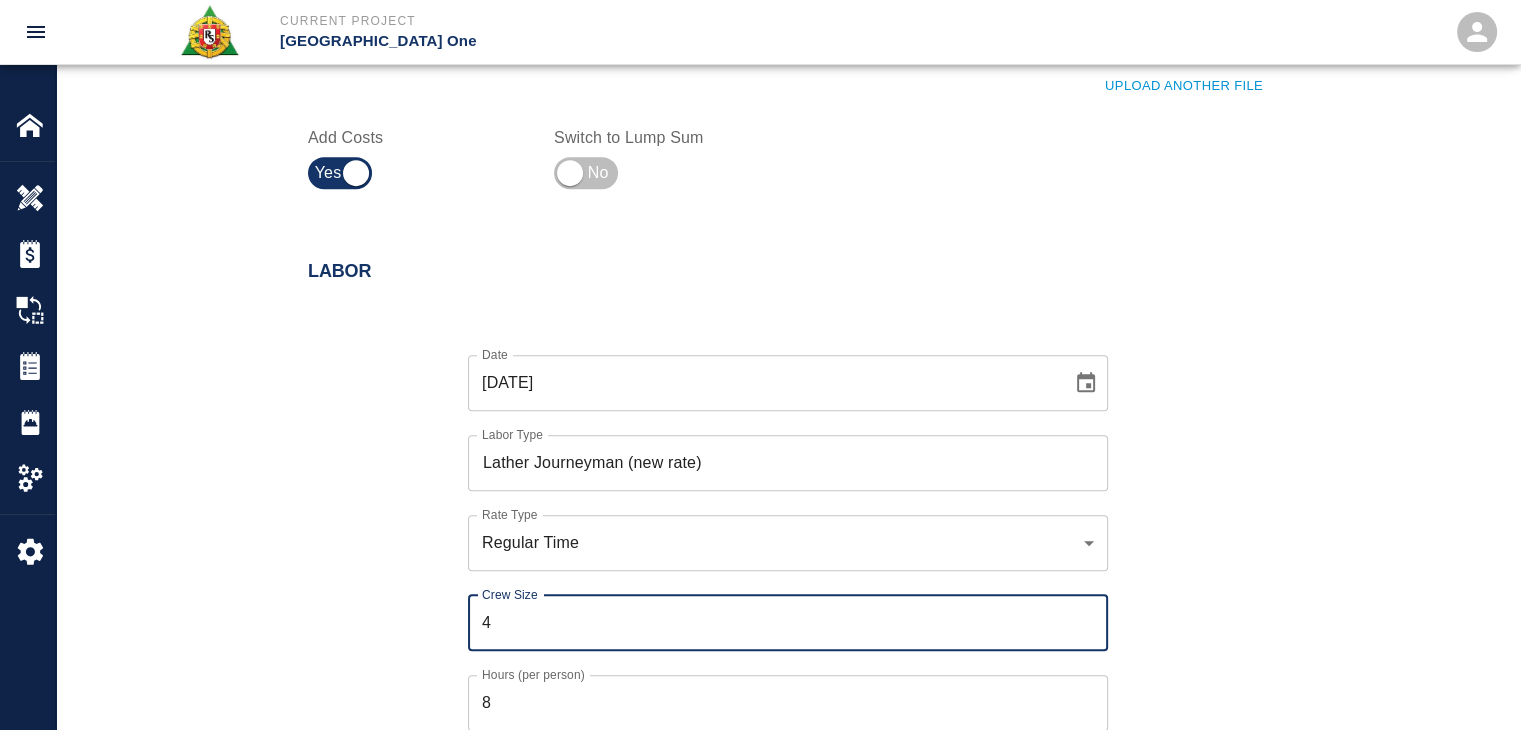 click on "4" at bounding box center [788, 623] 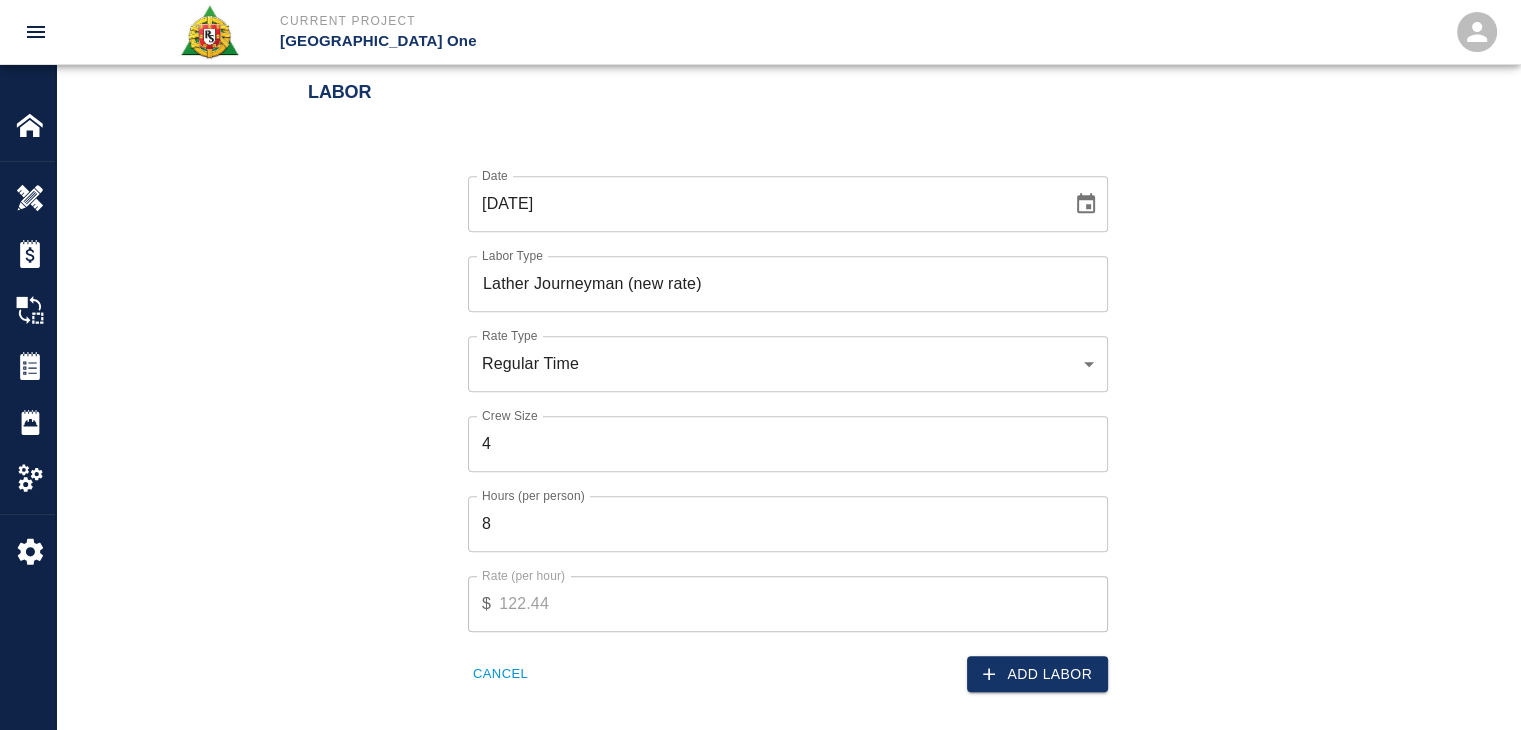 scroll, scrollTop: 1304, scrollLeft: 0, axis: vertical 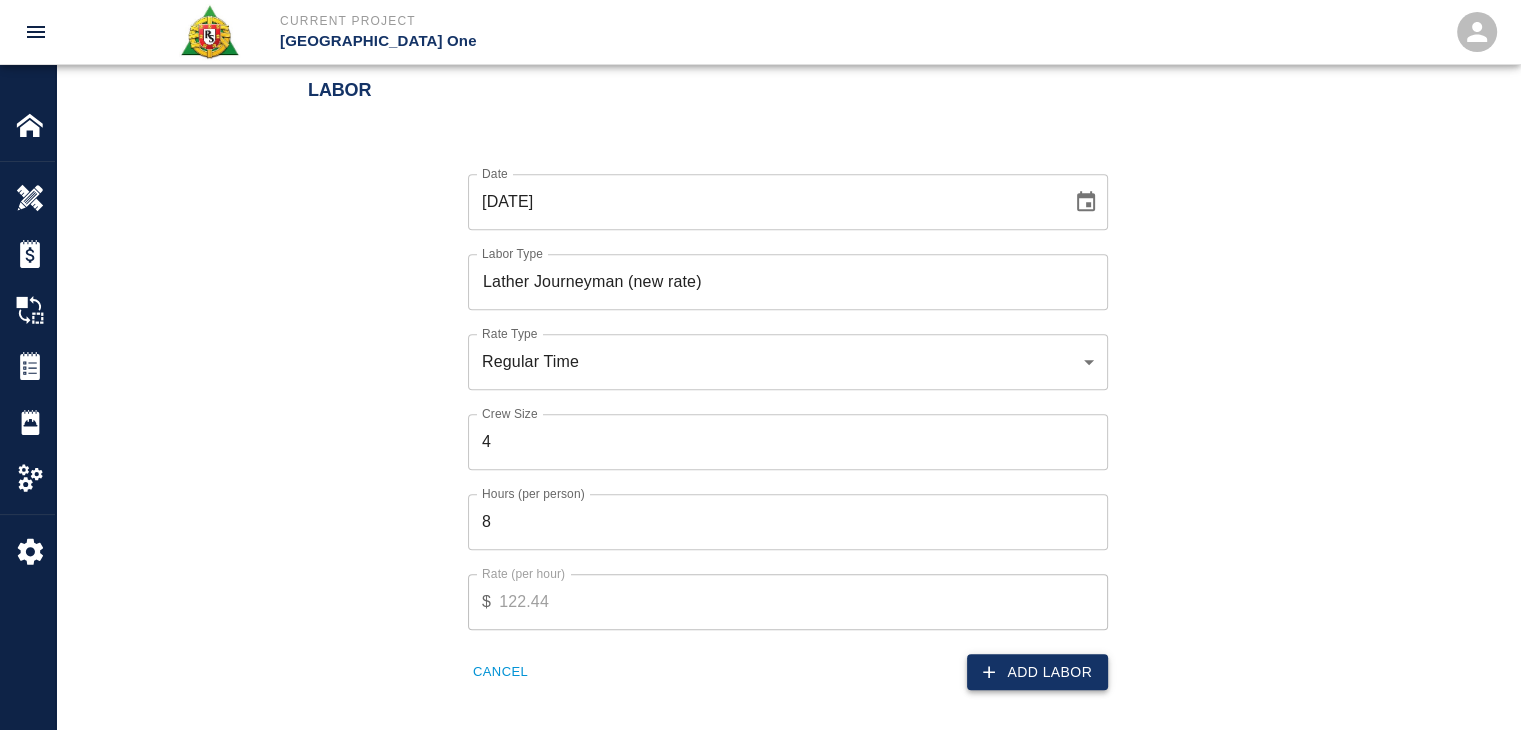 click on "Add Labor" at bounding box center (1037, 672) 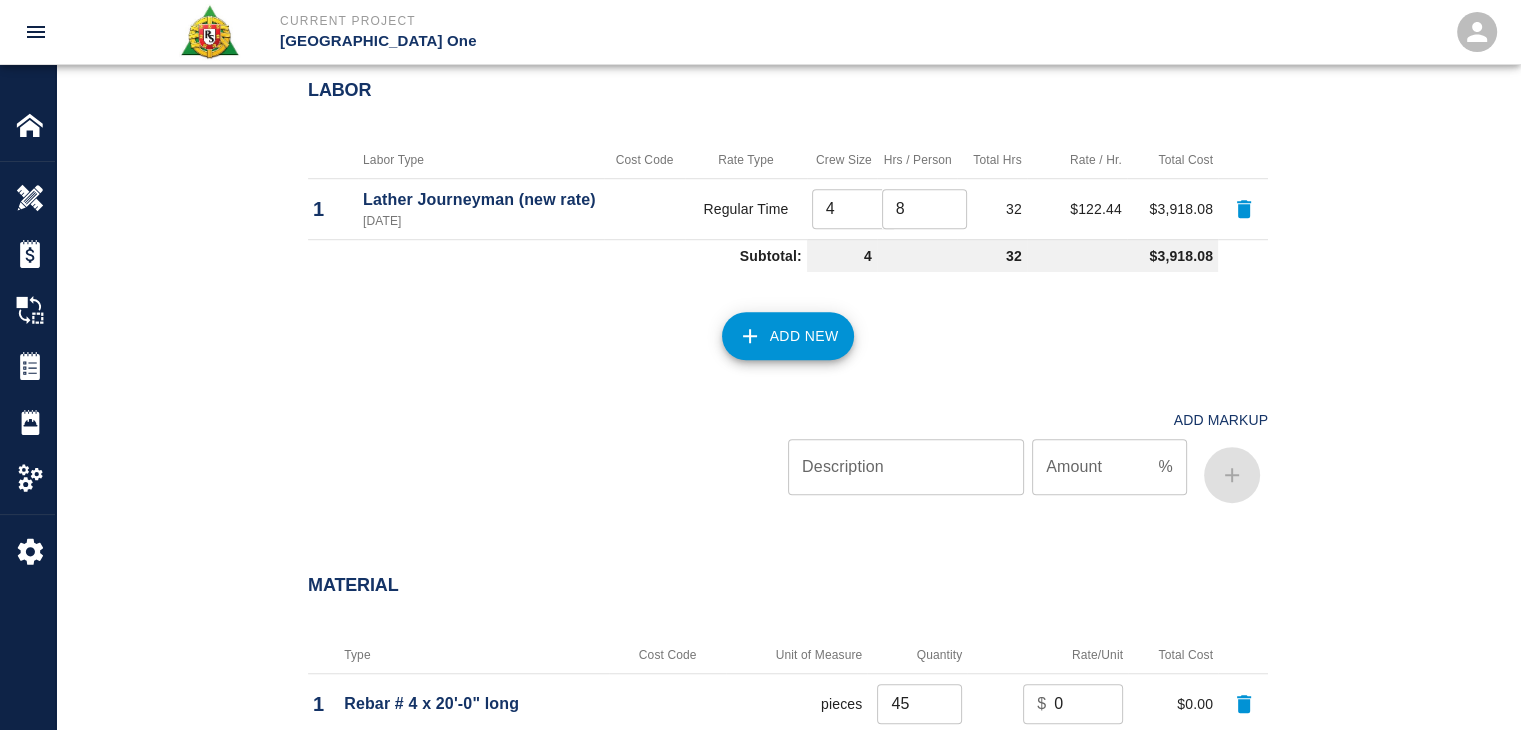click on "Add New" at bounding box center [788, 336] 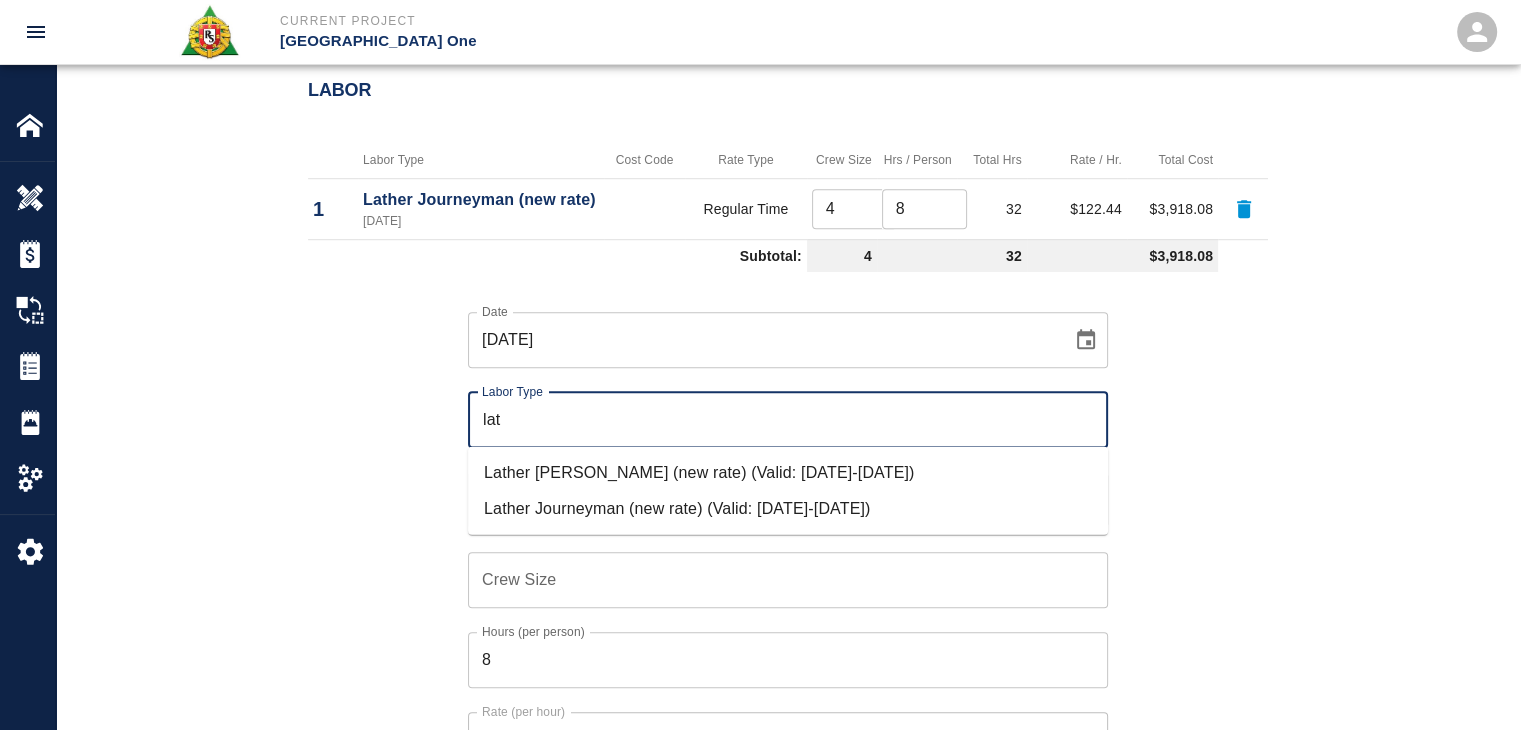click on "Lather [PERSON_NAME] (new rate) (Valid: [DATE]-[DATE])" at bounding box center (788, 472) 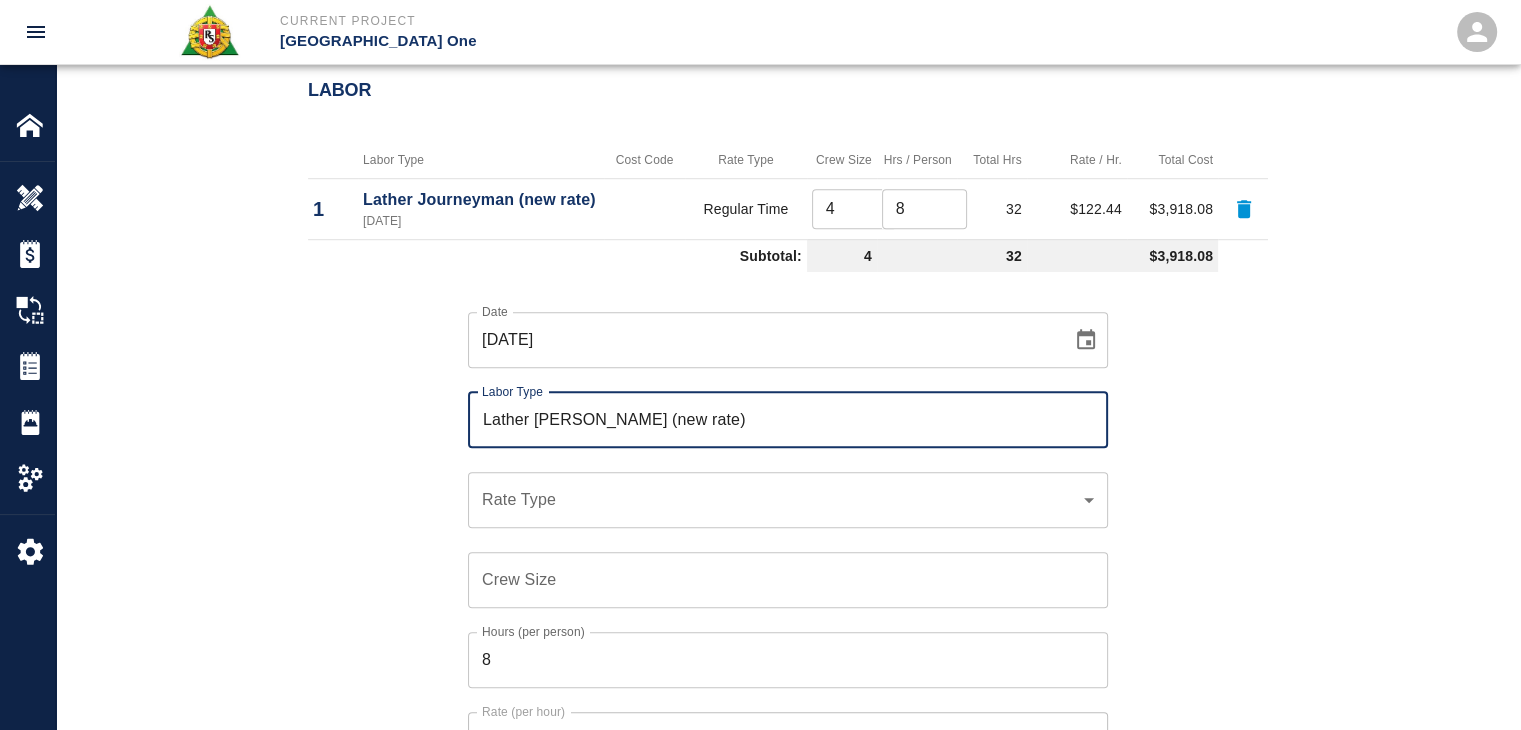 type on "Lather [PERSON_NAME] (new rate)" 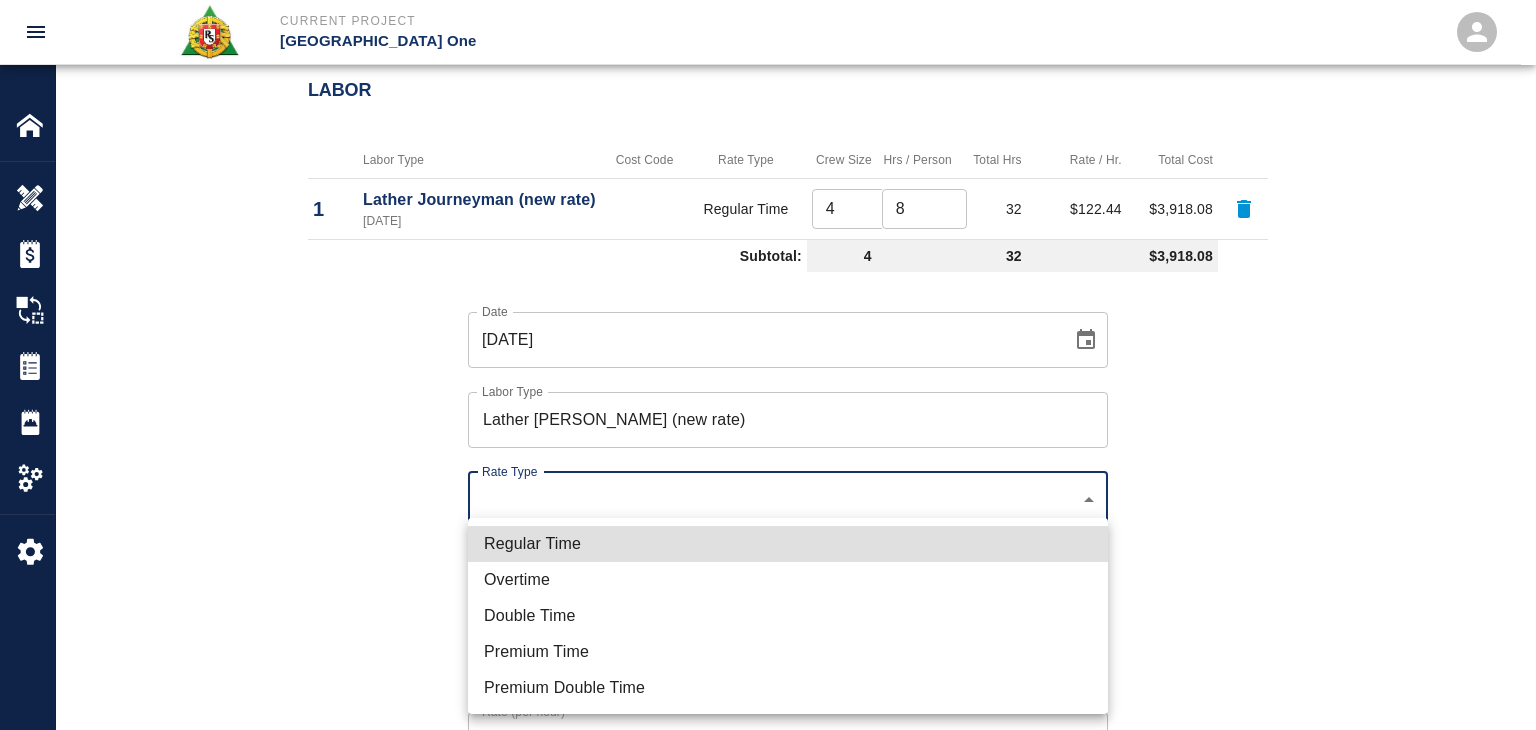 click on "Current Project [GEOGRAPHIC_DATA] One Home [GEOGRAPHIC_DATA] One Overview Estimates Change Orders Tickets Daily Reports Project Settings Settings Powered By Terms of Service  |  Privacy Policy Edit Ticket Ticket Number 1206 Ticket Number PCO Number 1149 PCO Number Start Date  [DATE] Start Date  End Date End Date Work Description R&S [PERSON_NAME] worked on mobilizing cutting bending and drilling and epoxying for west ramp.
Breakdown:
4 [PERSON_NAME] 8hrs
1 [PERSON_NAME] 2hrs
45# 4x 20 ft cut and bent
5 tubes of epoxy
2 rolls of tie wire x Work Description Notes x Notes Subject mobilizing cutting bending and drilling and epoxying for west ramp. Subject Invoice Number Invoice Number Invoice Date Invoice Date Current Files: Upload Attachments (0MB of 50MB limit) Choose file No file chosen Upload Another File Add Costs Switch to Lump Sum Labor Labor Type Cost Code Rate Type Crew Size Hrs / Person Total Hrs Rate / Hr. Total Cost 1 Lather Journeyman (new rate) [DATE] Regular Time 4 ​ 8 ​ 32 $122.44 $3,918.08 Subtotal: 4 32 Date 8" at bounding box center [768, -939] 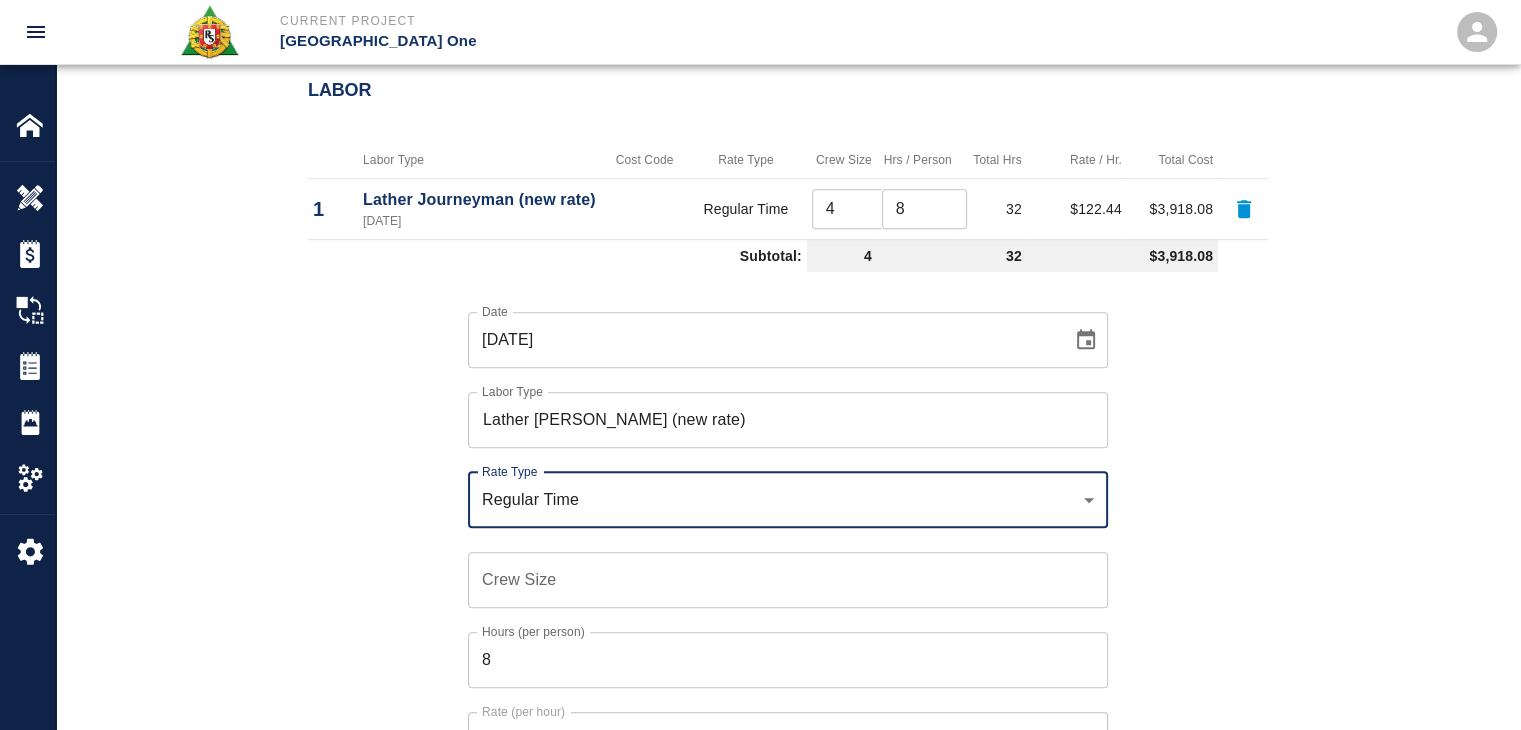 click on "Crew Size Crew Size" at bounding box center (788, 580) 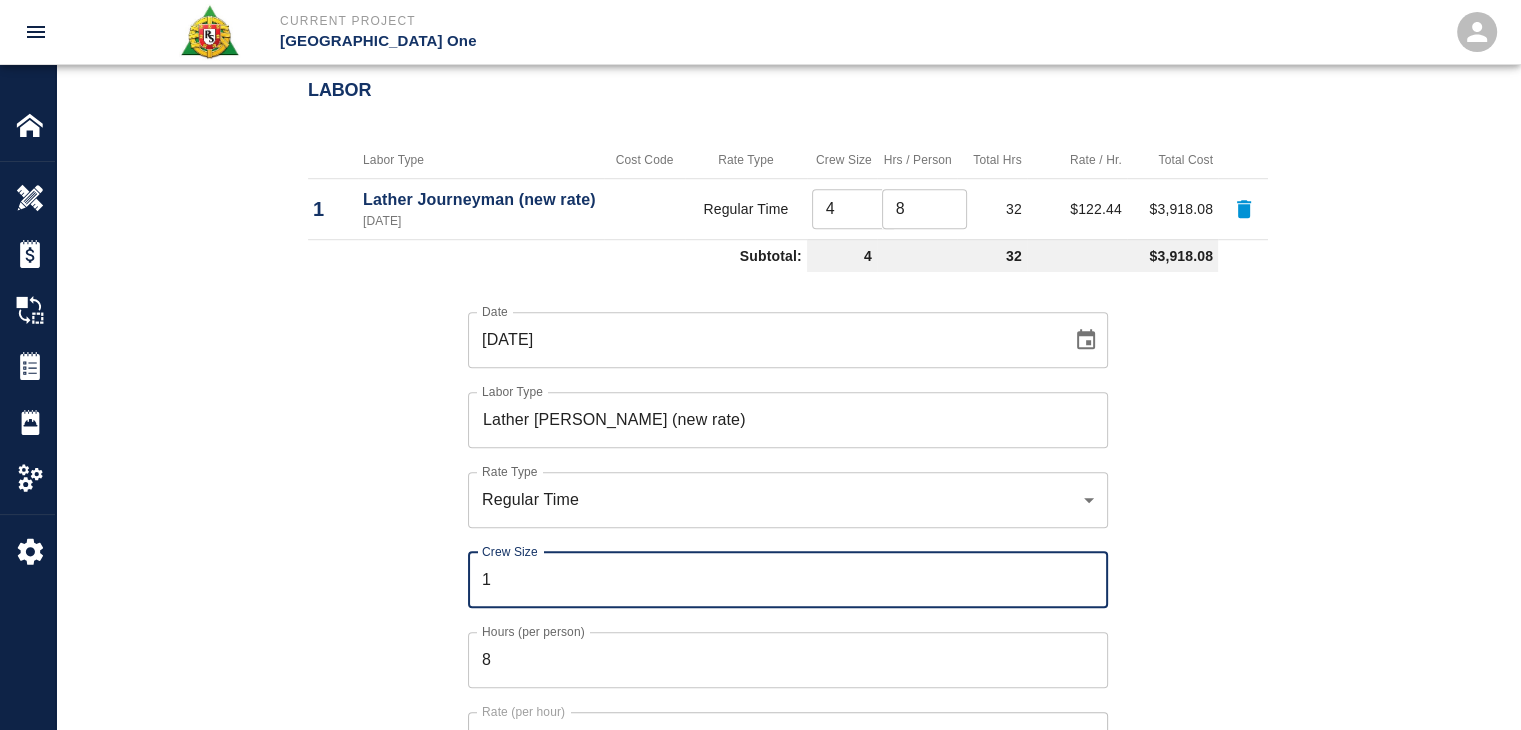 type on "1" 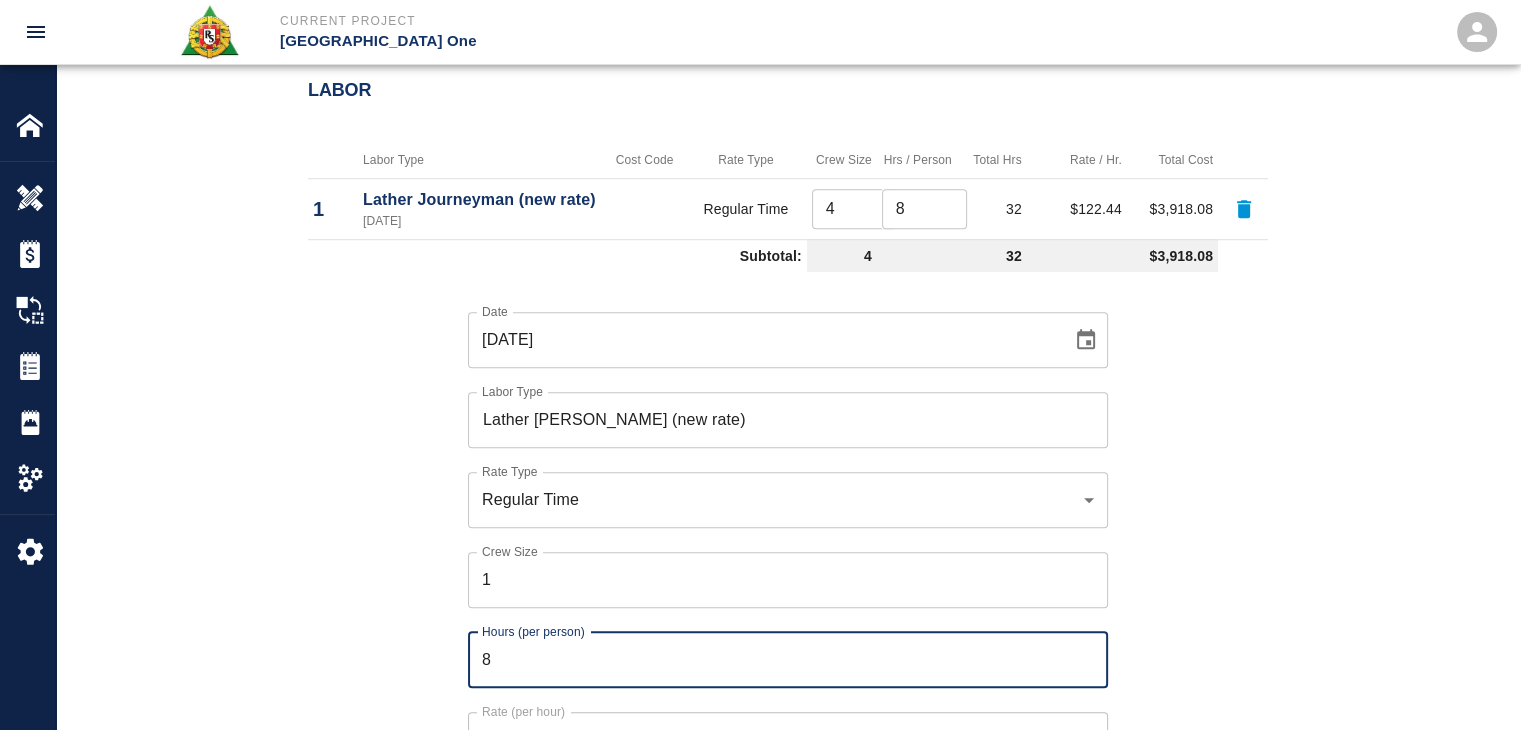 click on "8" at bounding box center (788, 660) 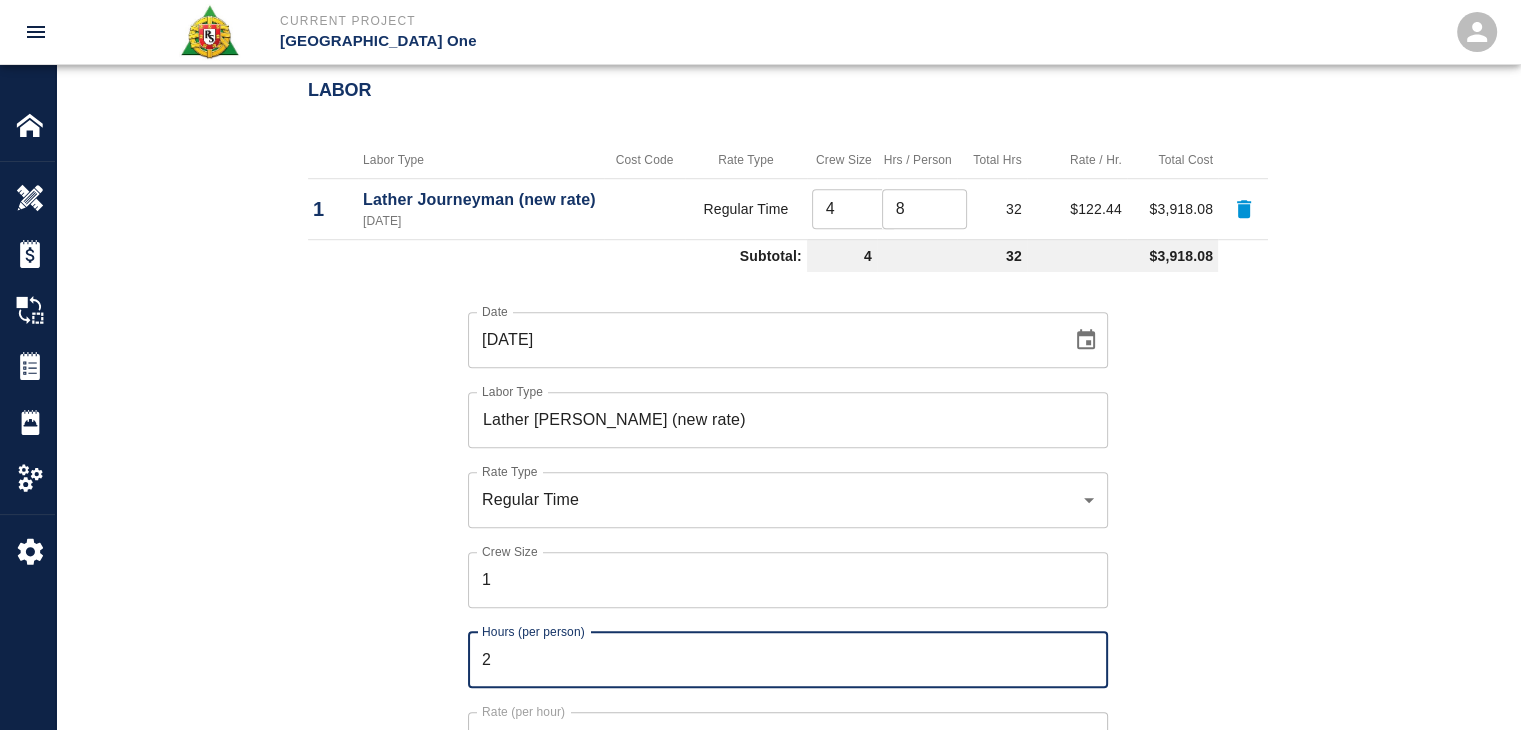 type on "2" 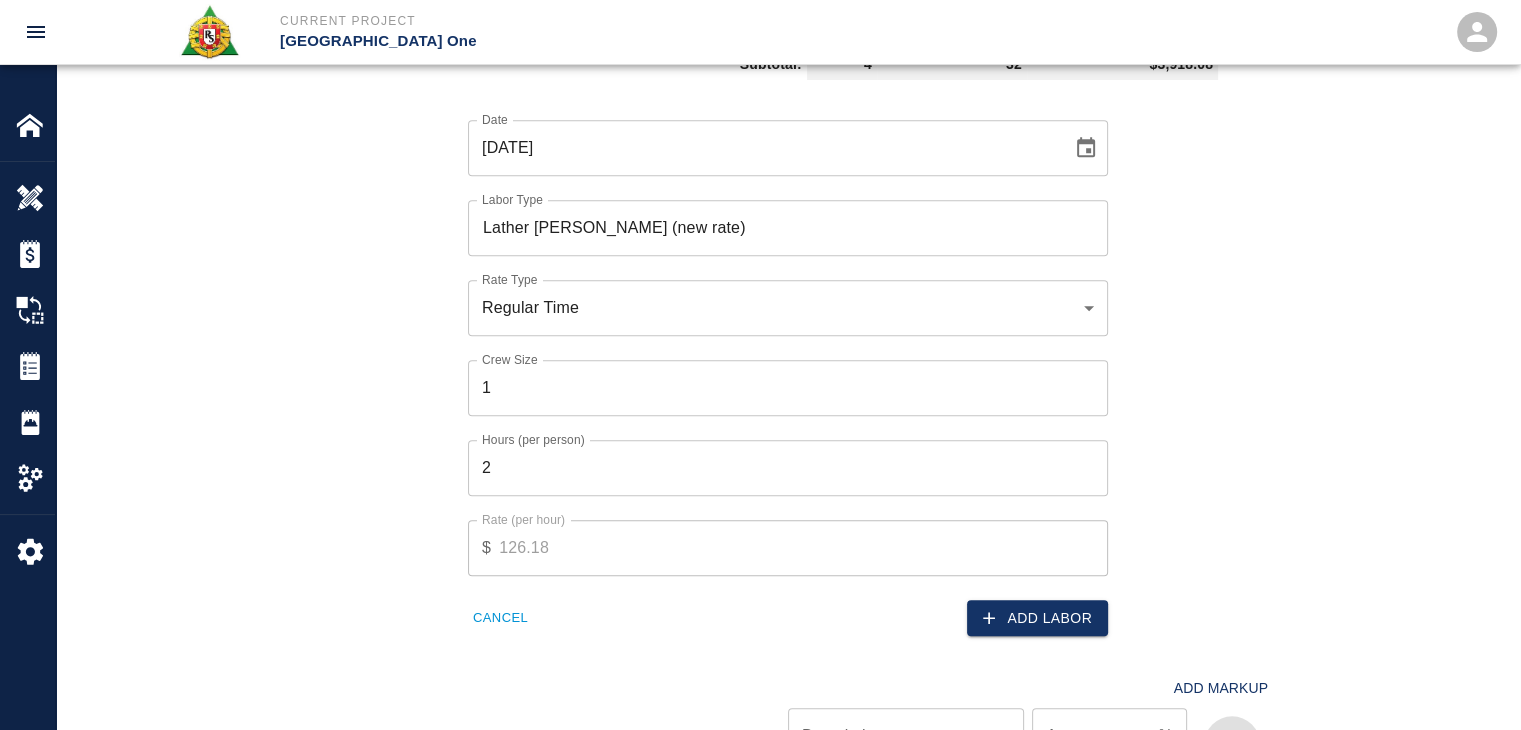 scroll, scrollTop: 1498, scrollLeft: 0, axis: vertical 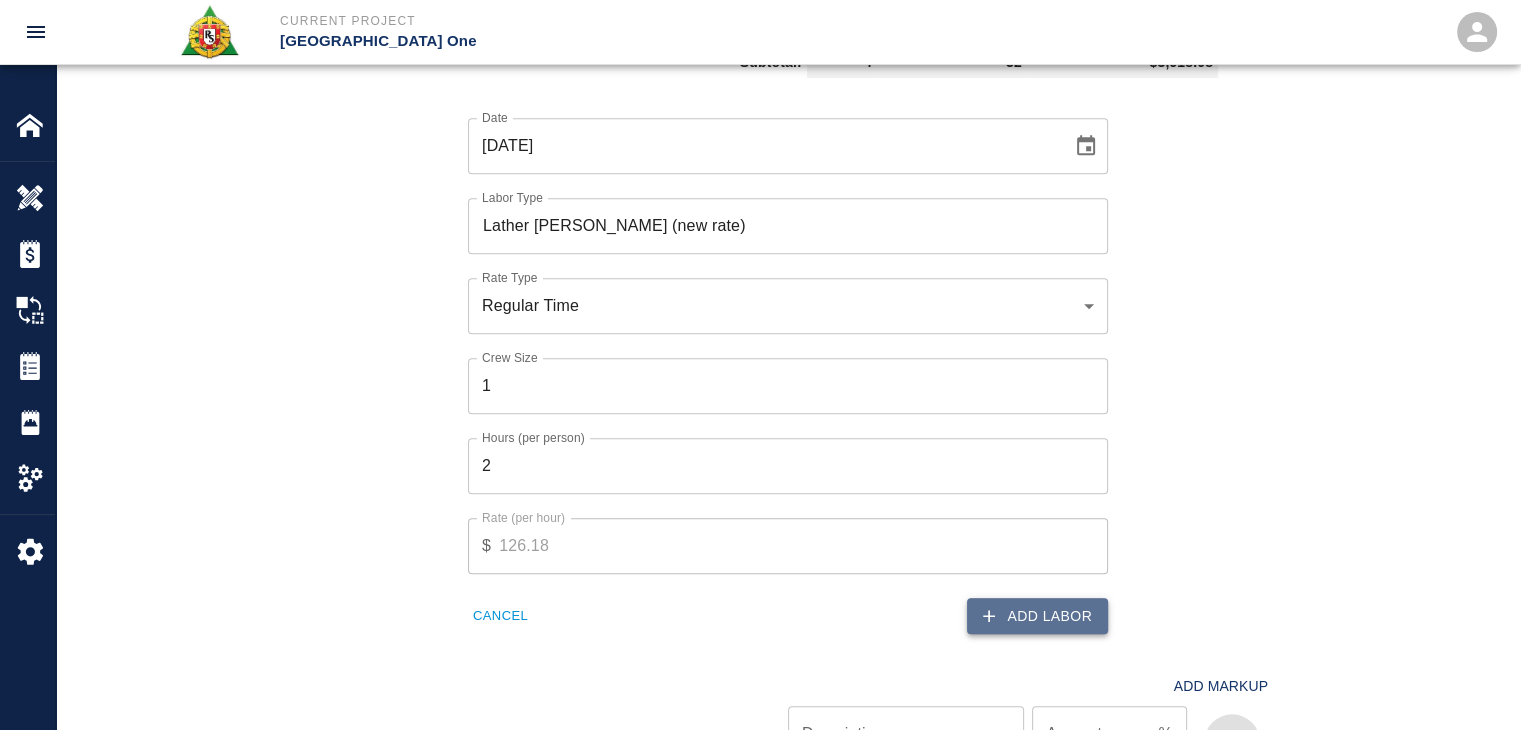 click on "Add Labor" at bounding box center [1037, 616] 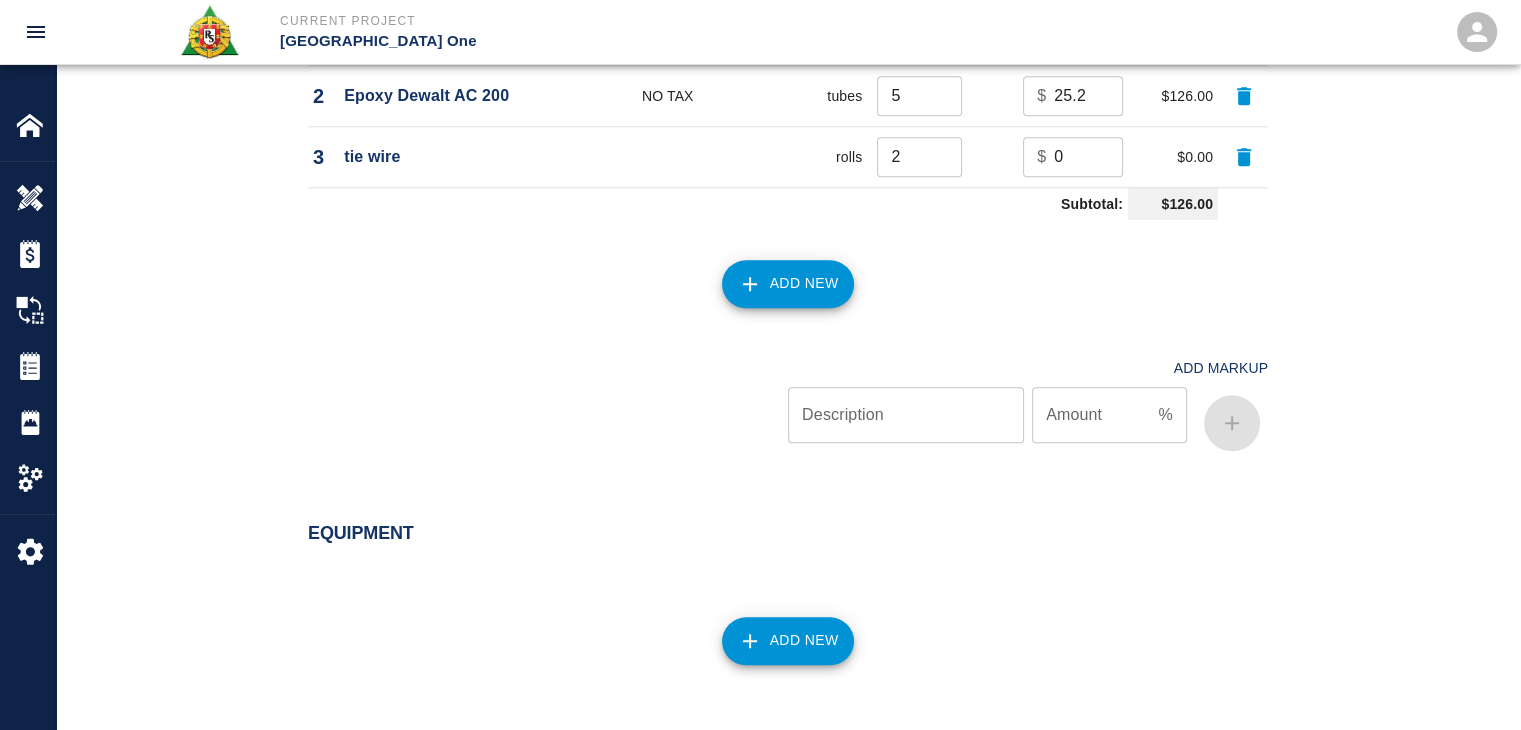 scroll, scrollTop: 2448, scrollLeft: 0, axis: vertical 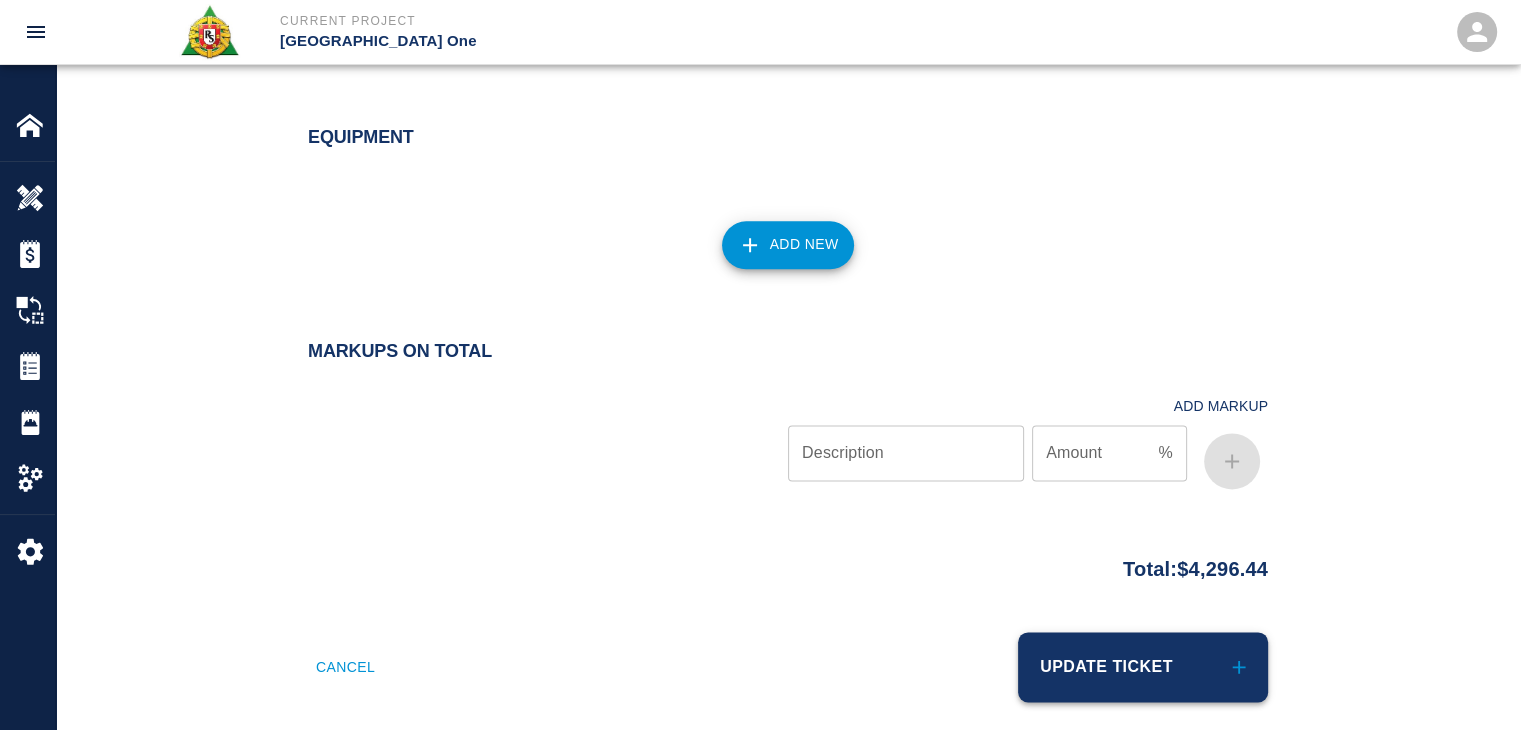 click on "Update Ticket" at bounding box center (1143, 667) 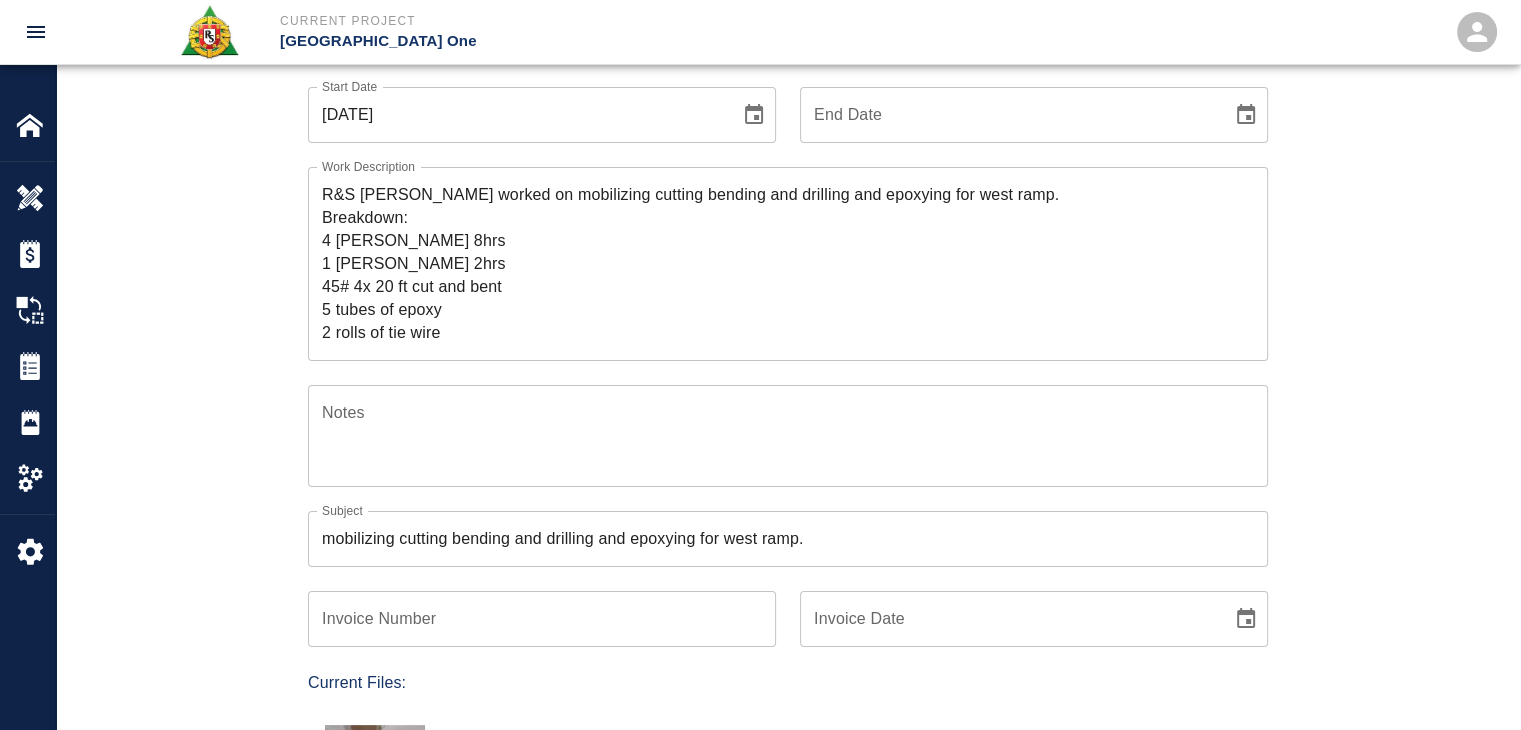 scroll, scrollTop: 0, scrollLeft: 0, axis: both 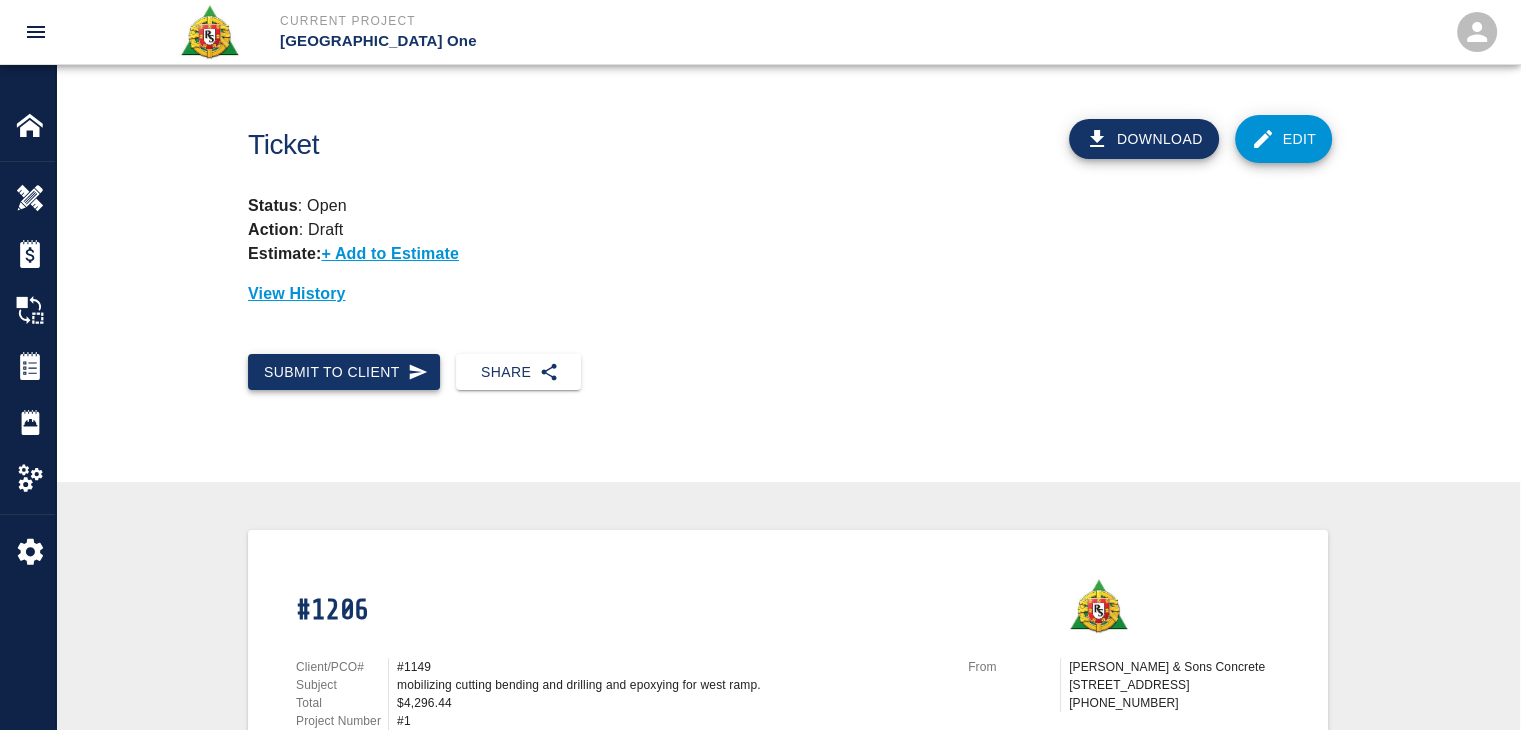 click 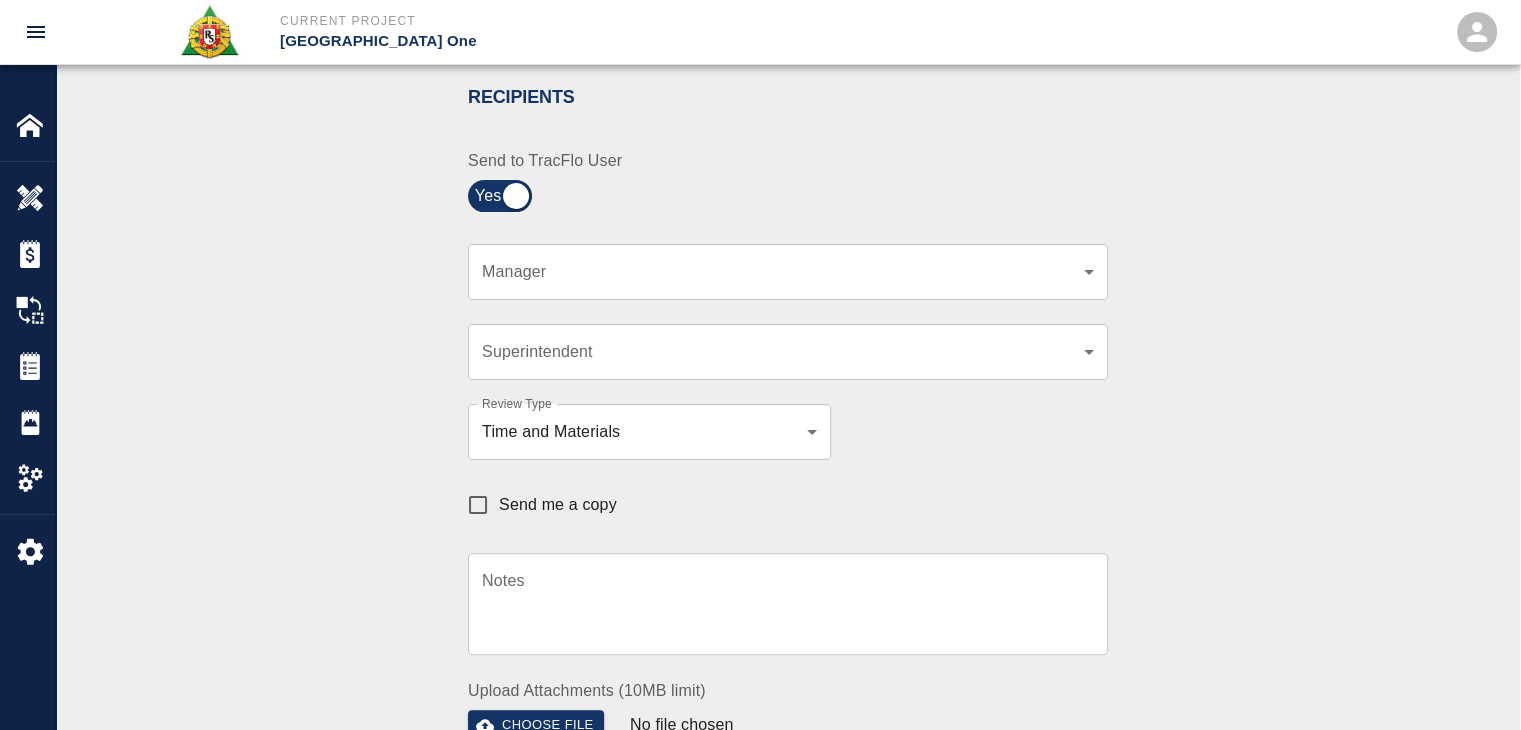 scroll, scrollTop: 428, scrollLeft: 0, axis: vertical 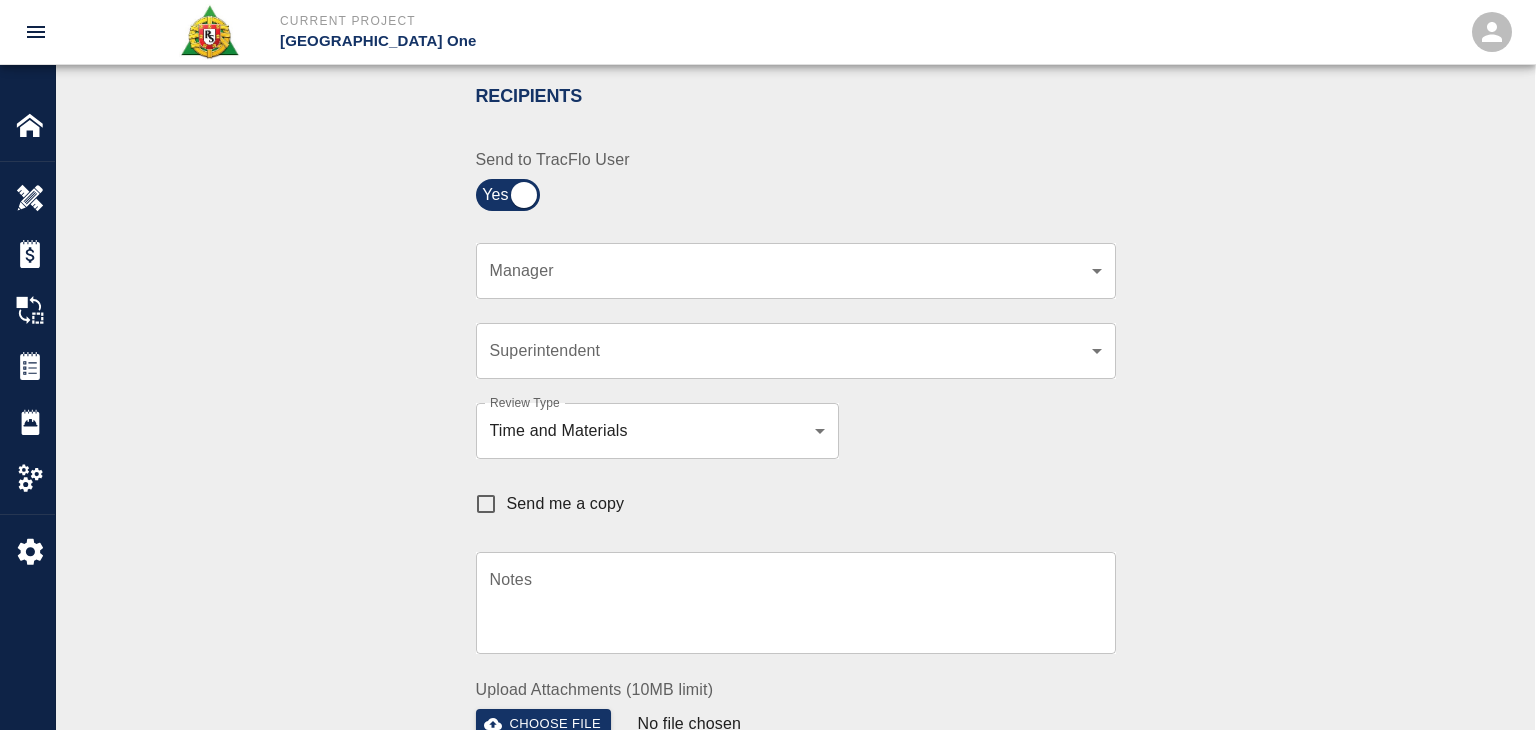 click on "Current Project [GEOGRAPHIC_DATA] One Home JFK Terminal One Overview Estimates Change Orders Tickets Daily Reports Project Settings Settings Powered By Terms of Service  |  Privacy Policy Ticket Download Edit Status :   Open Action :   Draft Estimate:  + Add to Estimate View History Submit to Client Share Recipients Internal Team ​ Internal Team Notes x Notes Cancel Send Recipients Send to TracFlo User Manager ​ Manager Superintendent ​ Superintendent Review Type Time and Materials tm Review Type Send me a copy Notes x Notes Upload Attachments (10MB limit) Choose file No file chosen Upload Another File Cancel Send Request Time and Material Revision Notes   * x Notes   * Upload Attachments (10MB limit) Choose file No file chosen Upload Another File Cancel Send Time and Materials Reject Notes   * x Notes   * Upload Attachments (10MB limit) Choose file No file chosen Upload Another File Cancel Send Signature acknowledges time and material used, but does not change contractual obligations of either party x" at bounding box center [768, -63] 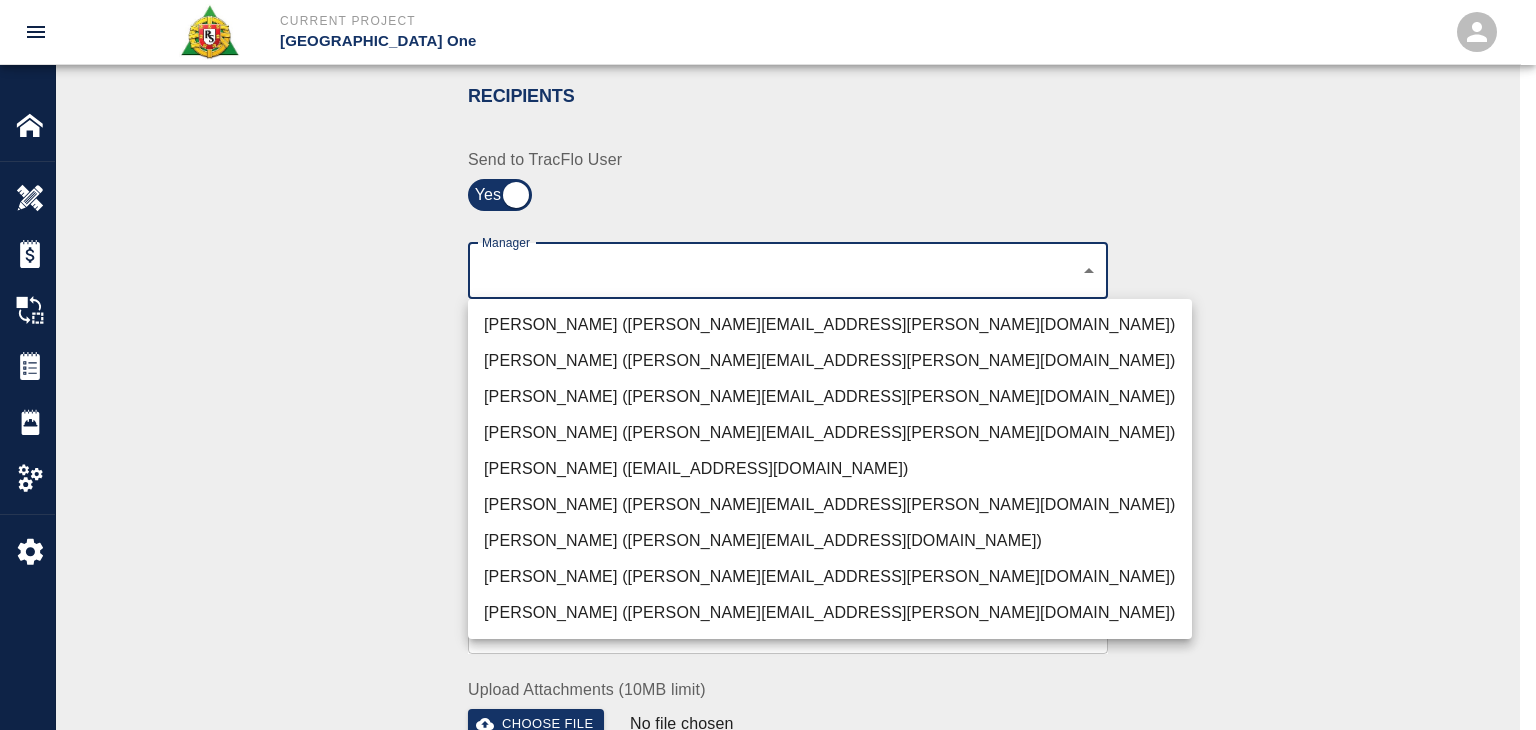 click on "[PERSON_NAME] ([PERSON_NAME][EMAIL_ADDRESS][PERSON_NAME][DOMAIN_NAME])" at bounding box center [830, 325] 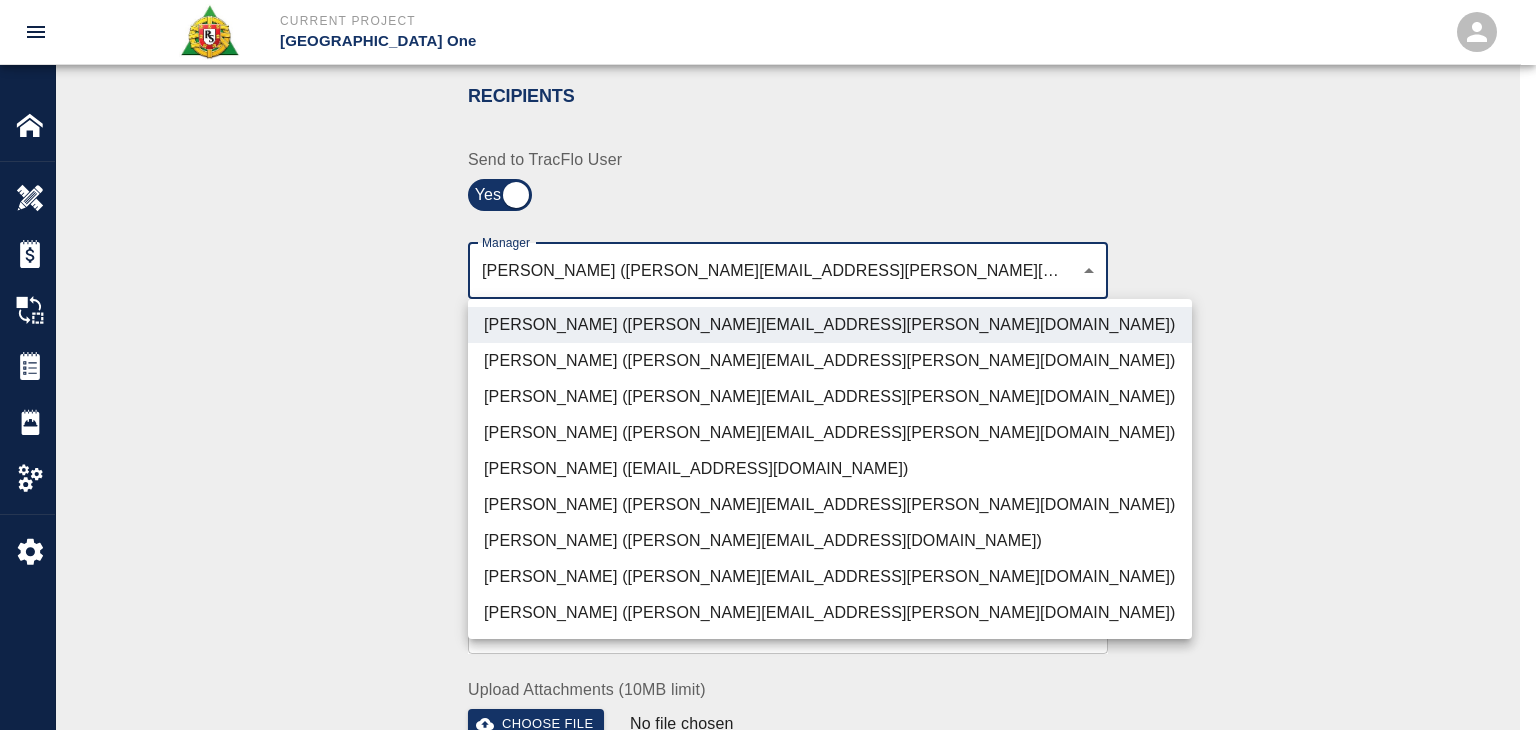 click on "[PERSON_NAME] ([PERSON_NAME][EMAIL_ADDRESS][PERSON_NAME][DOMAIN_NAME])" at bounding box center (830, 397) 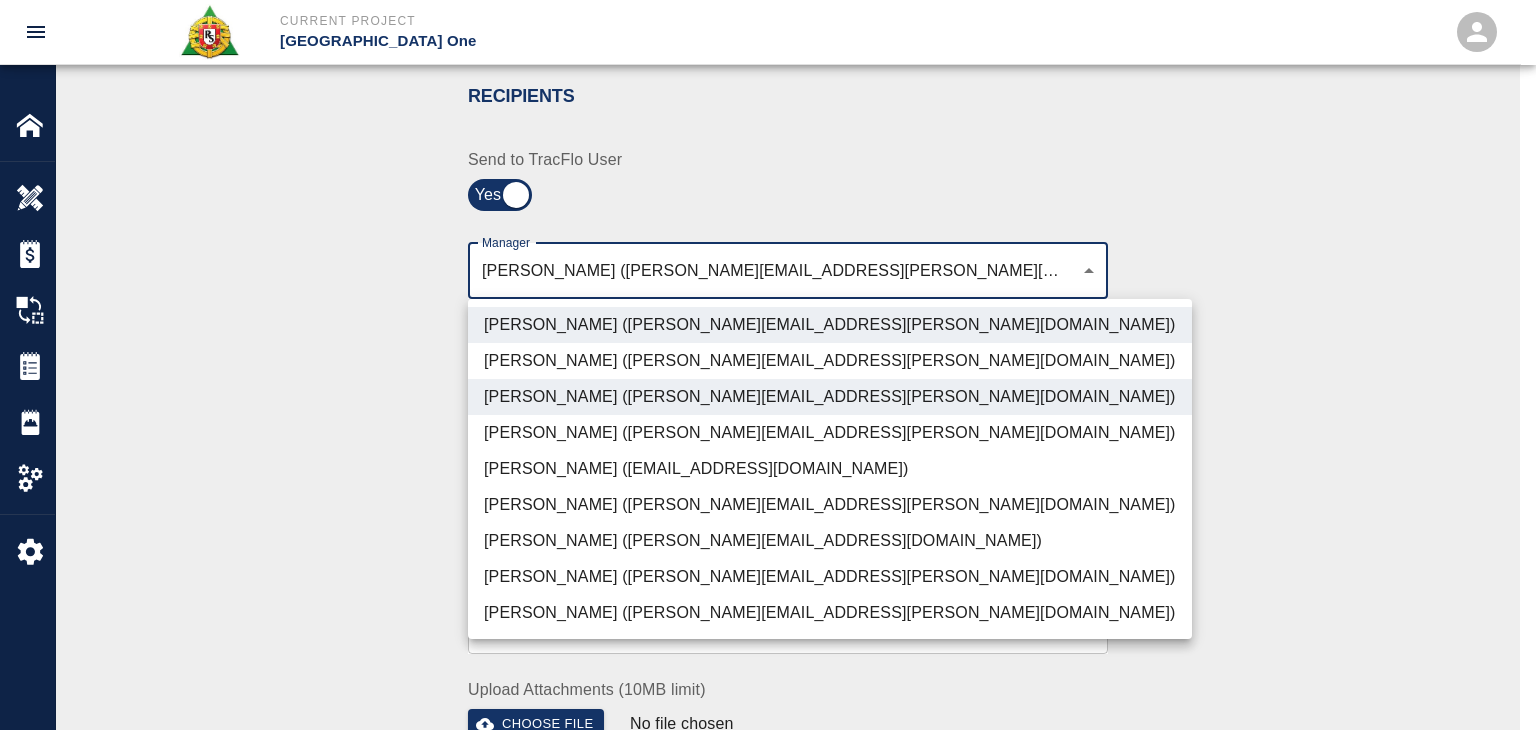 click on "[PERSON_NAME] ([PERSON_NAME][EMAIL_ADDRESS][PERSON_NAME][DOMAIN_NAME])" at bounding box center (830, 577) 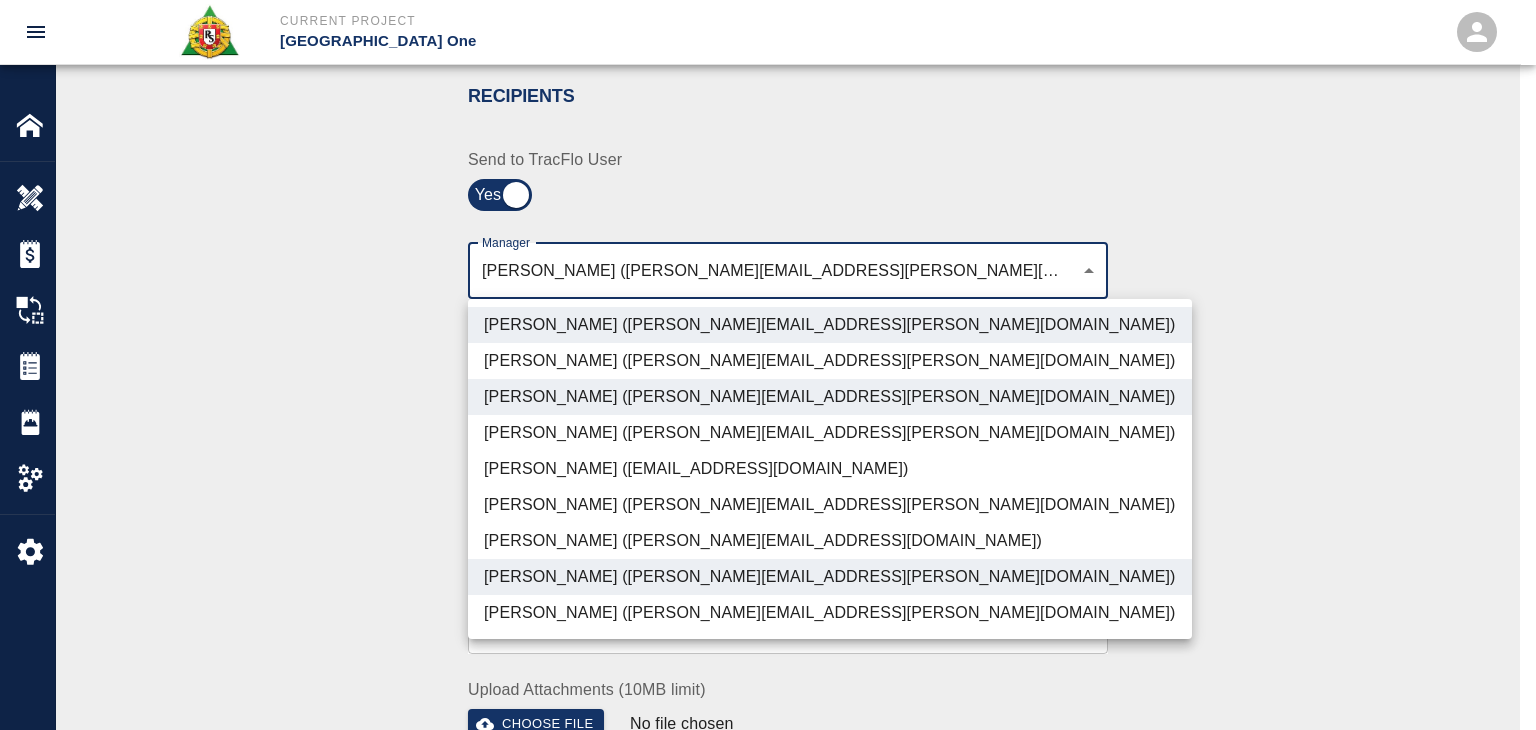 click on "[PERSON_NAME] ([PERSON_NAME][EMAIL_ADDRESS][DOMAIN_NAME])" at bounding box center [830, 541] 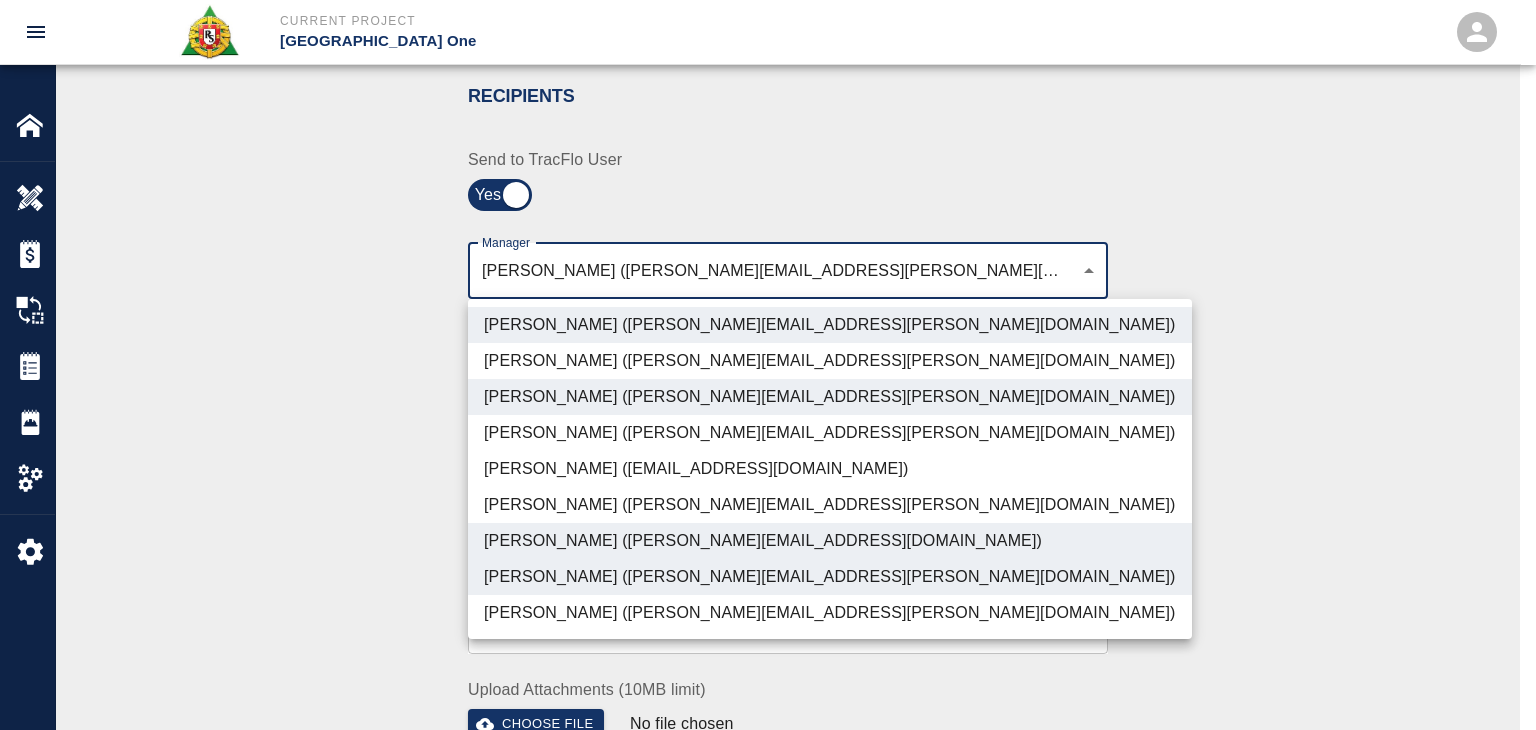 click on "[PERSON_NAME] ([PERSON_NAME][EMAIL_ADDRESS][PERSON_NAME][DOMAIN_NAME])" at bounding box center (830, 613) 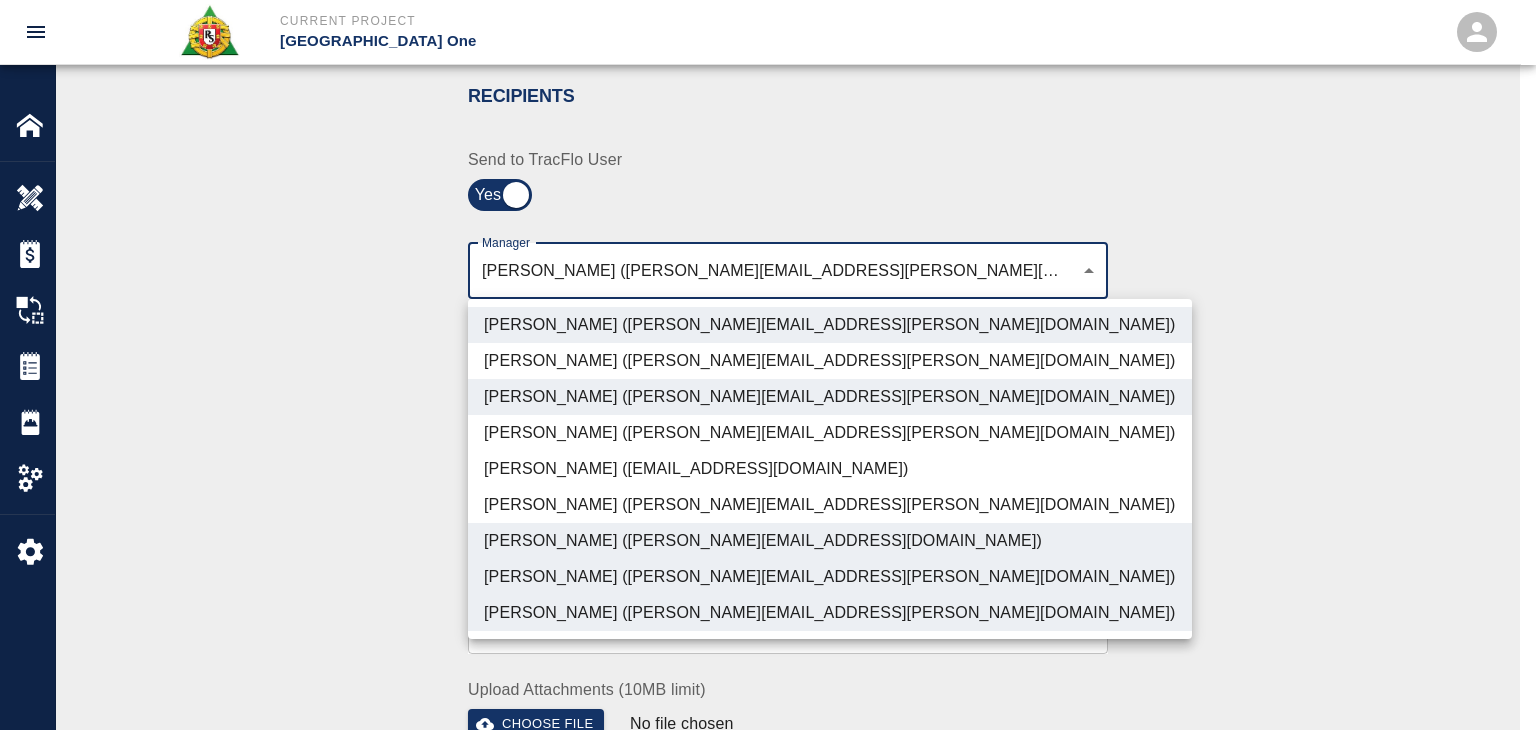 click at bounding box center [768, 365] 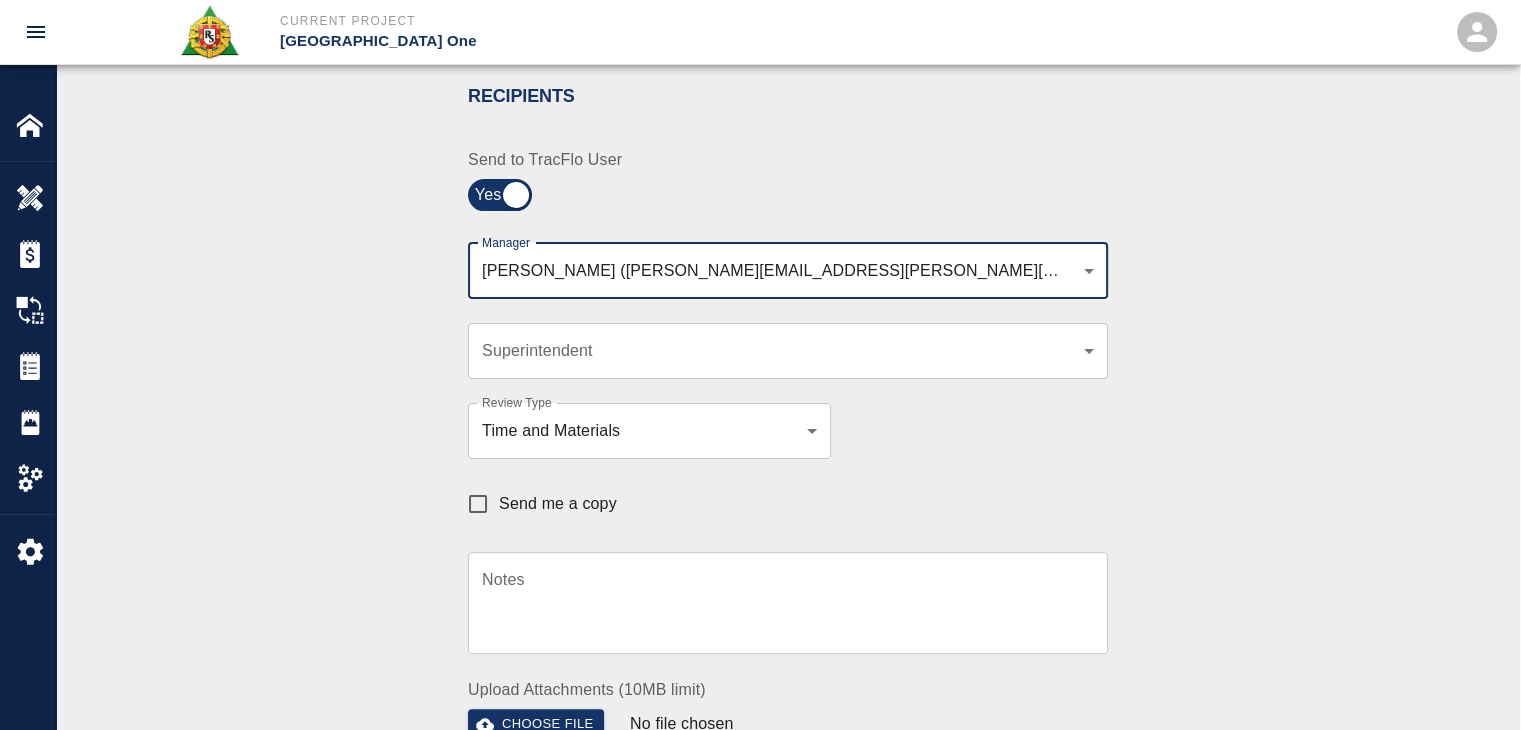click on "Send me a copy" at bounding box center [478, 504] 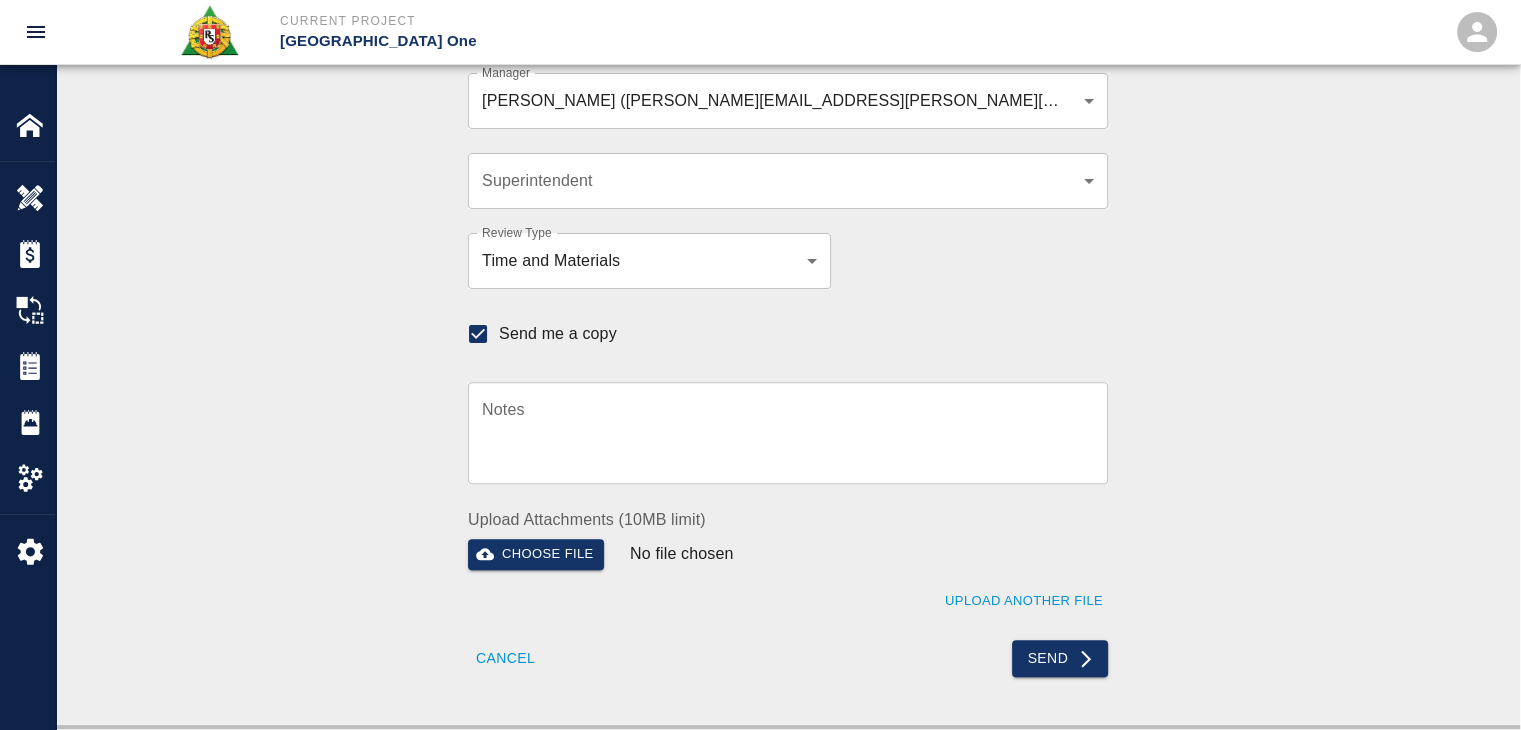scroll, scrollTop: 595, scrollLeft: 0, axis: vertical 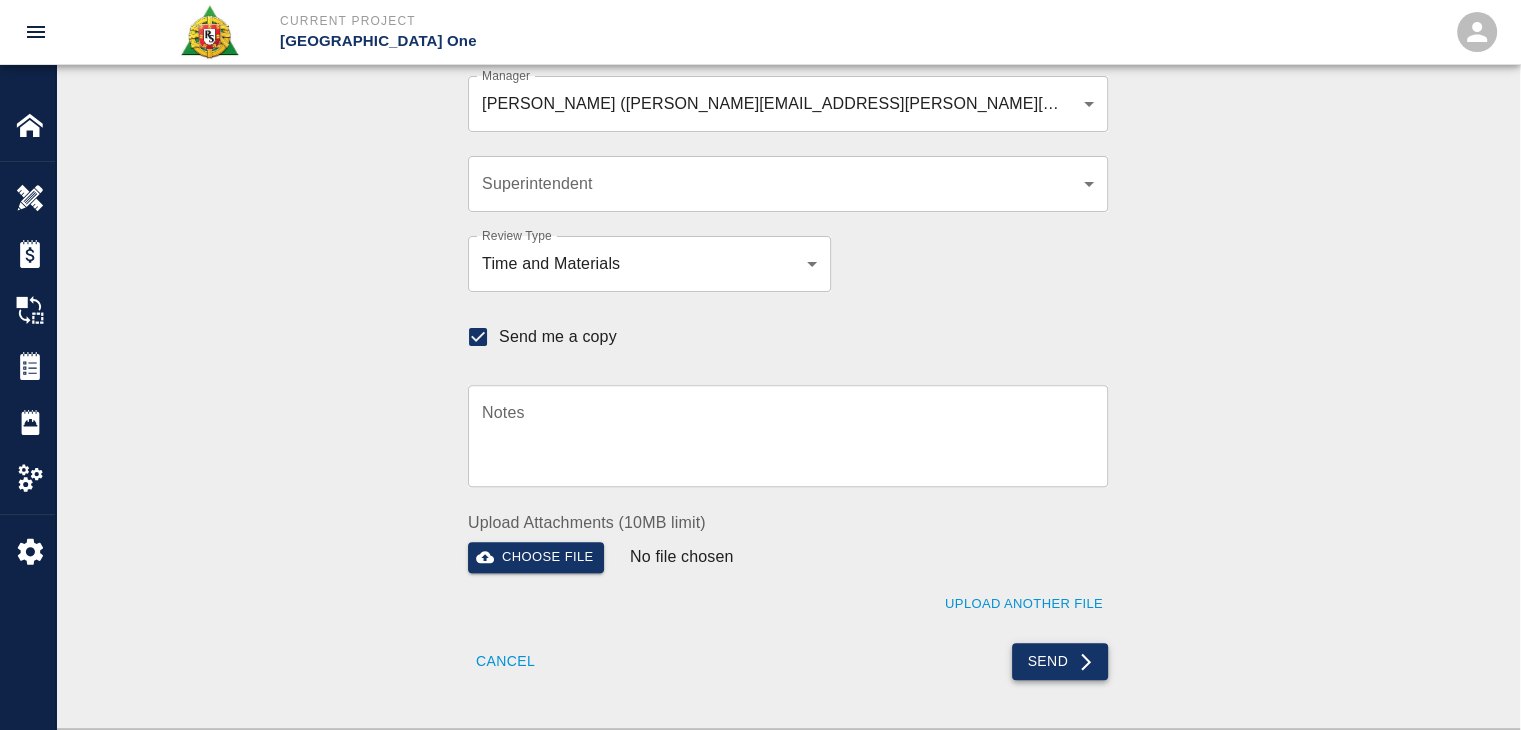 click on "Send" at bounding box center (1060, 661) 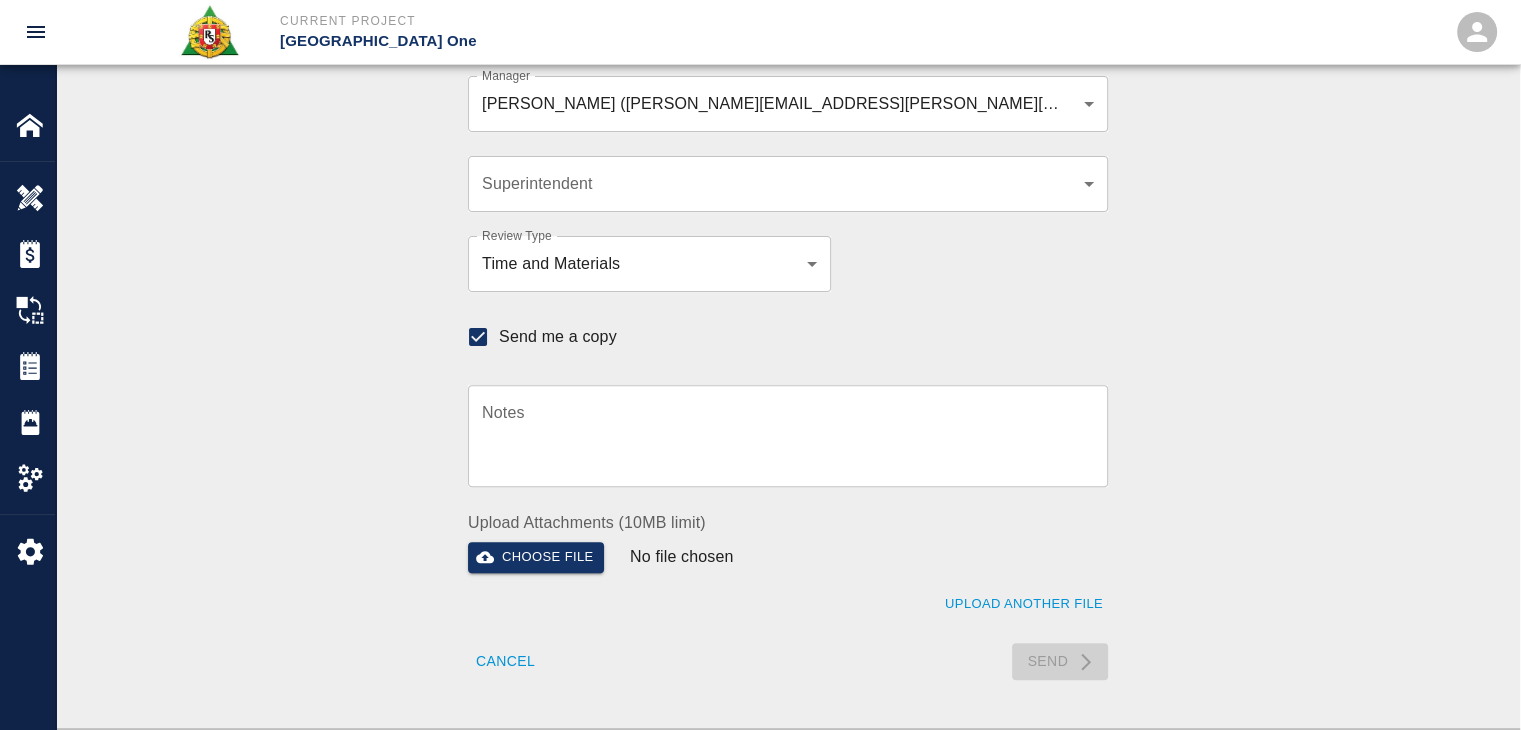type 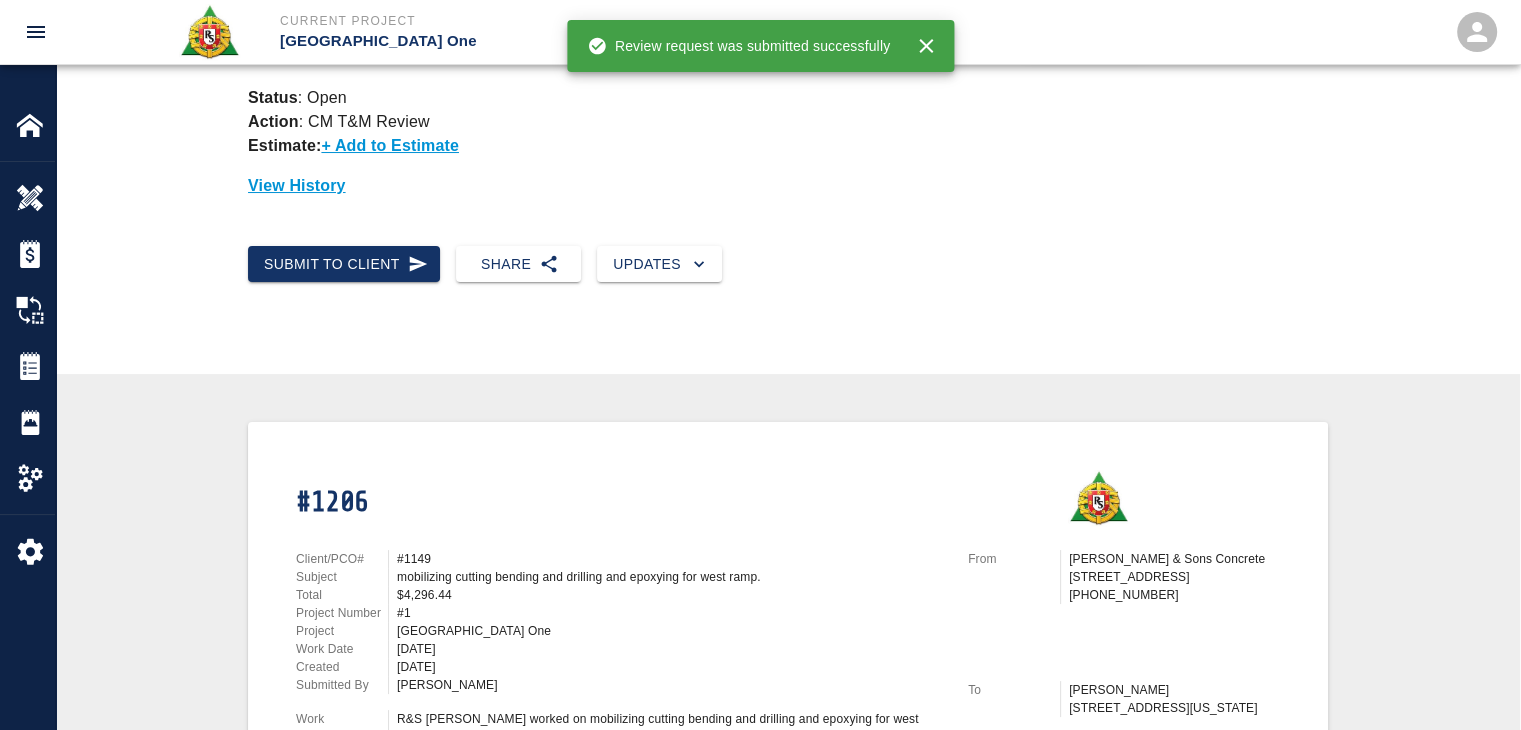 scroll, scrollTop: 0, scrollLeft: 0, axis: both 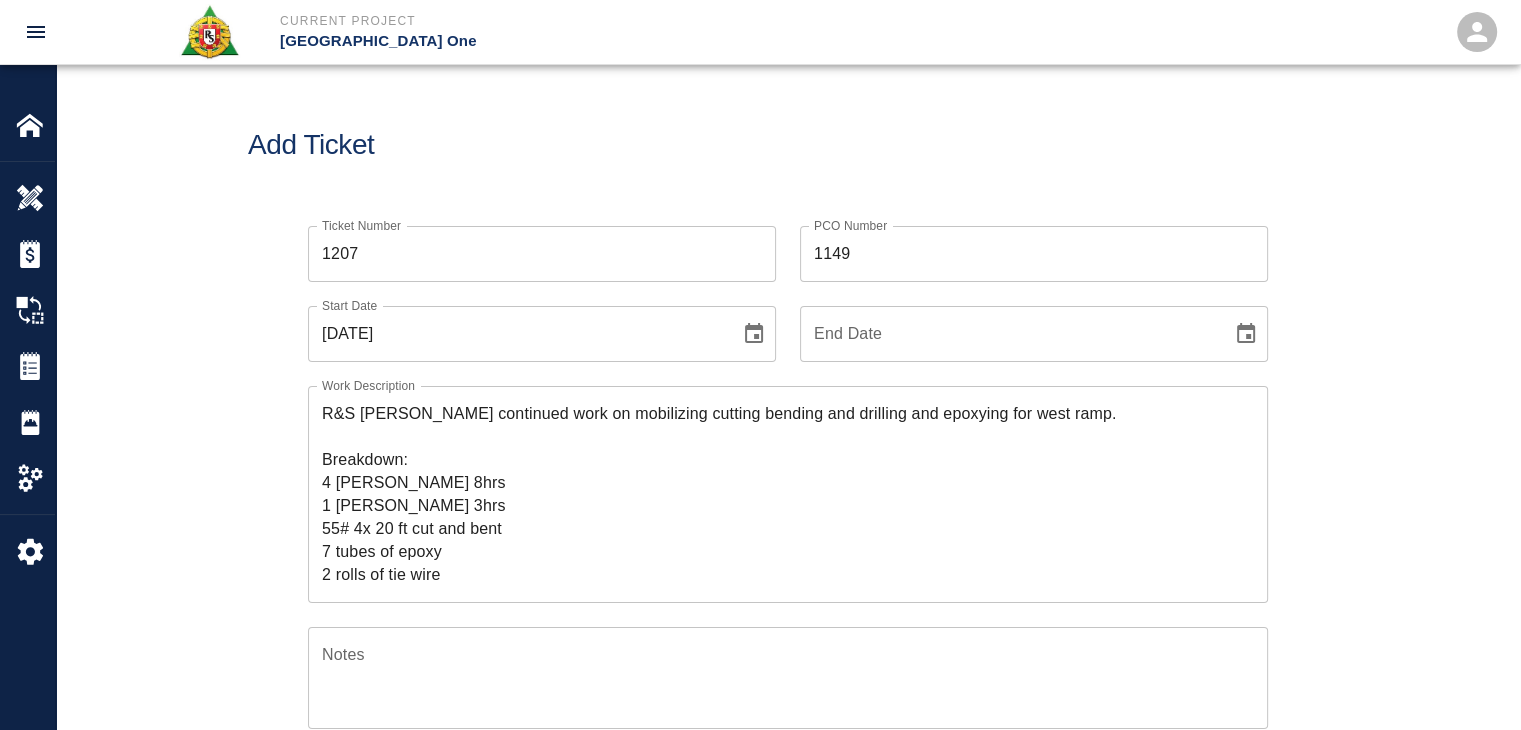 click on "Add Ticket" at bounding box center [788, 145] 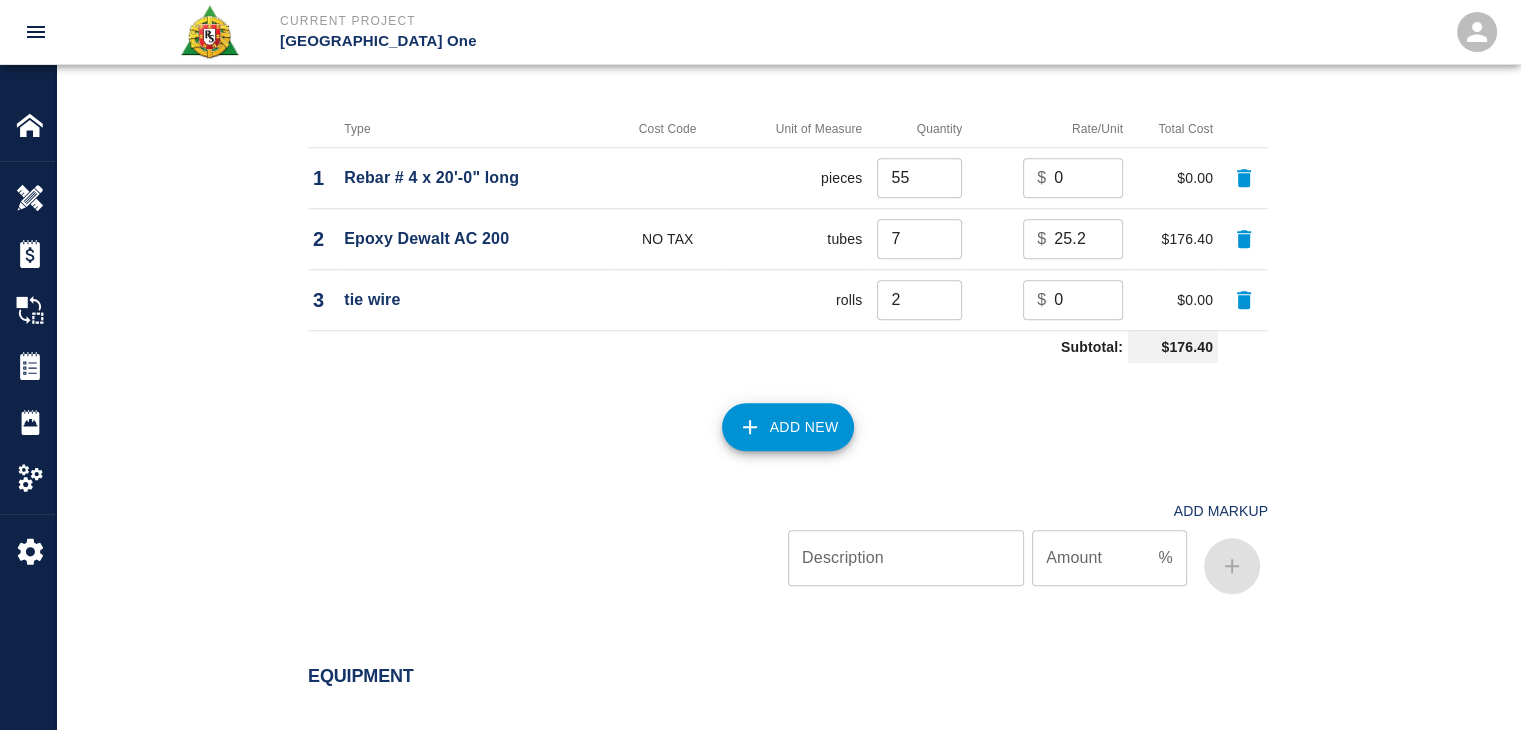 scroll, scrollTop: 2246, scrollLeft: 0, axis: vertical 